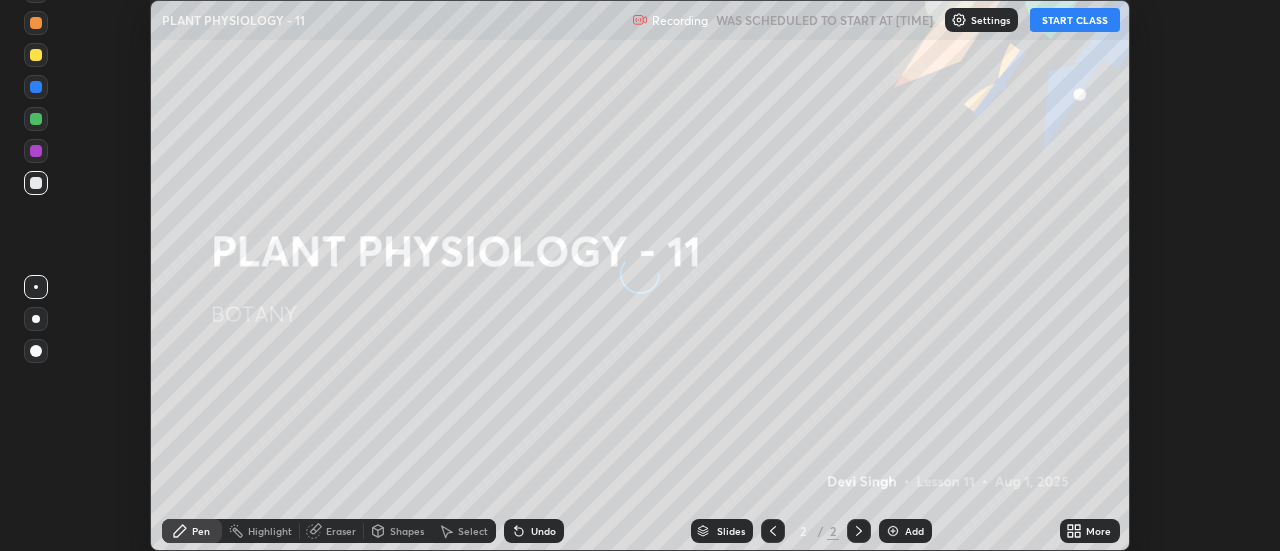 scroll, scrollTop: 0, scrollLeft: 0, axis: both 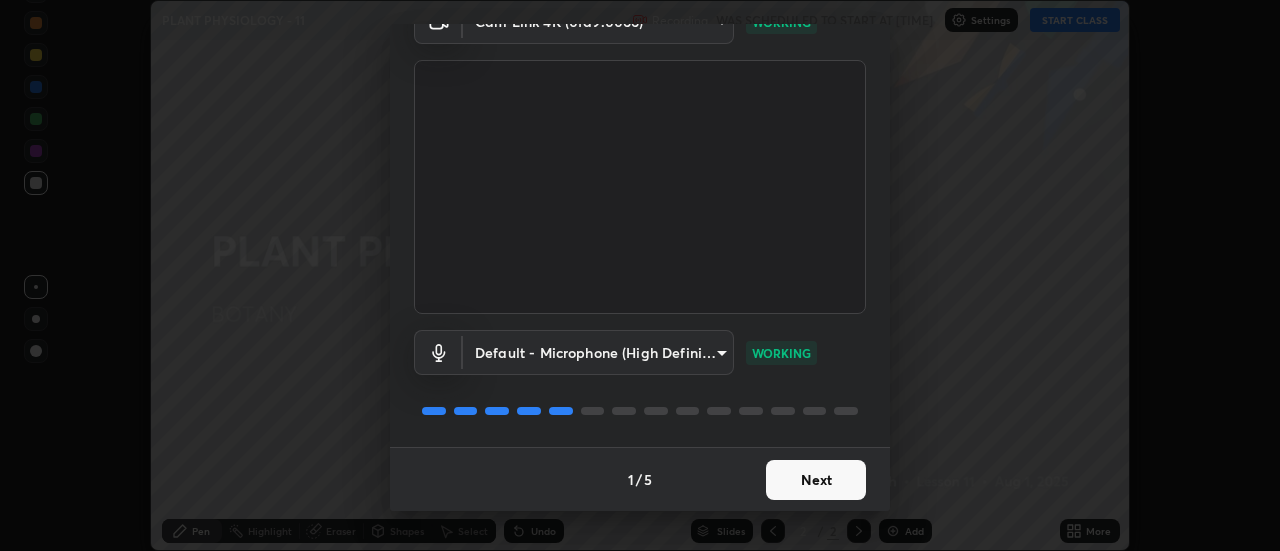 click on "Next" at bounding box center [816, 480] 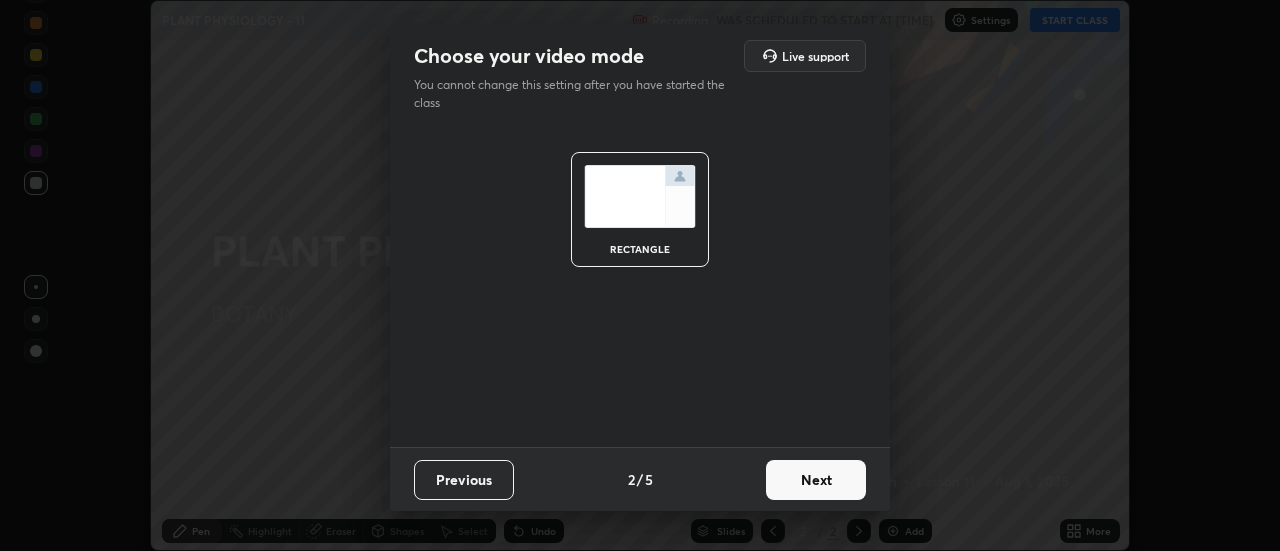 scroll, scrollTop: 0, scrollLeft: 0, axis: both 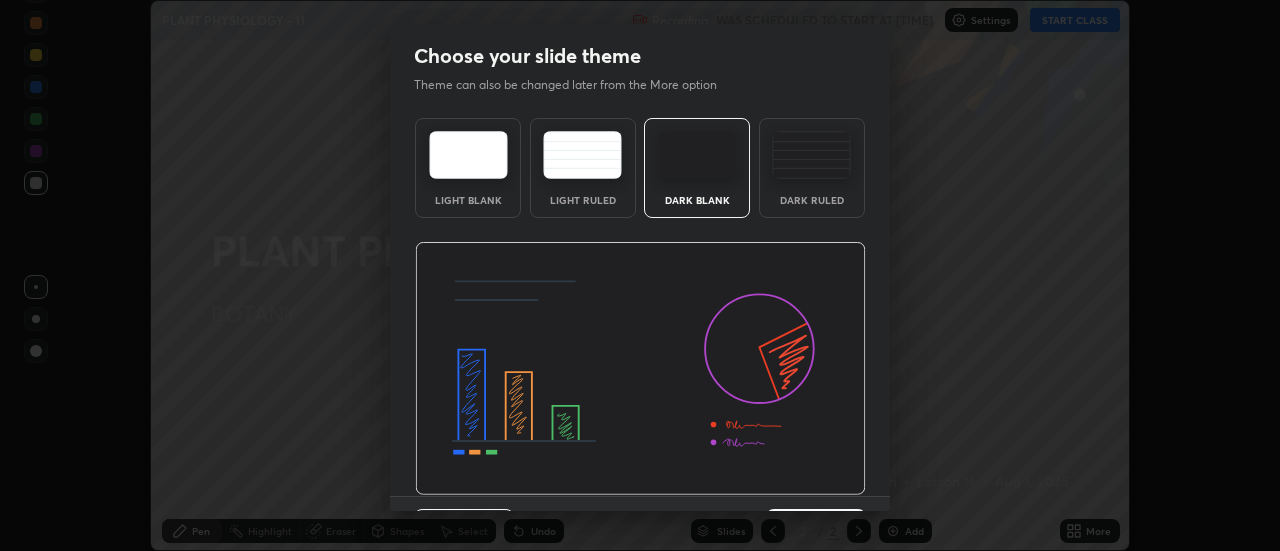 click at bounding box center [640, 369] 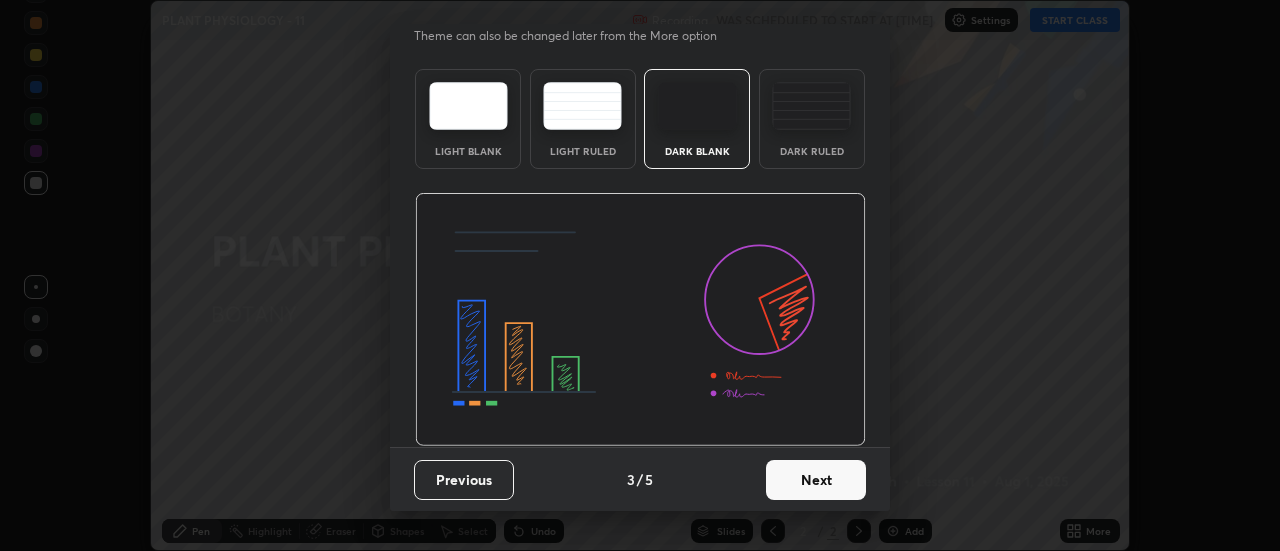 click on "Next" at bounding box center (816, 480) 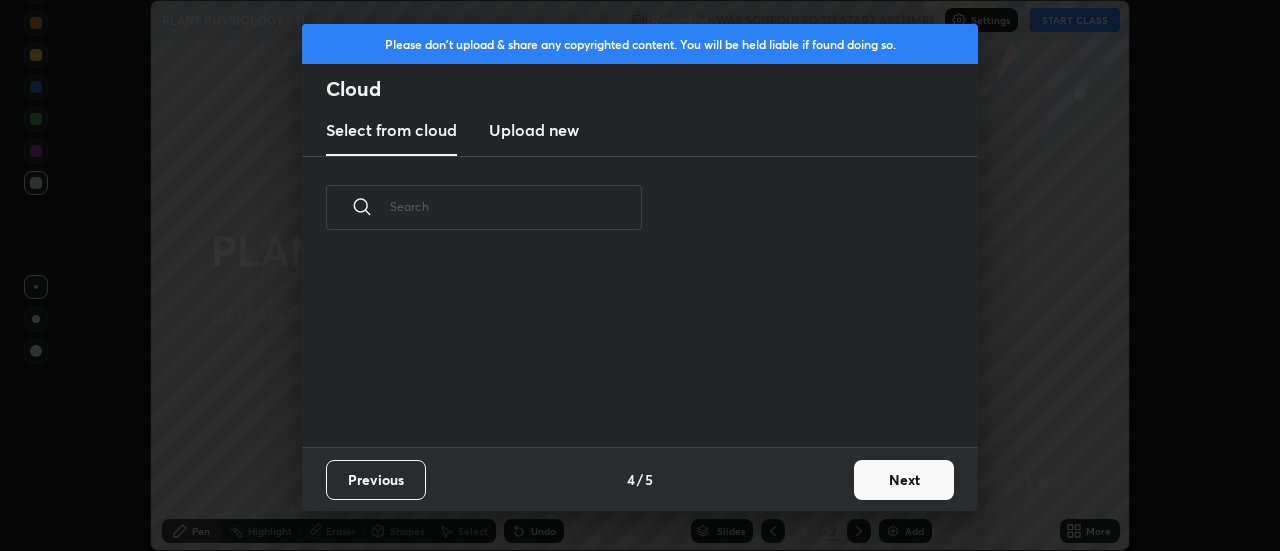 scroll, scrollTop: 0, scrollLeft: 0, axis: both 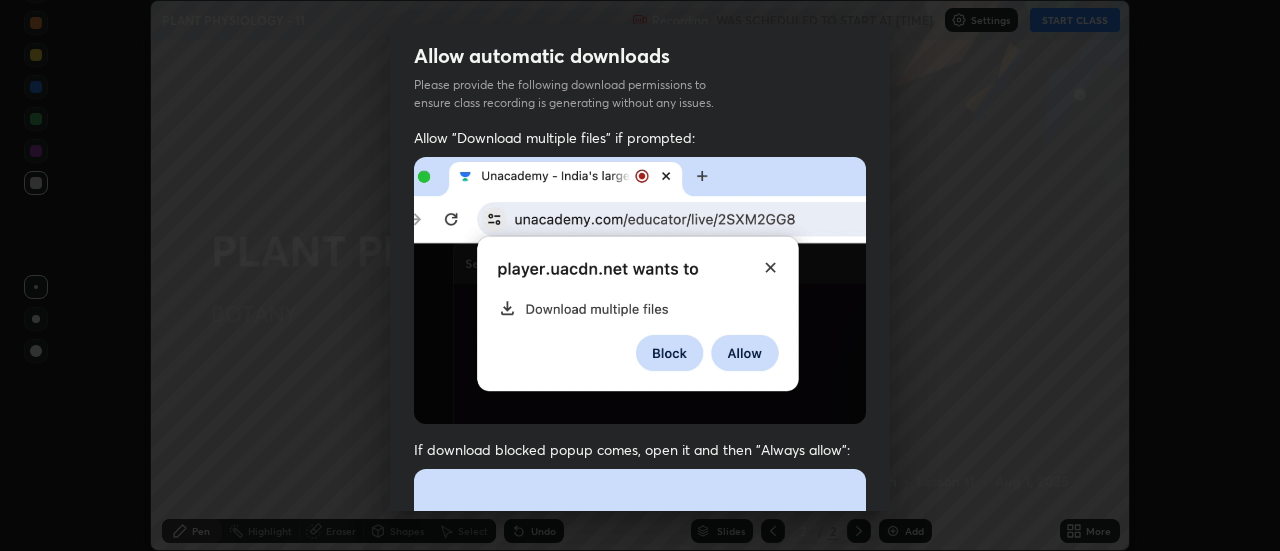 click on "Allow "Download multiple files" if prompted: If download blocked popup comes, open it and then "Always allow": I agree that if I don't provide required permissions, class recording will not be generated" at bounding box center [640, 549] 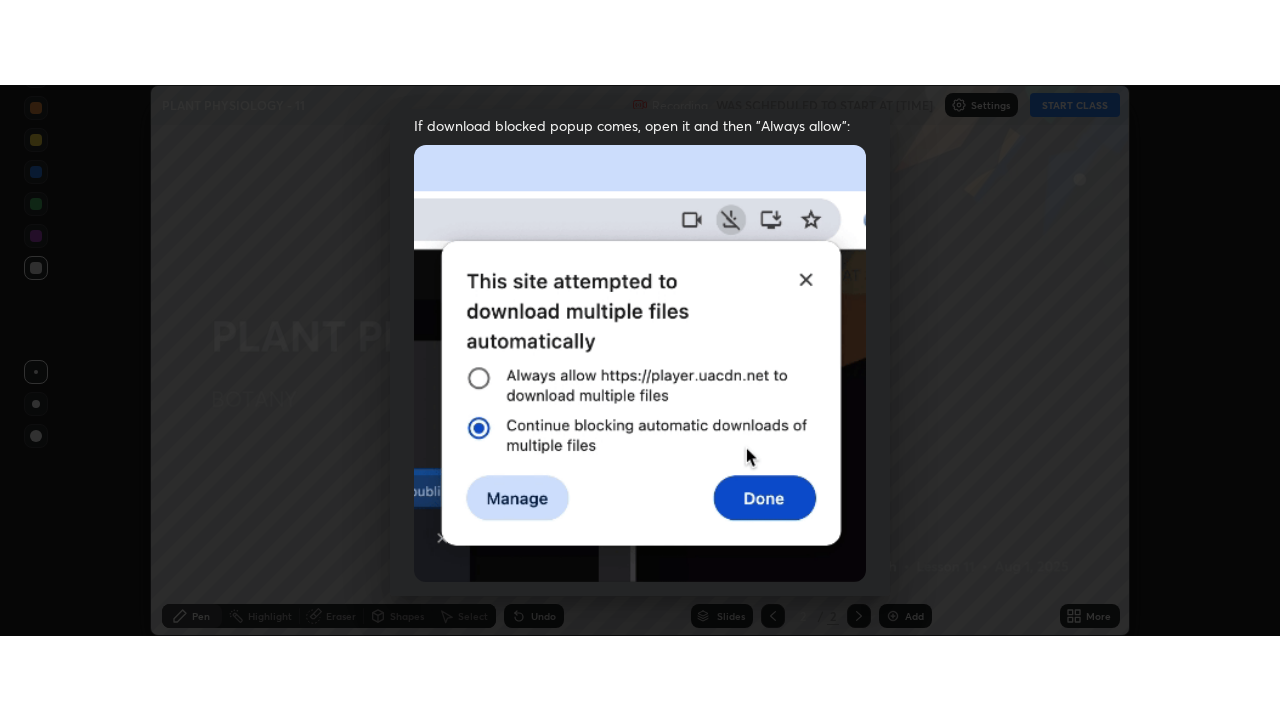 scroll, scrollTop: 513, scrollLeft: 0, axis: vertical 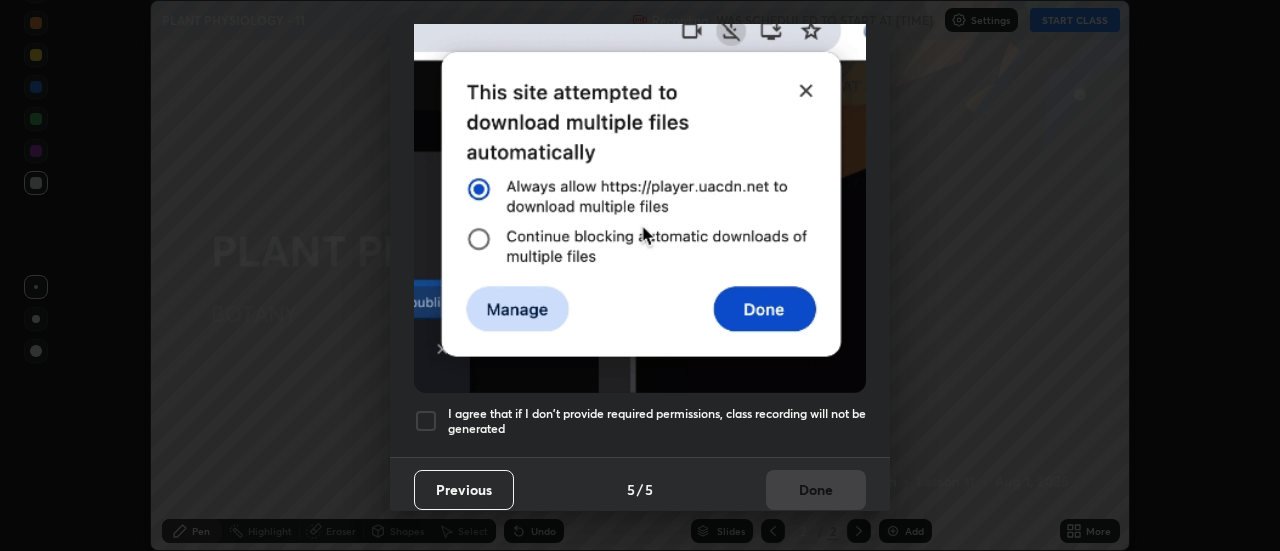 click at bounding box center (426, 421) 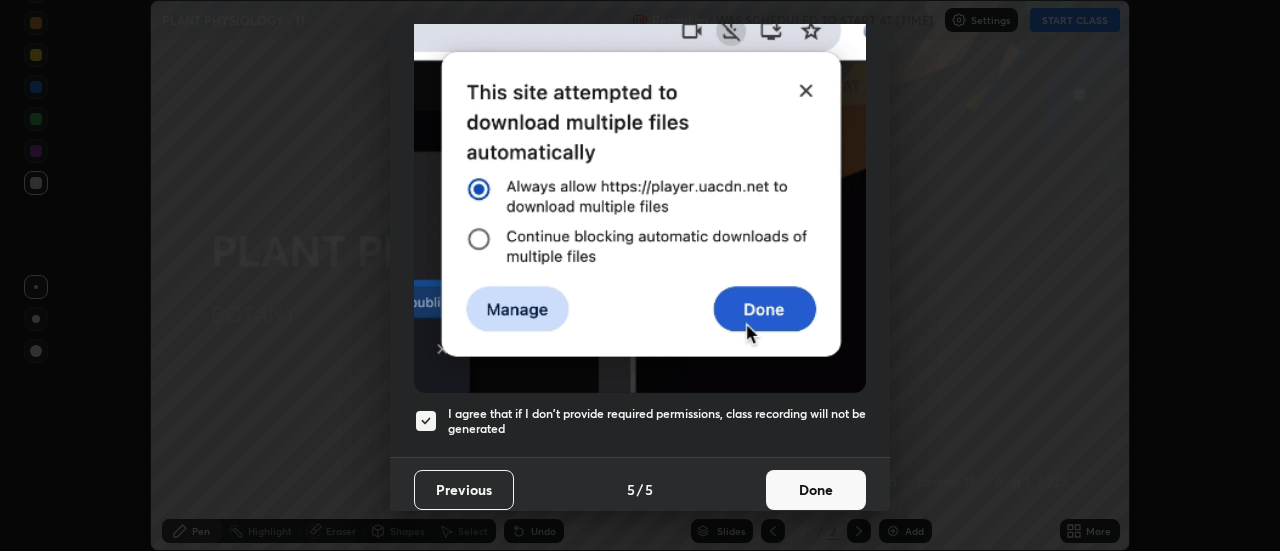 click on "Done" at bounding box center [816, 490] 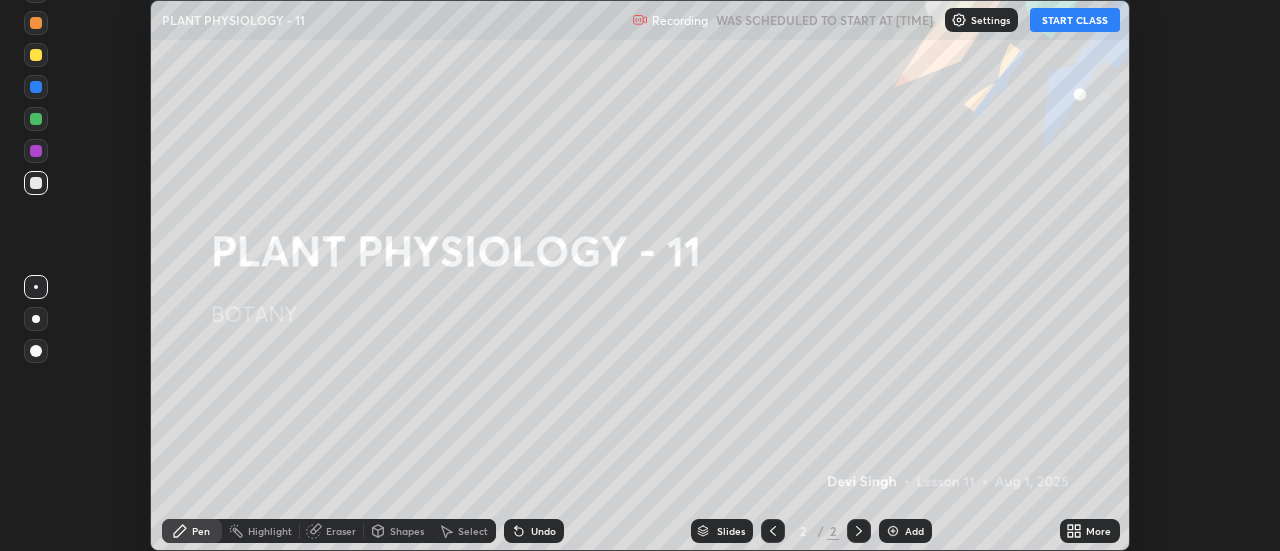 click on "START CLASS" at bounding box center (1075, 20) 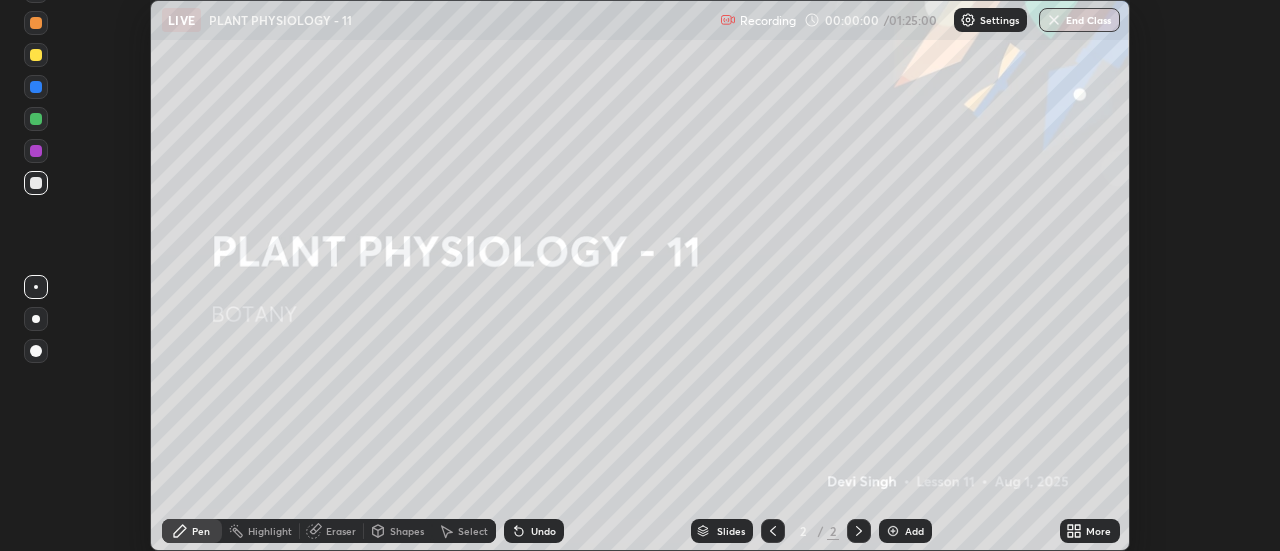 click 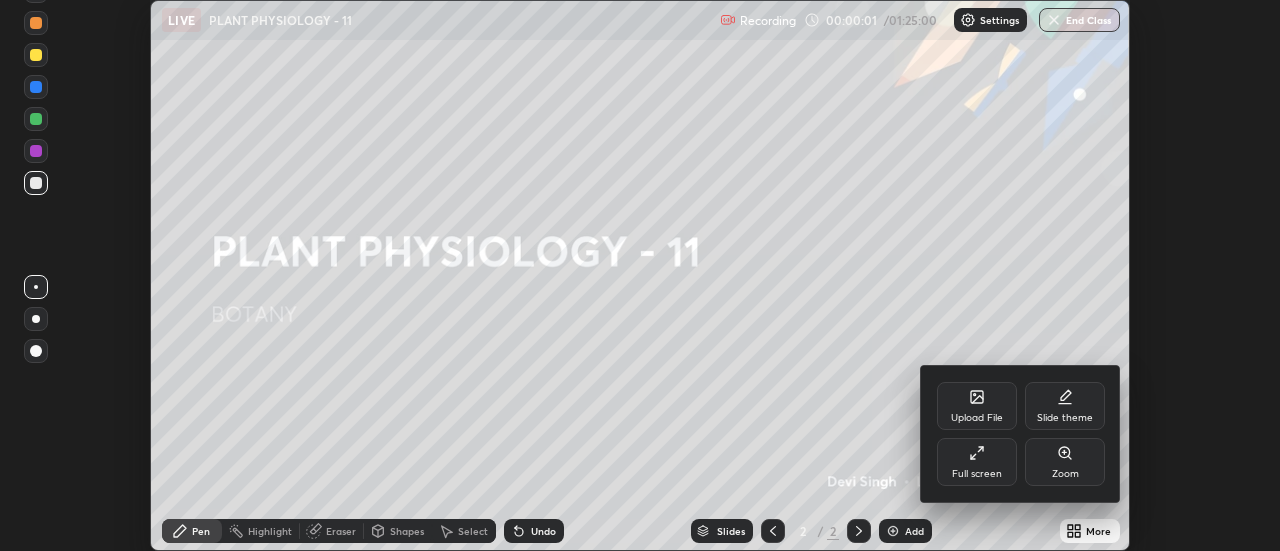 click on "Full screen" at bounding box center [977, 462] 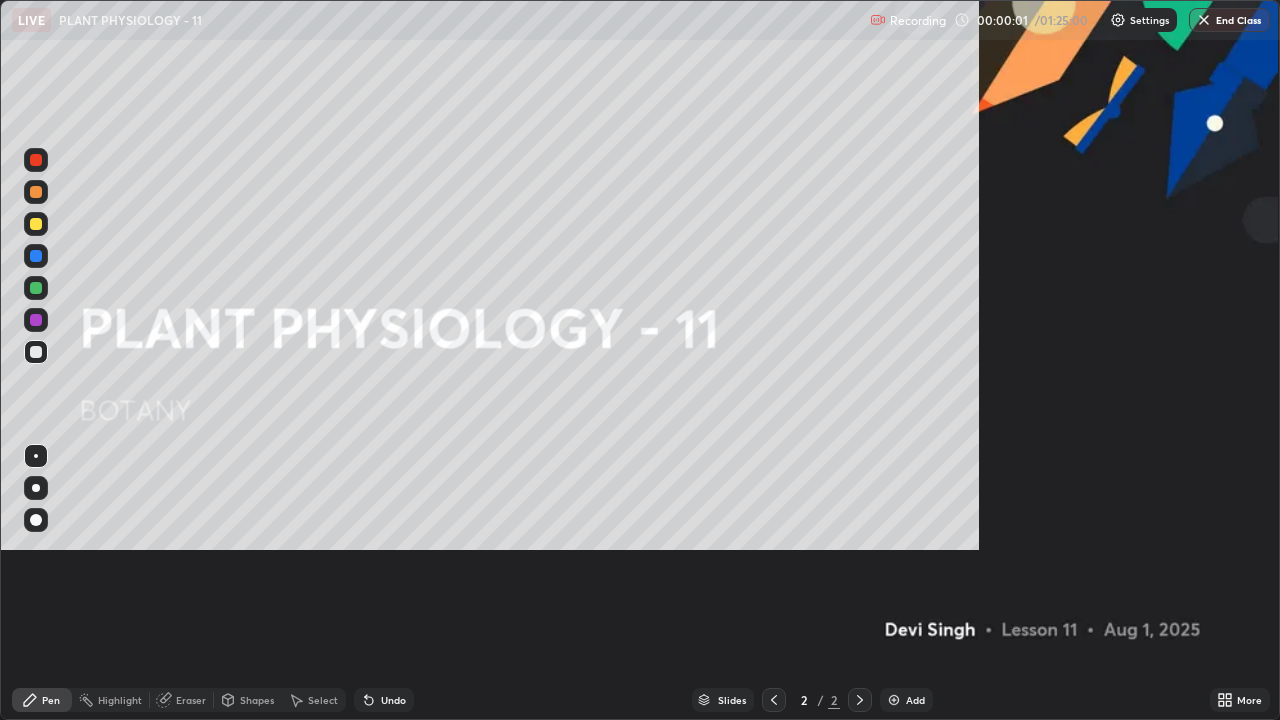 scroll, scrollTop: 99280, scrollLeft: 98720, axis: both 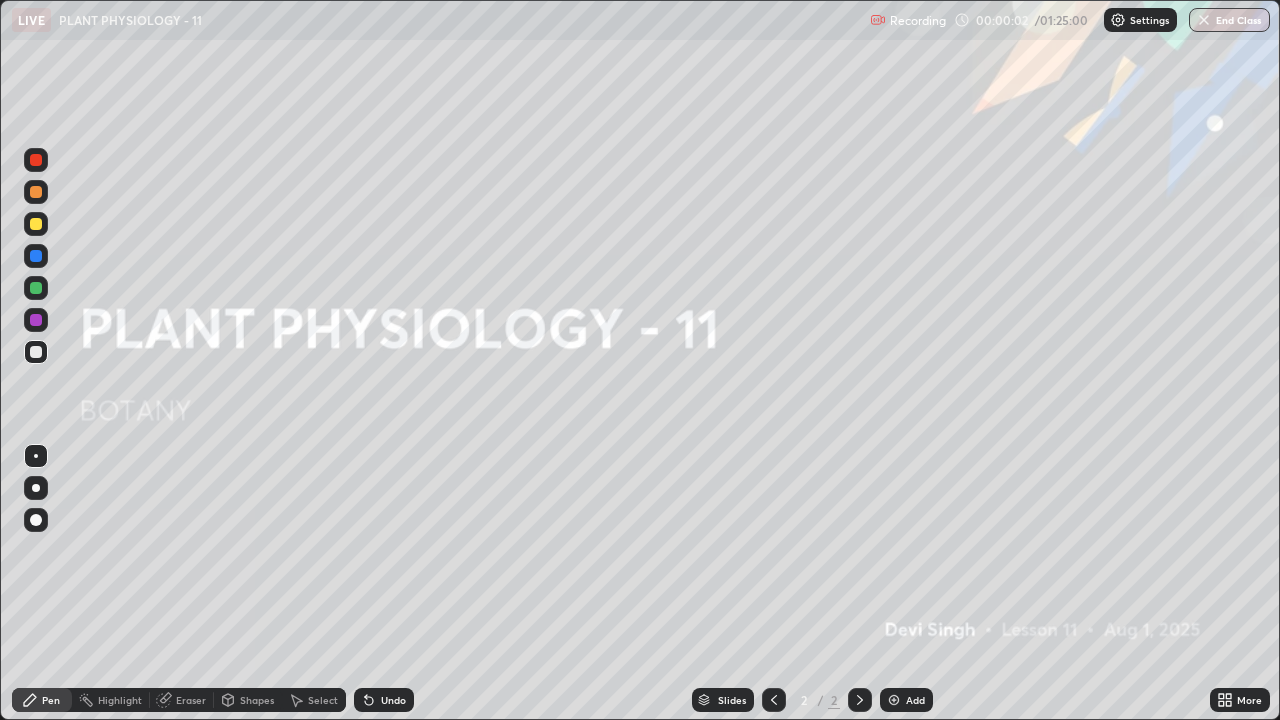 click on "Add" at bounding box center (915, 700) 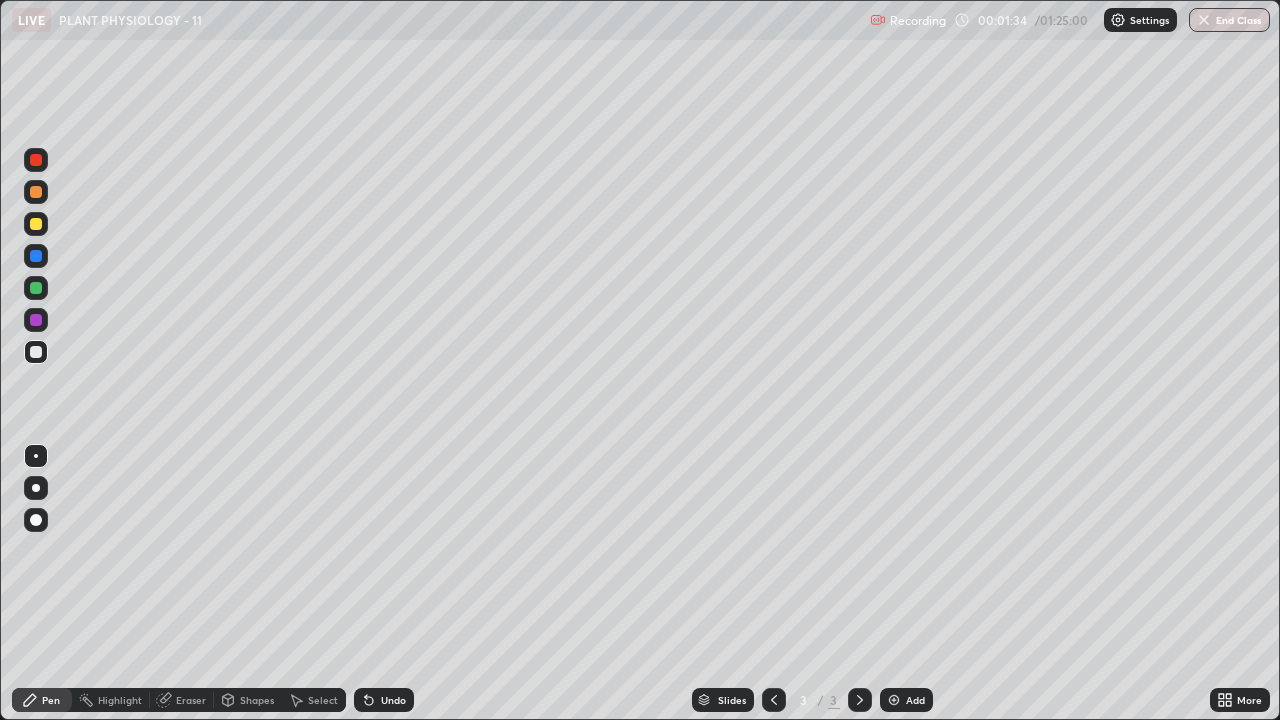 click at bounding box center [36, 224] 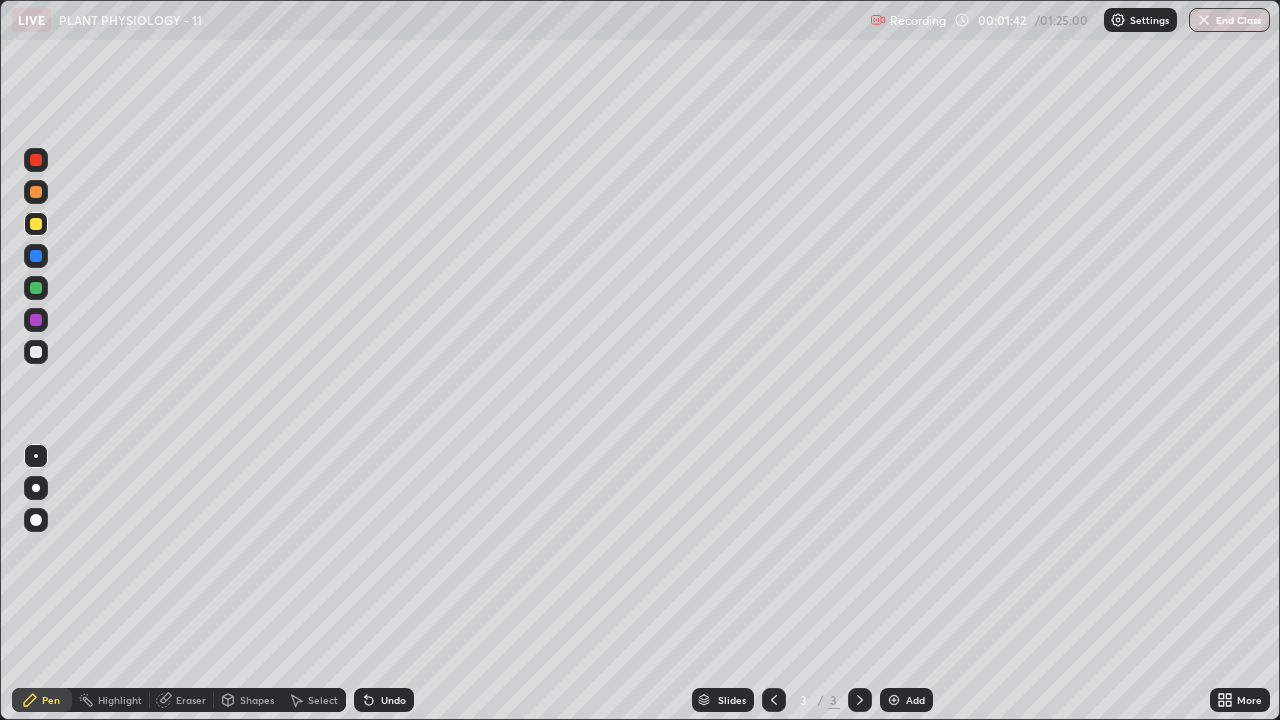 click at bounding box center (36, 352) 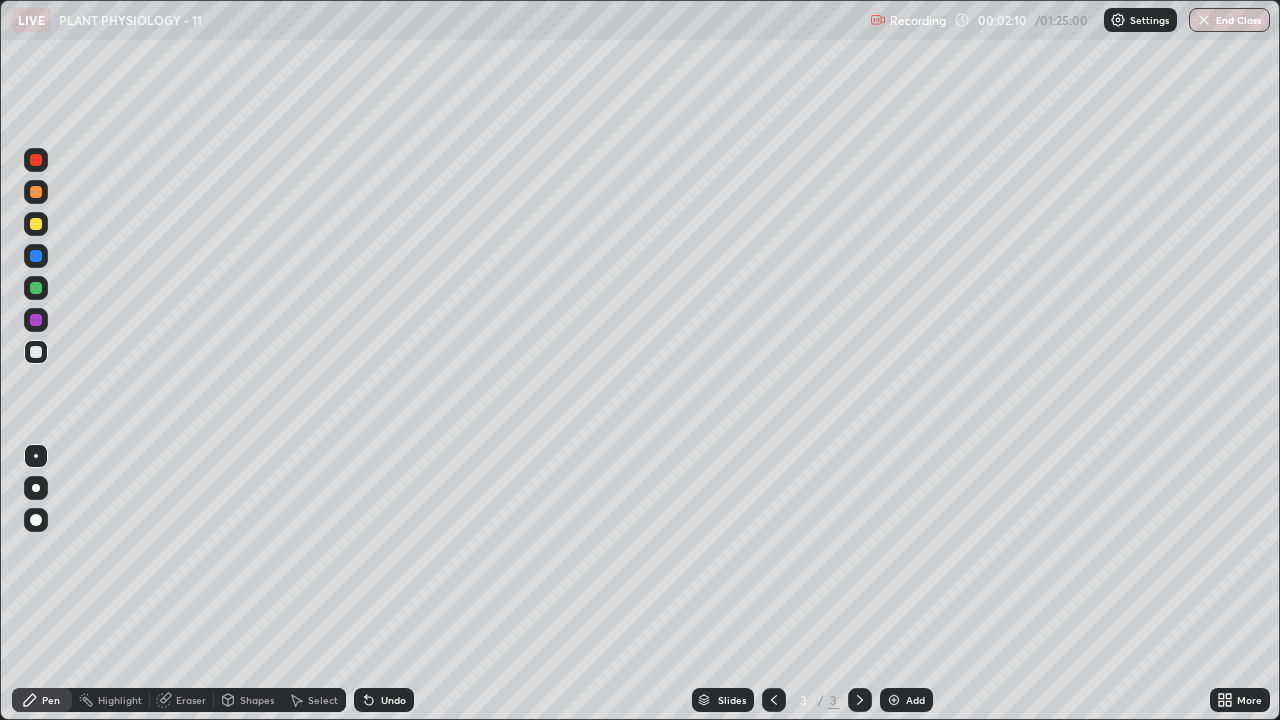 click on "Shapes" at bounding box center (257, 700) 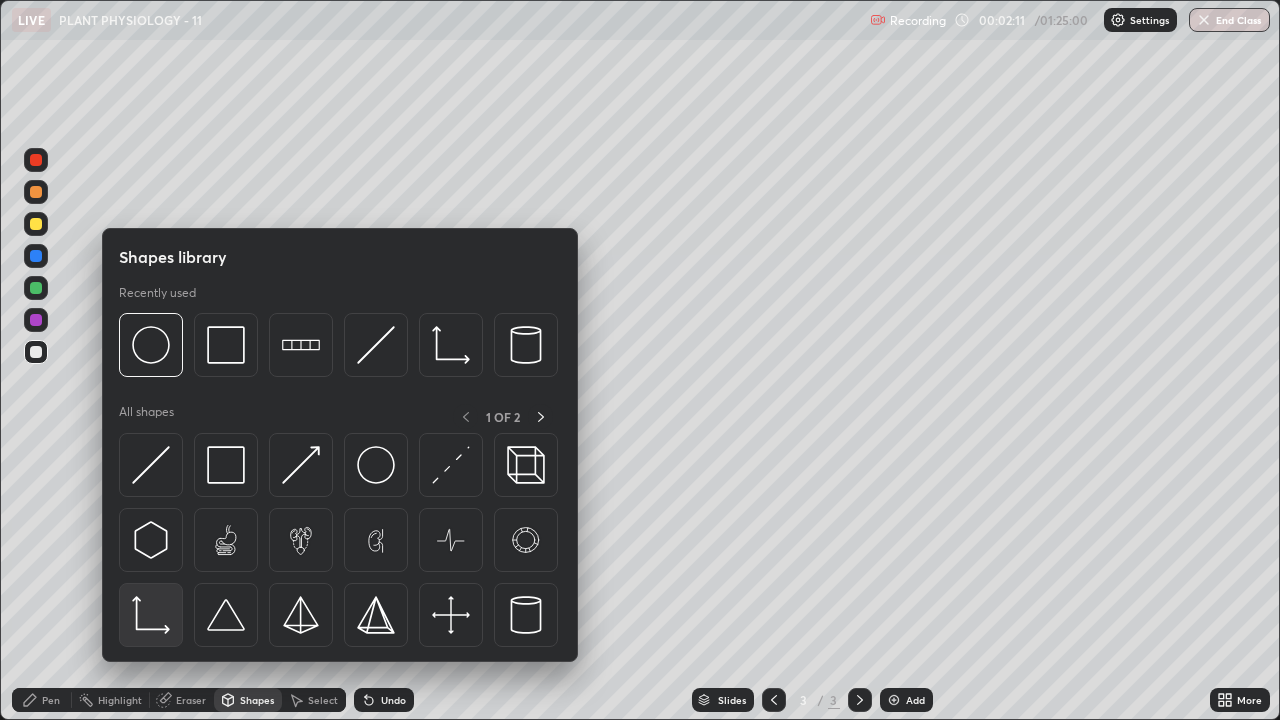 click at bounding box center [151, 615] 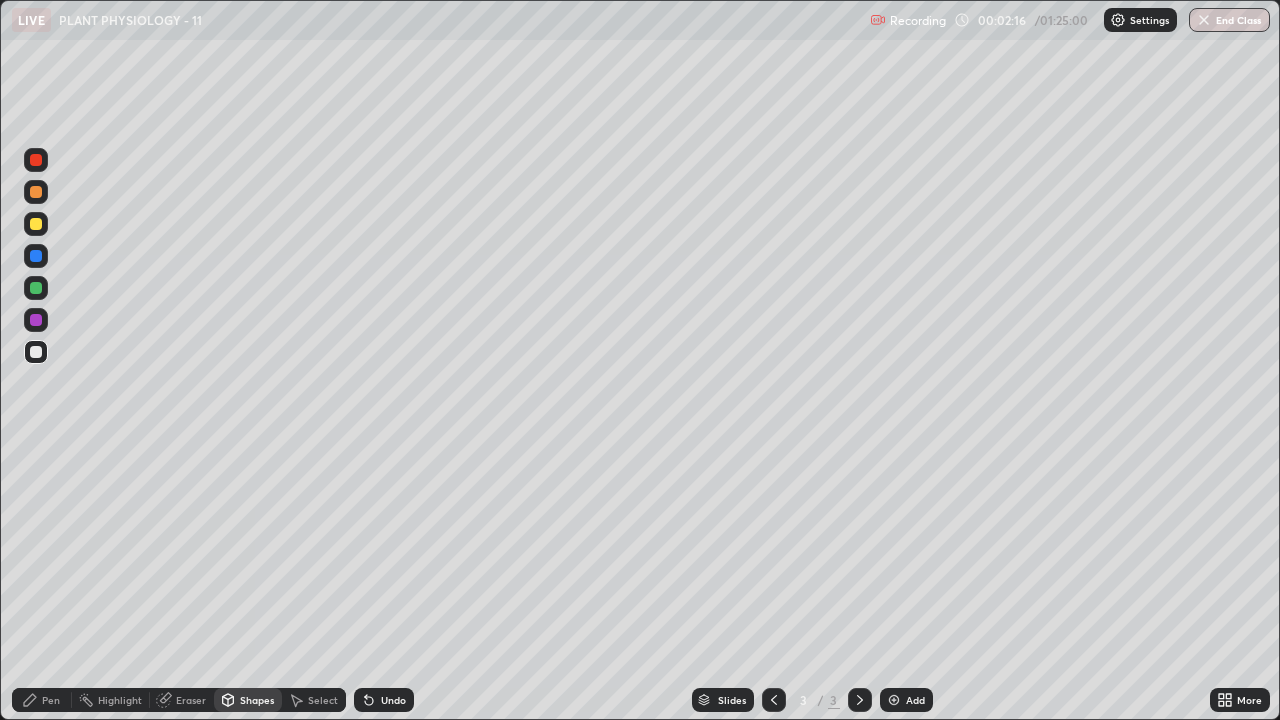 click on "Pen" at bounding box center (42, 700) 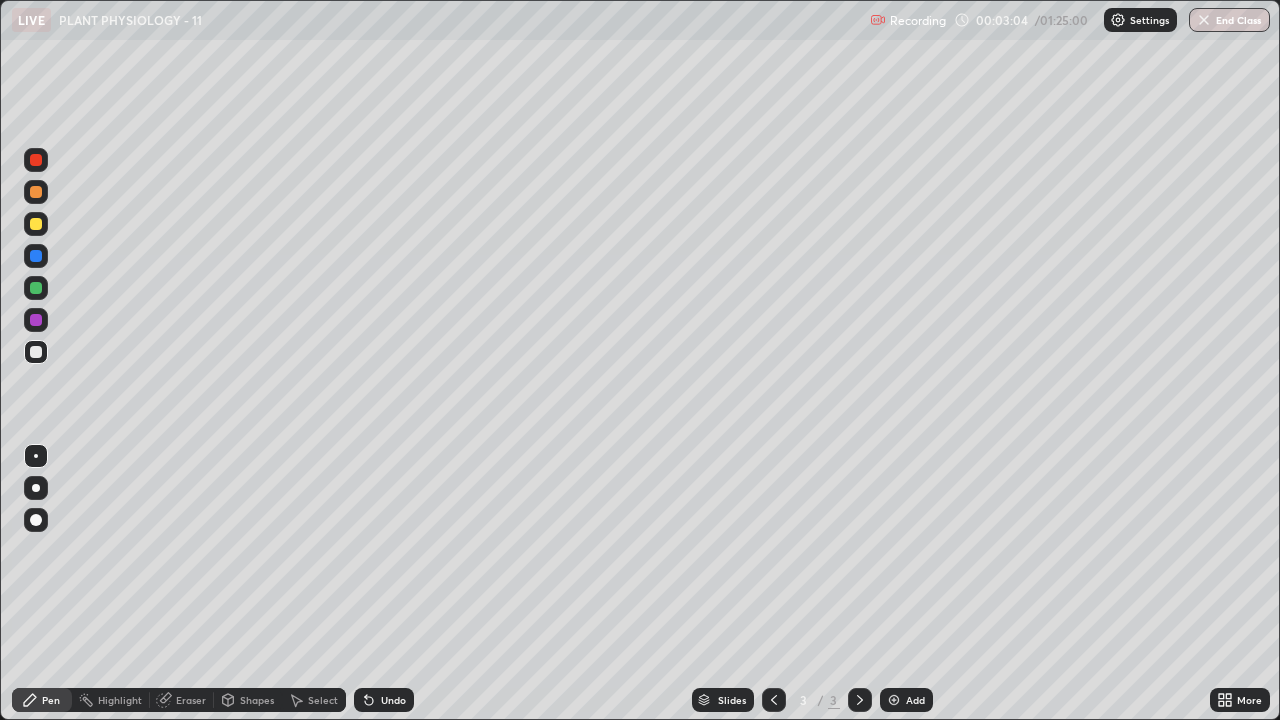 click 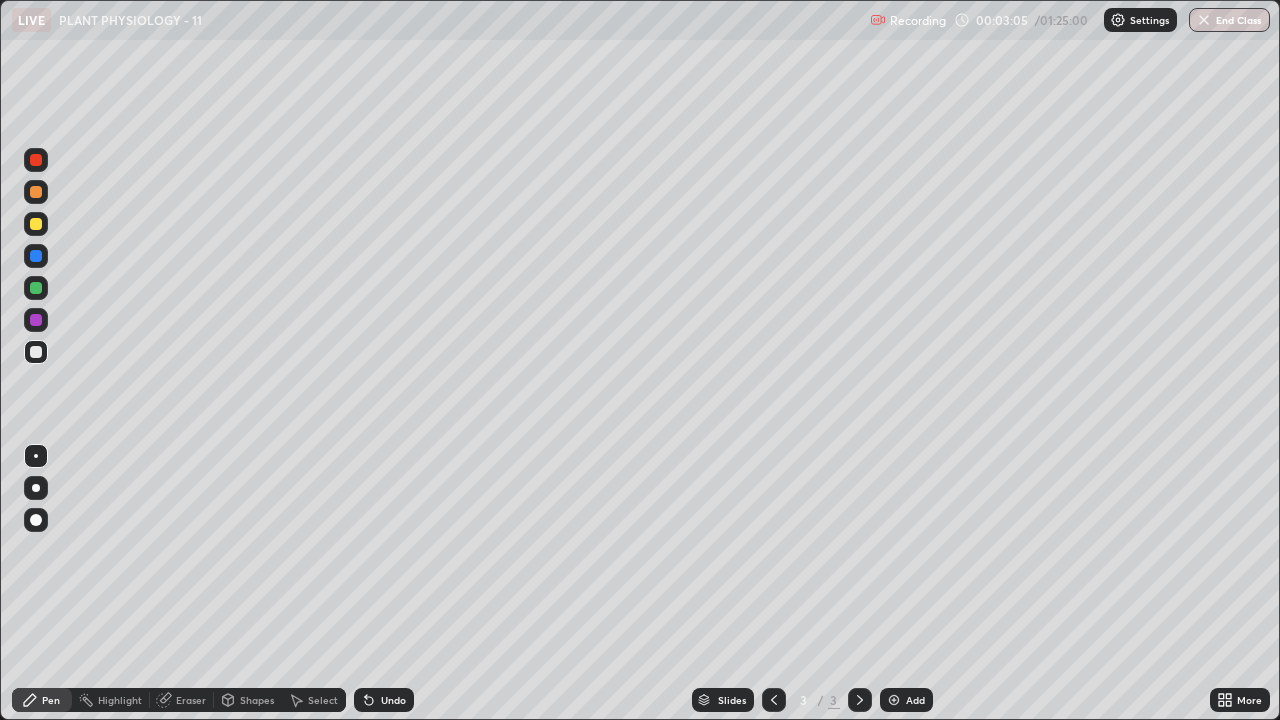 click 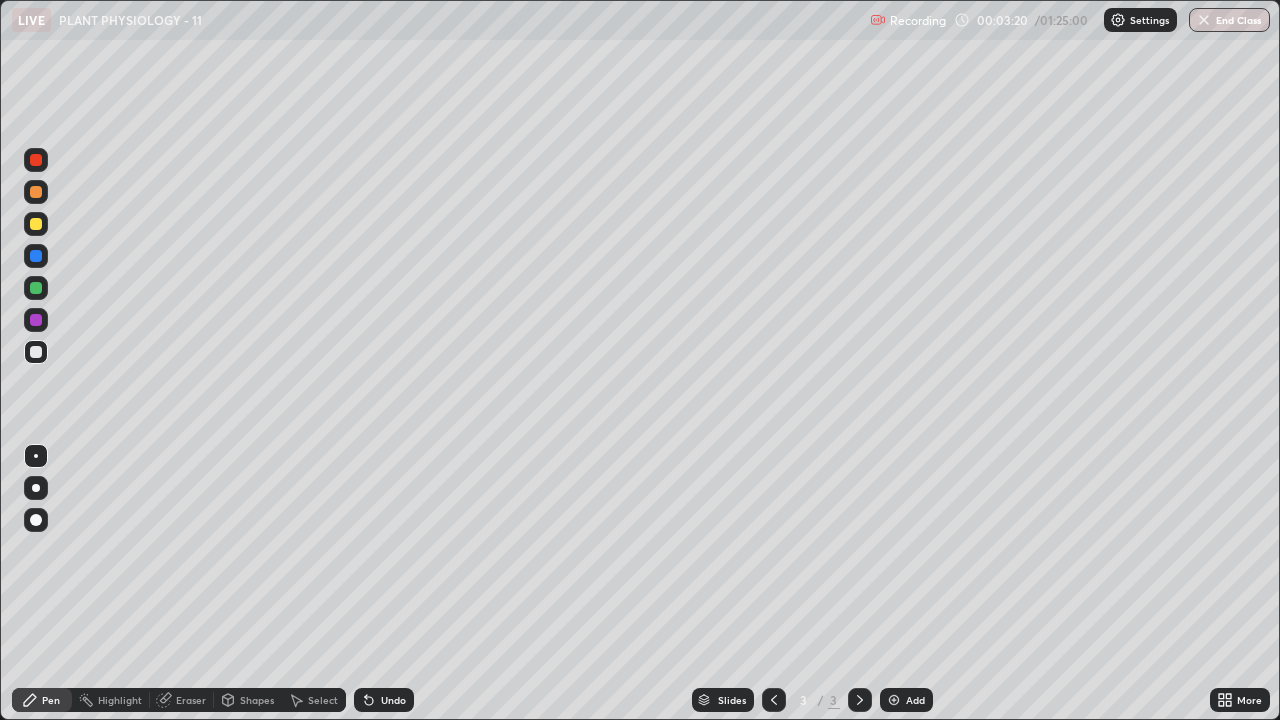 click at bounding box center (36, 224) 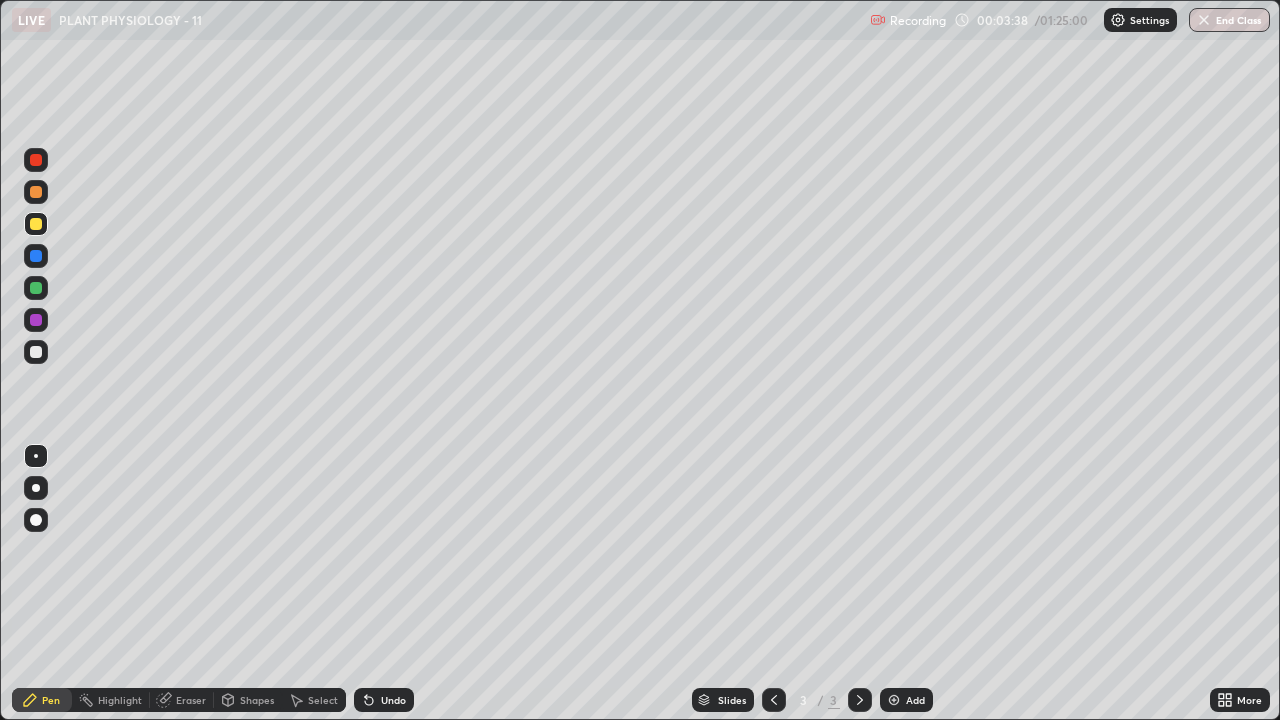 click at bounding box center (36, 352) 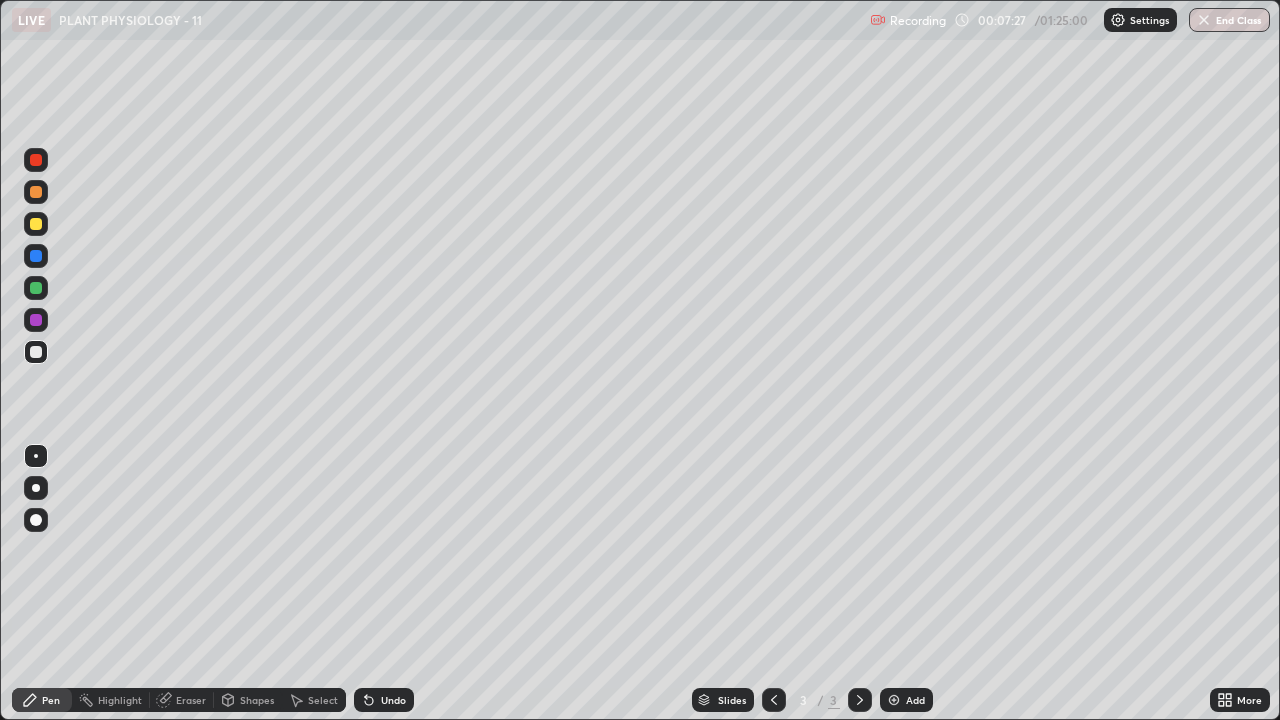 click on "Eraser" at bounding box center (191, 700) 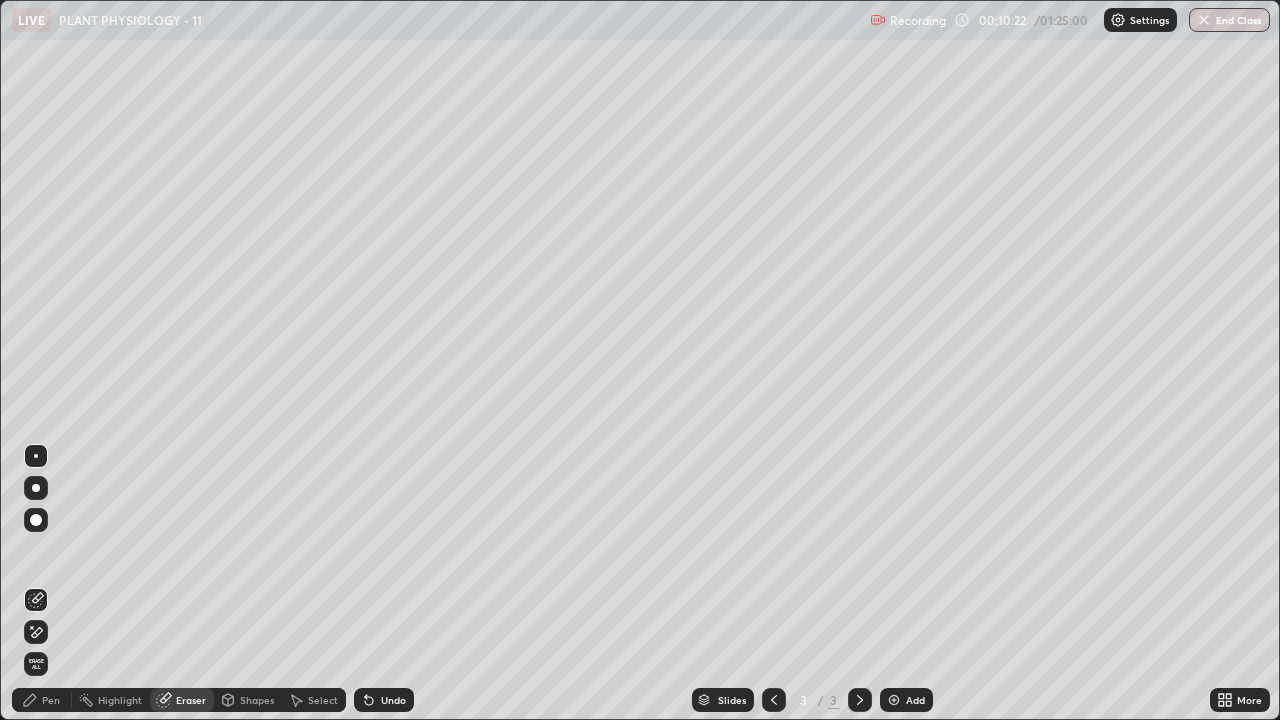 click on "Shapes" at bounding box center (257, 700) 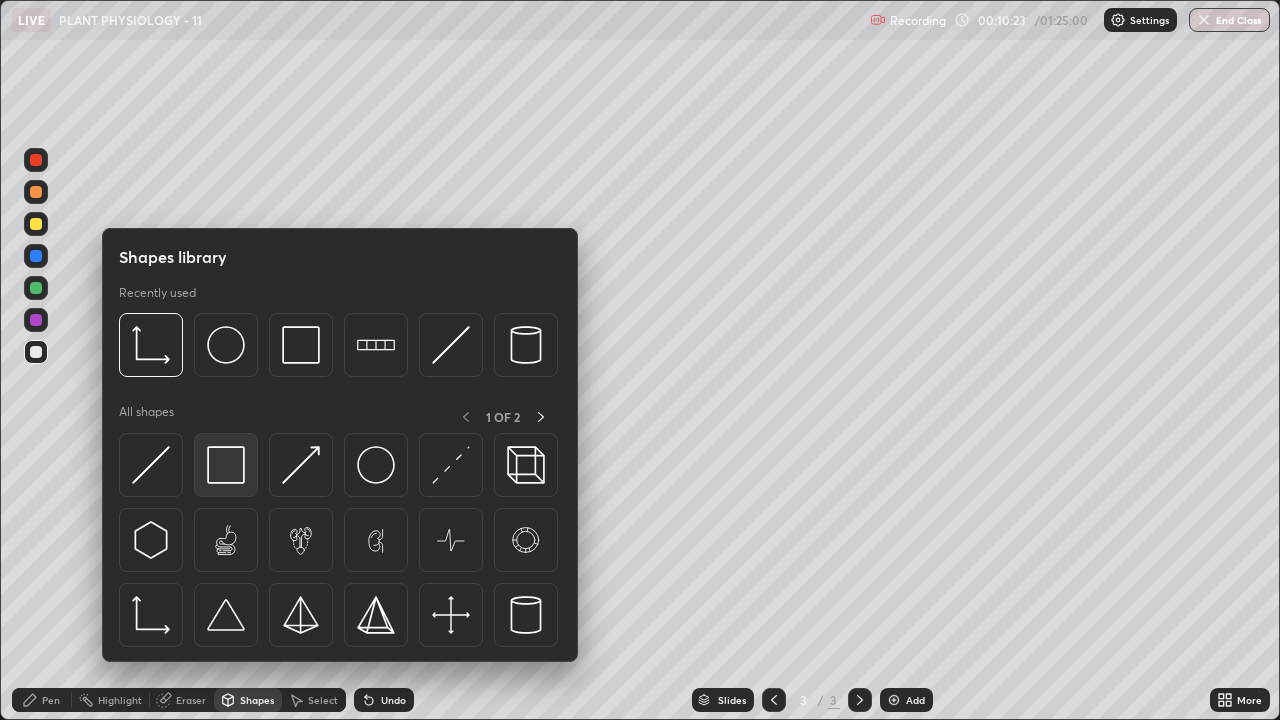 click at bounding box center (226, 465) 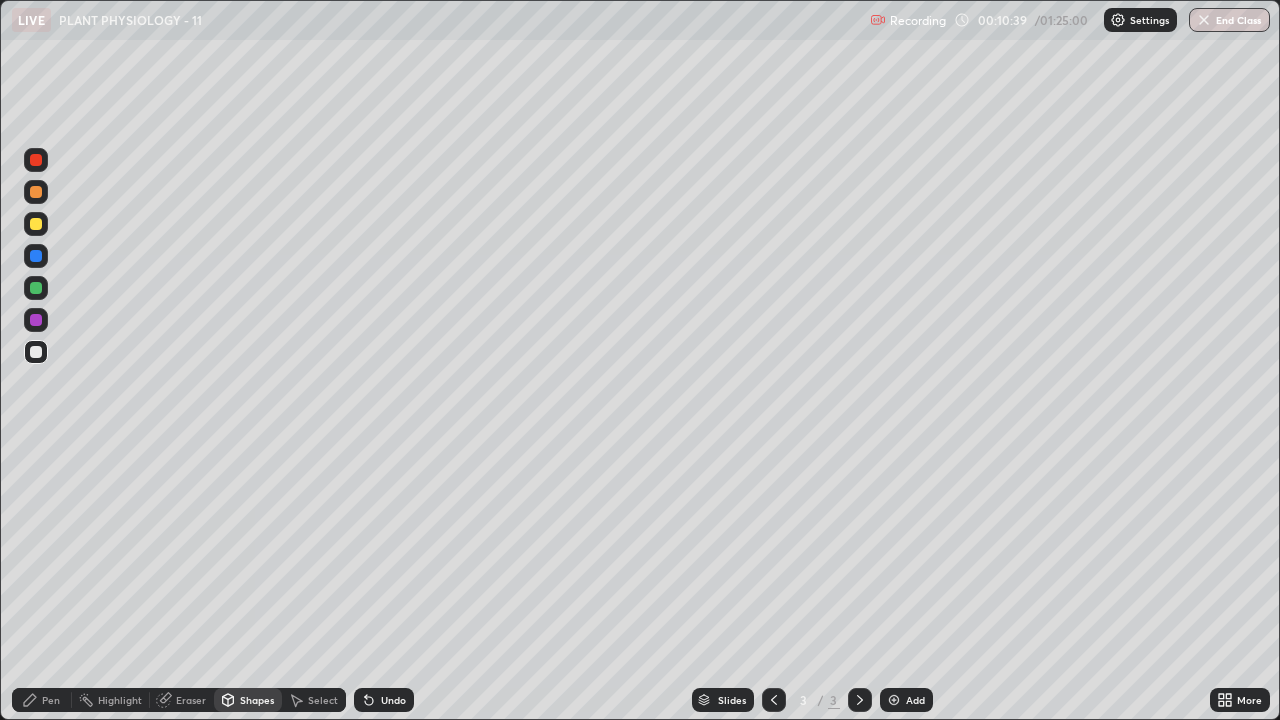 click on "Pen" at bounding box center (51, 700) 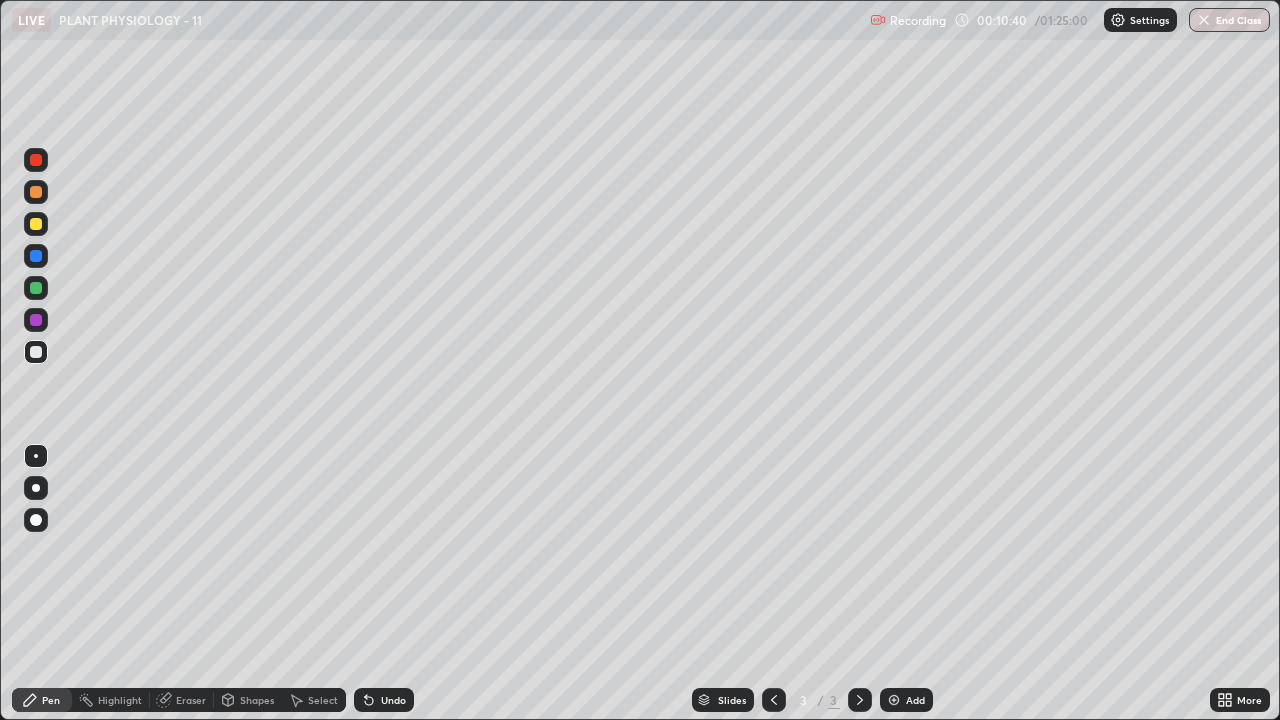 click at bounding box center [36, 224] 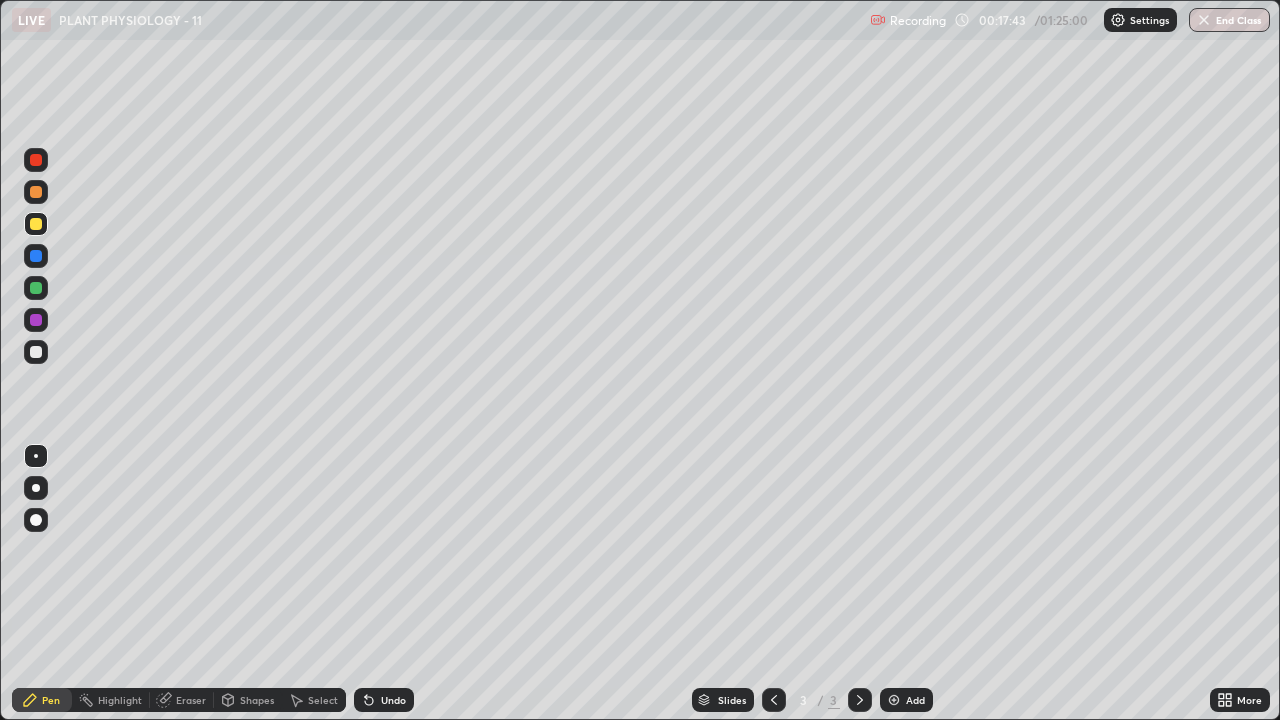 click on "Add" at bounding box center [915, 700] 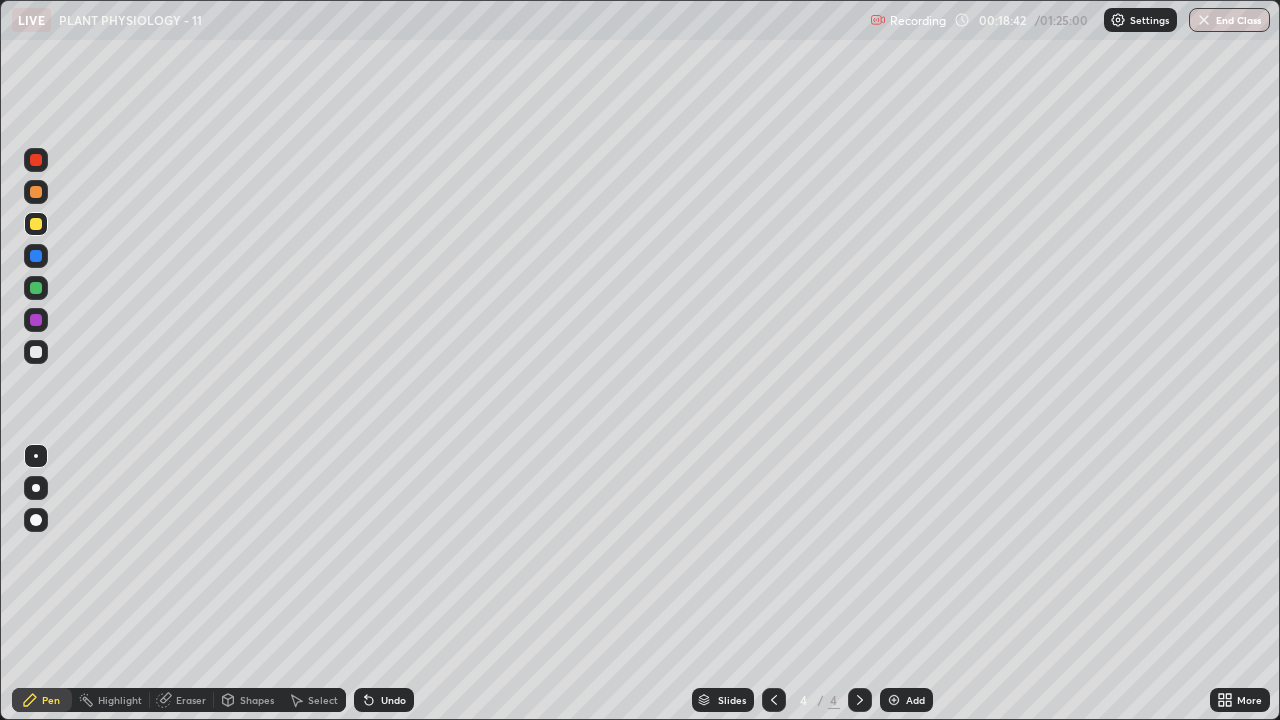 click at bounding box center [36, 352] 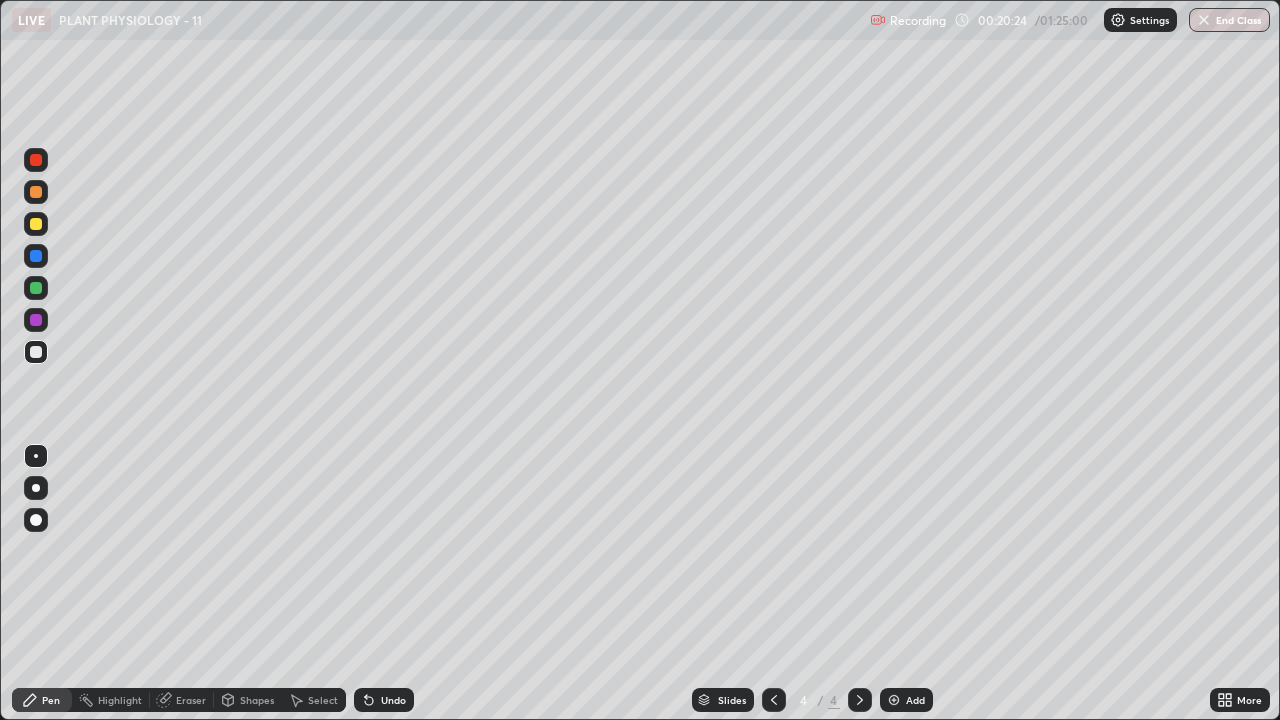 click at bounding box center (36, 224) 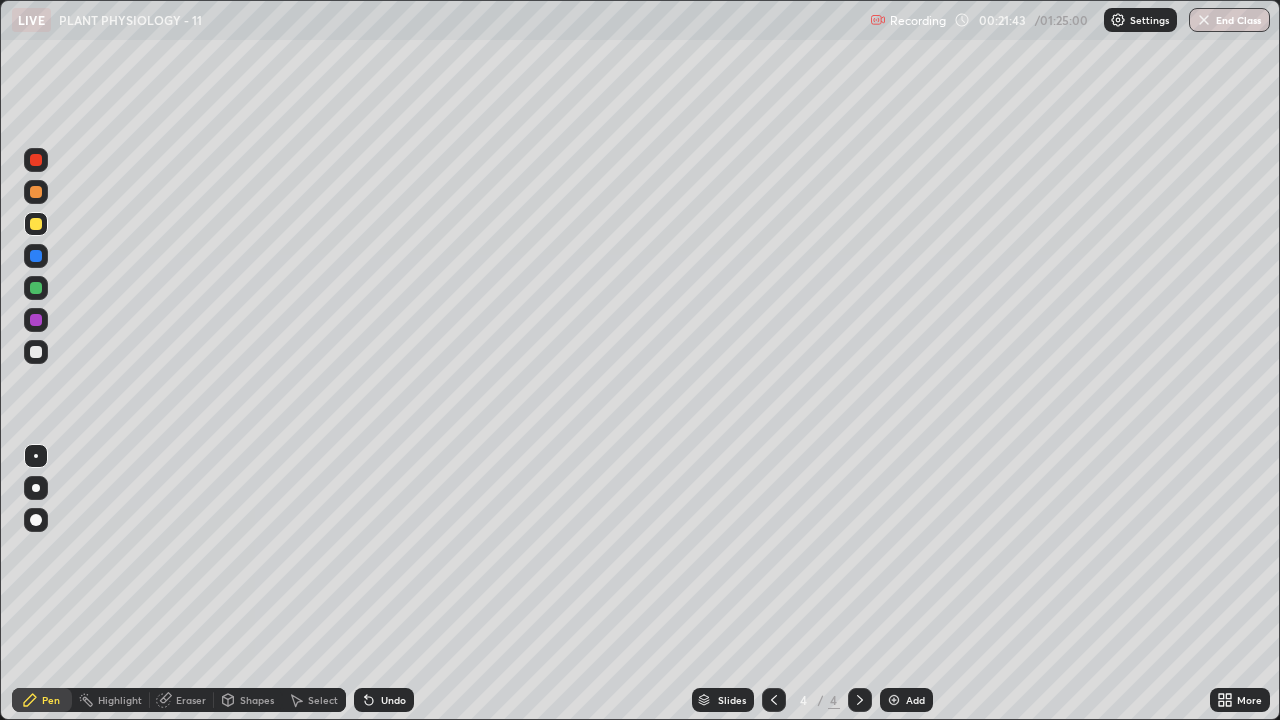 click at bounding box center [36, 352] 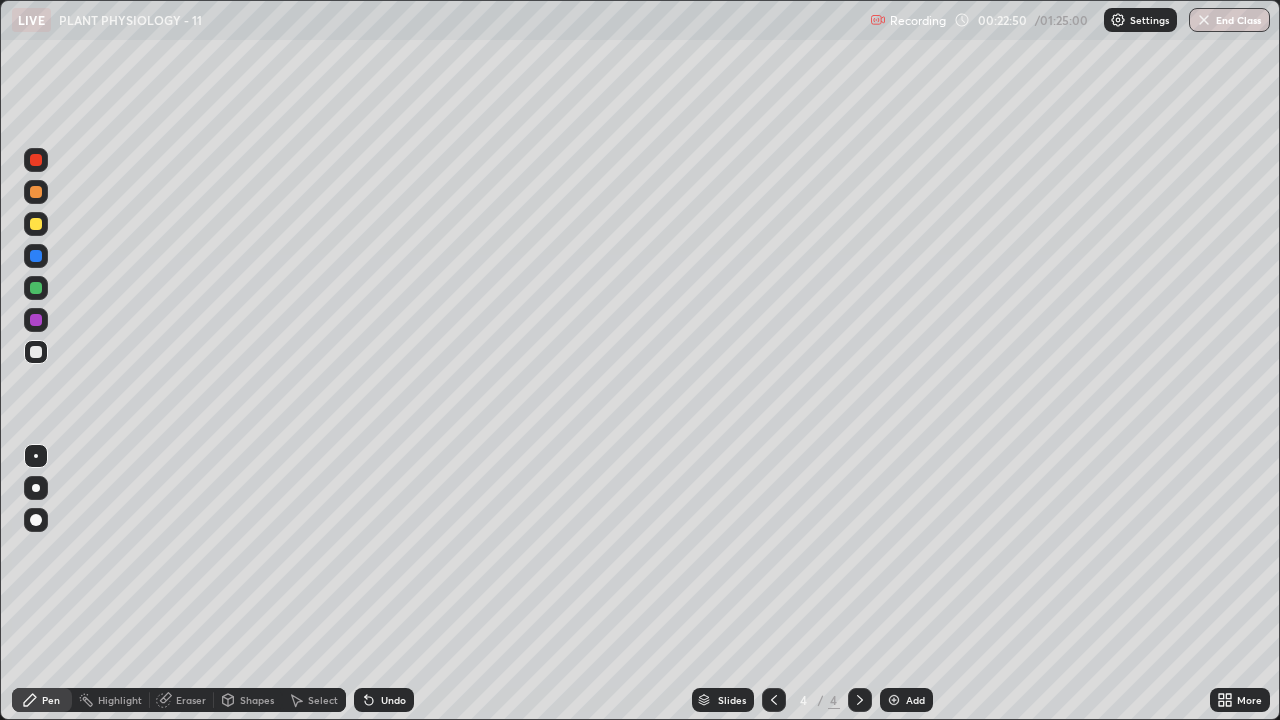 click at bounding box center (36, 224) 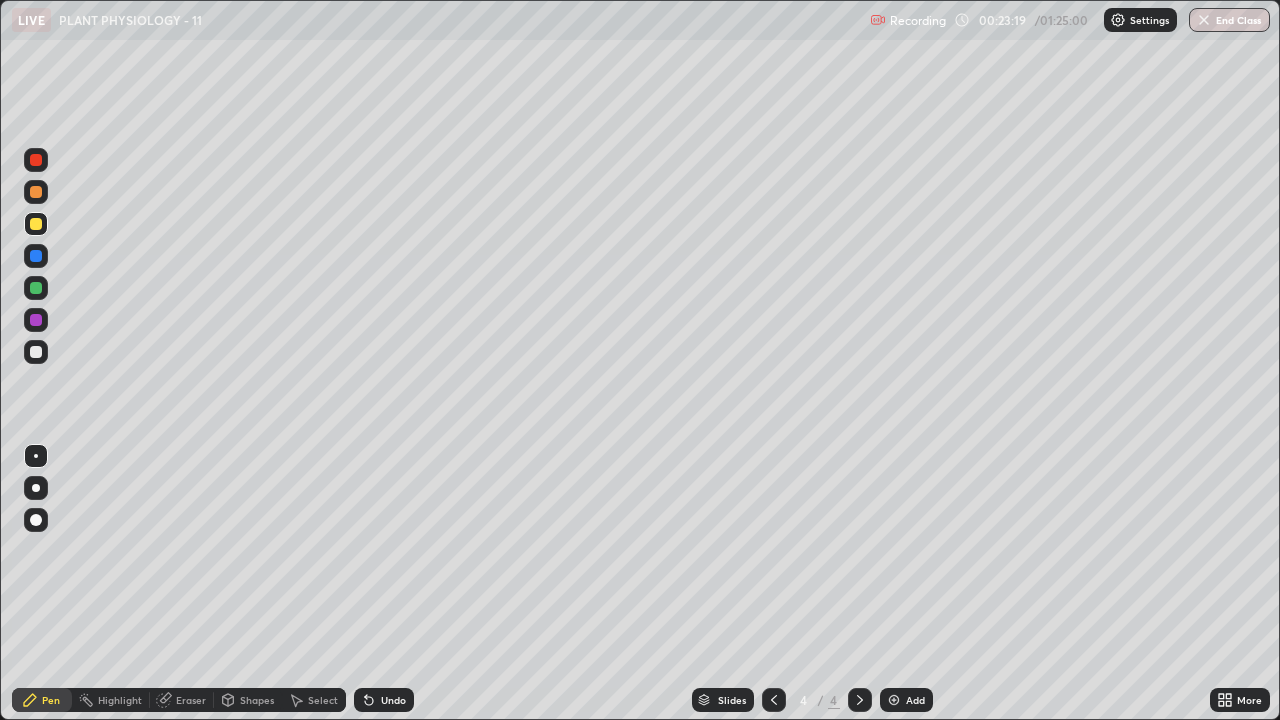 click on "Shapes" at bounding box center [248, 700] 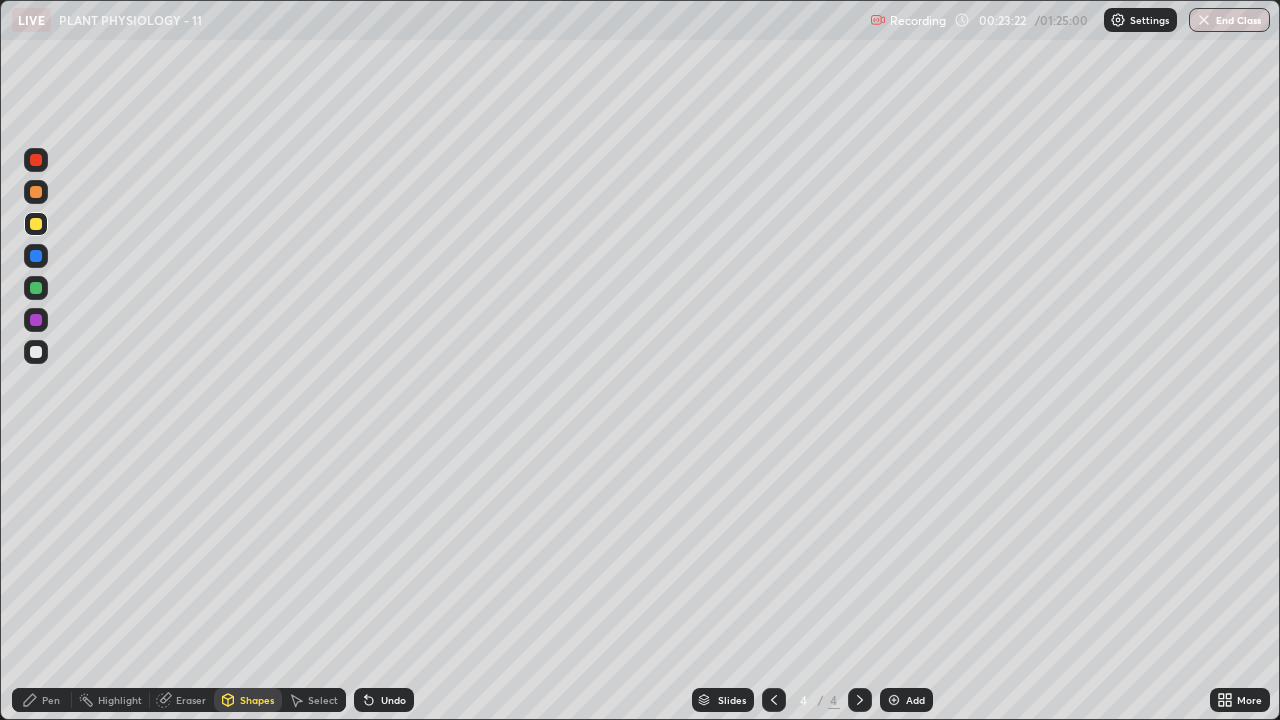 click on "Pen" at bounding box center [51, 700] 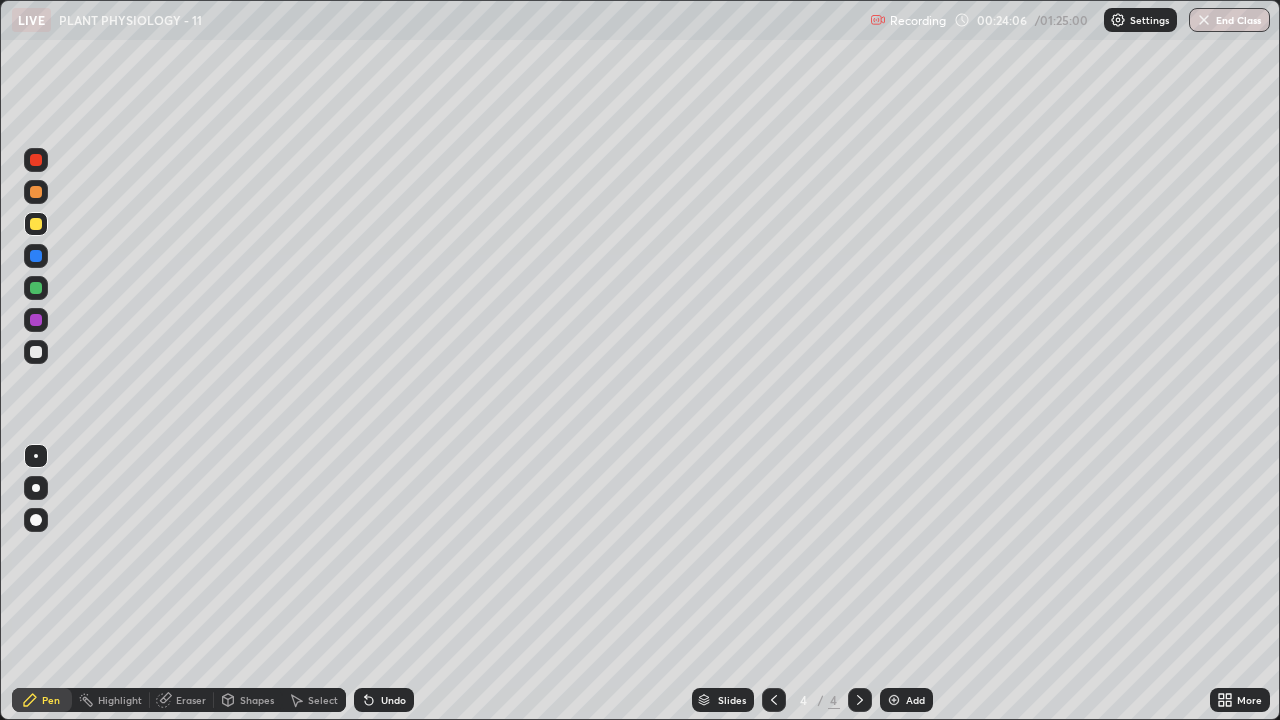 click on "Eraser" at bounding box center (191, 700) 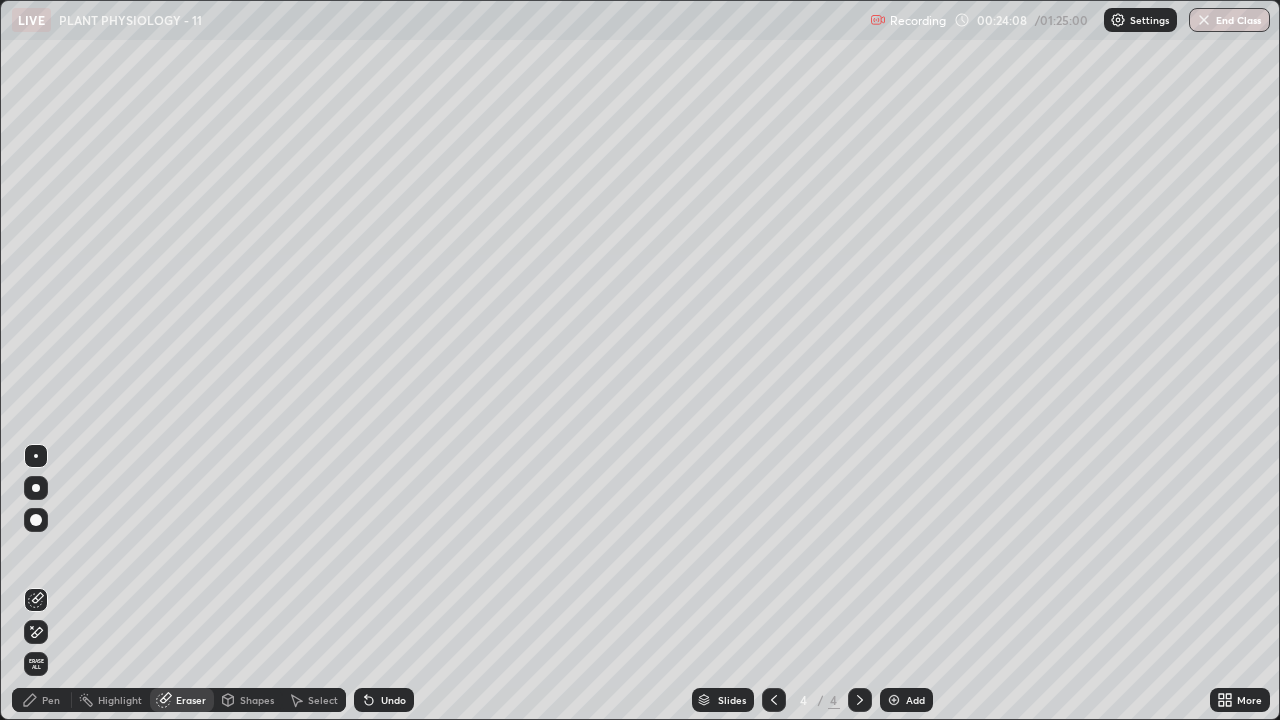 click on "Pen" at bounding box center (51, 700) 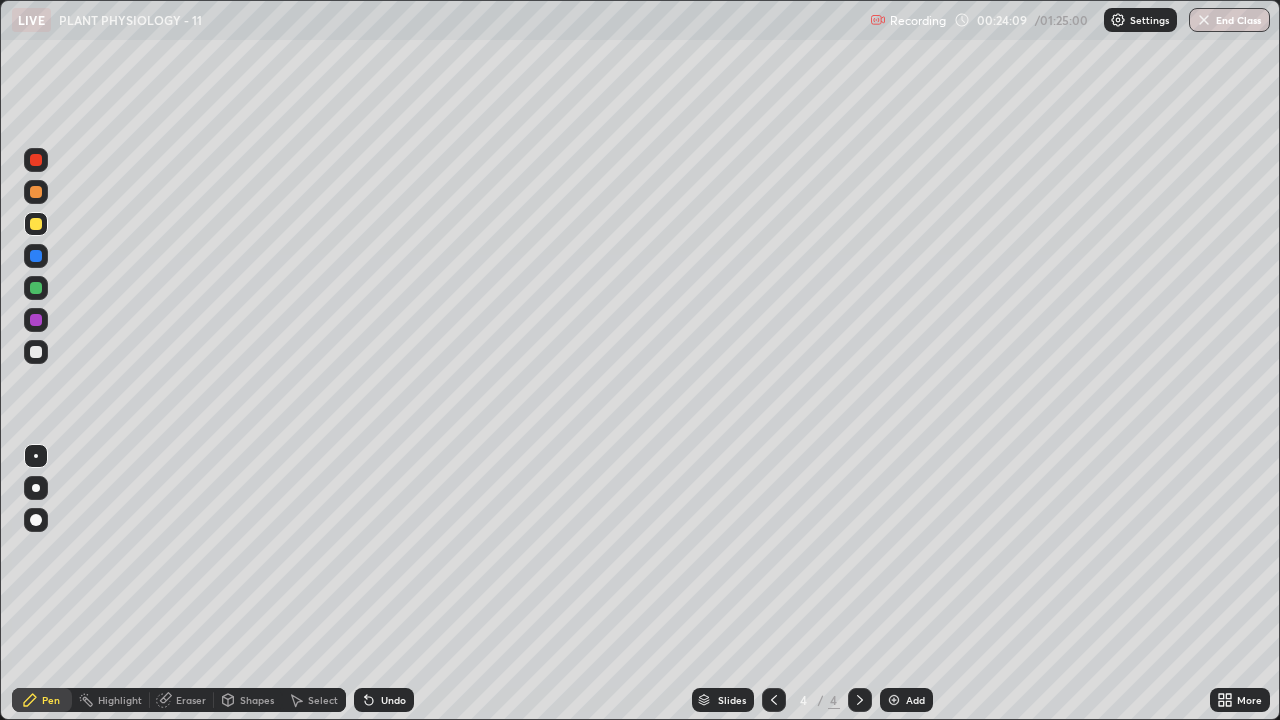 click at bounding box center [36, 352] 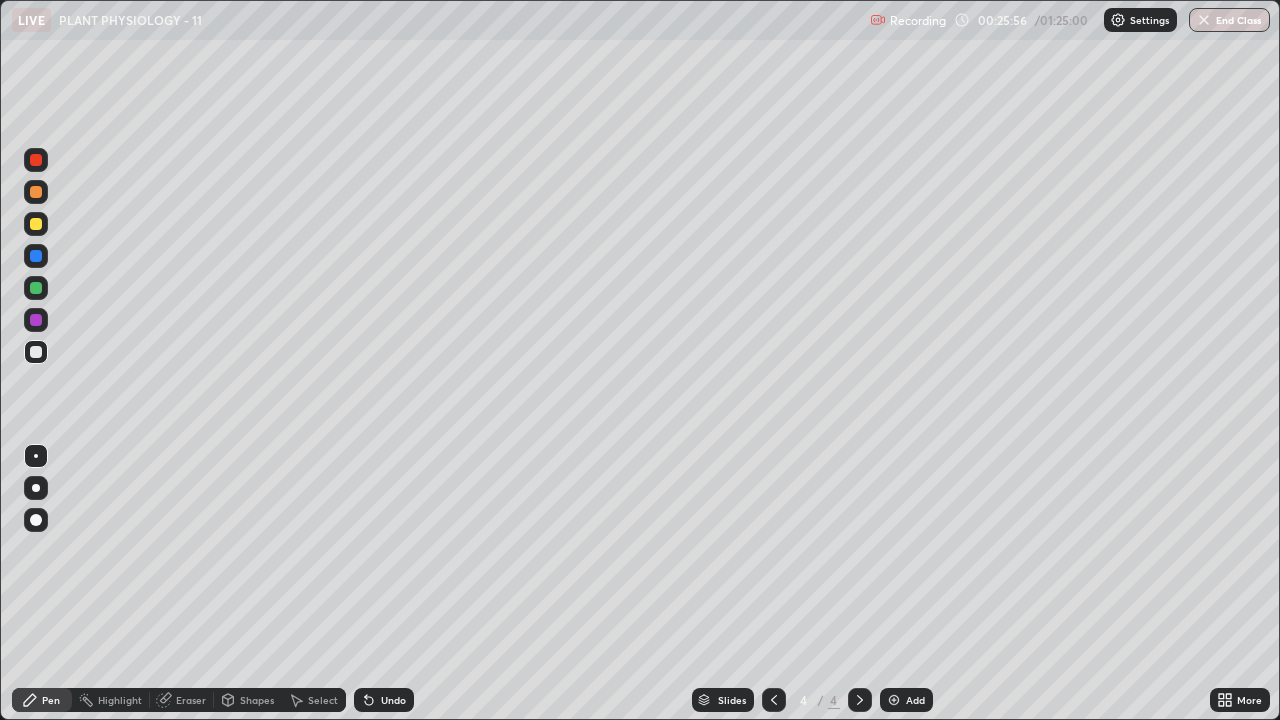 click on "Add" at bounding box center (915, 700) 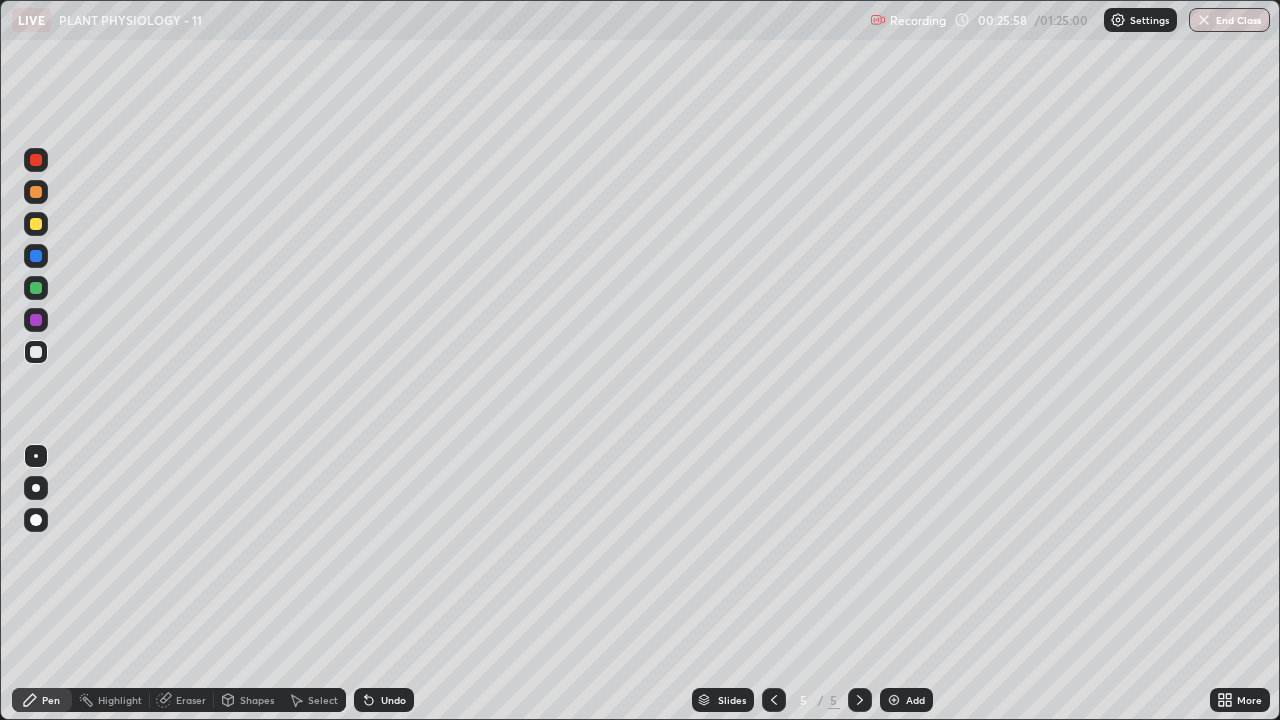 click at bounding box center [36, 224] 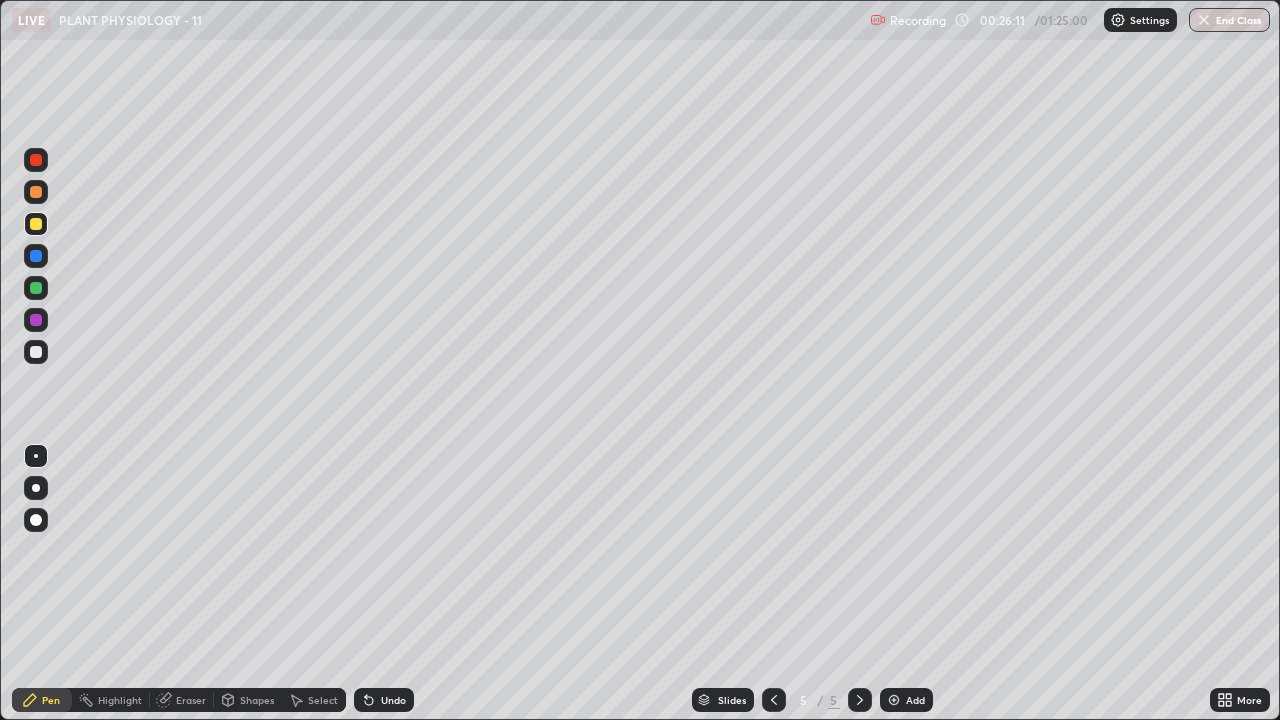 click at bounding box center [36, 352] 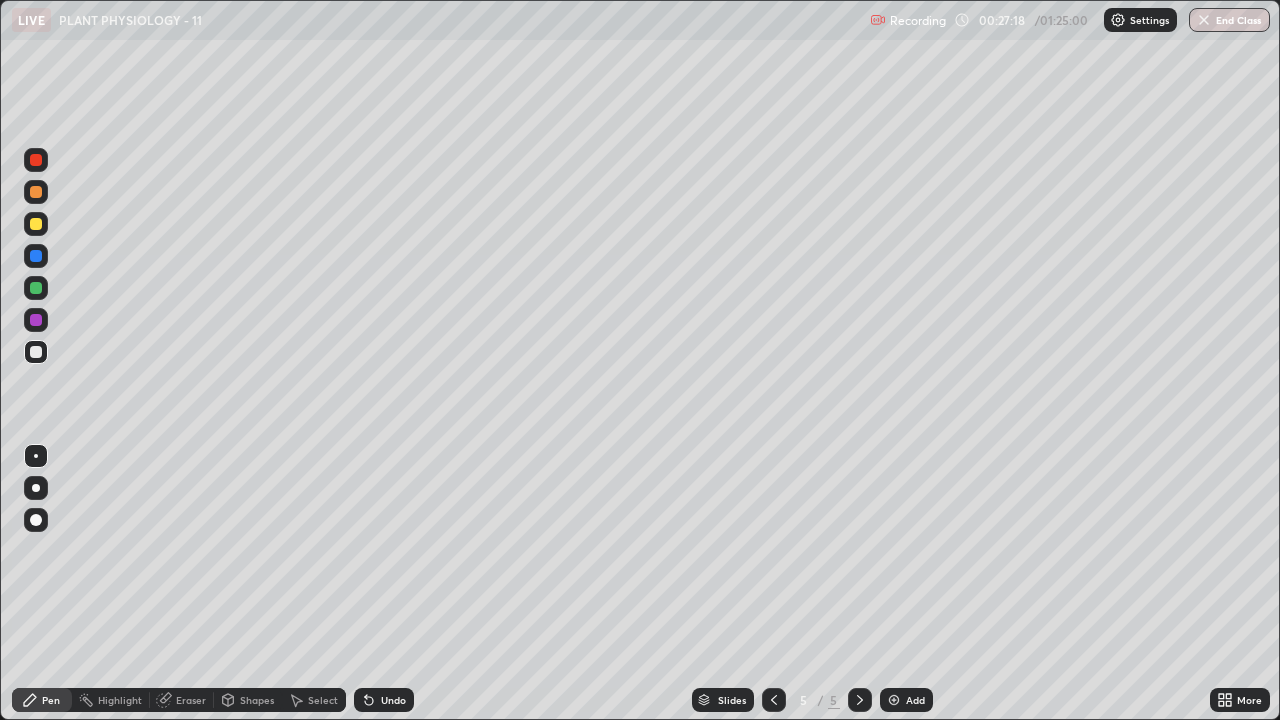 click on "Undo" at bounding box center (384, 700) 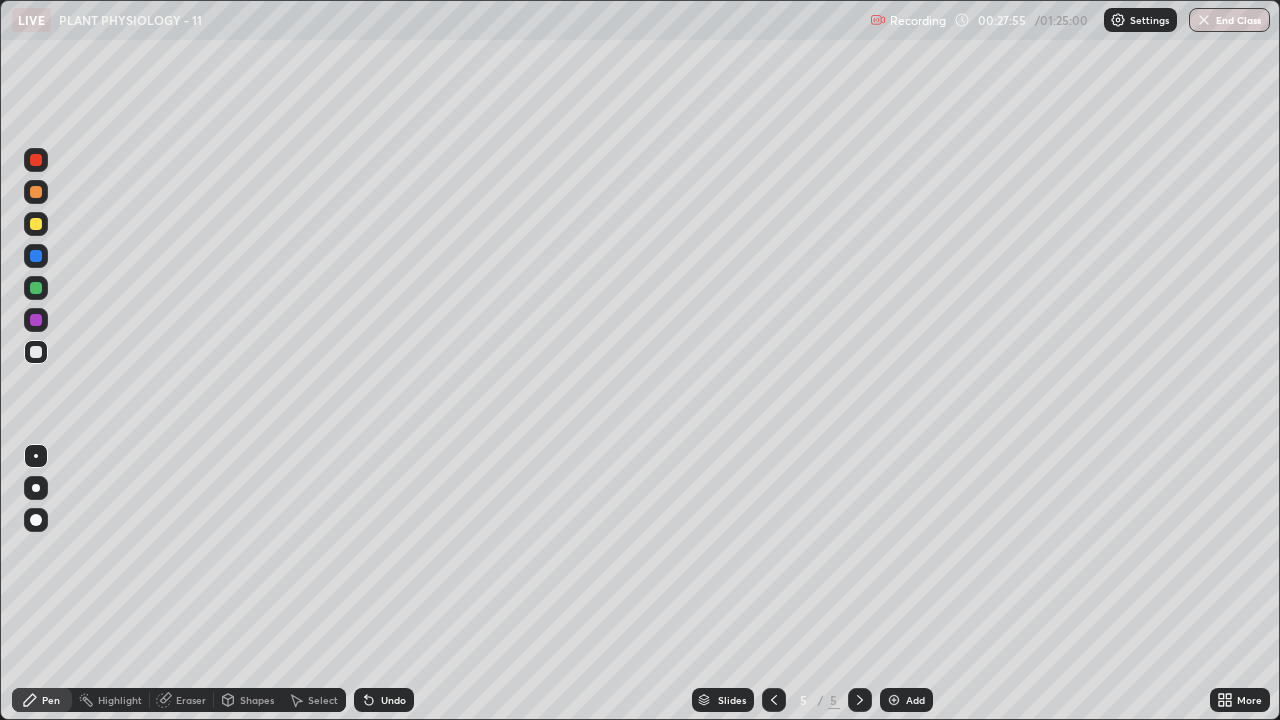 click at bounding box center (36, 224) 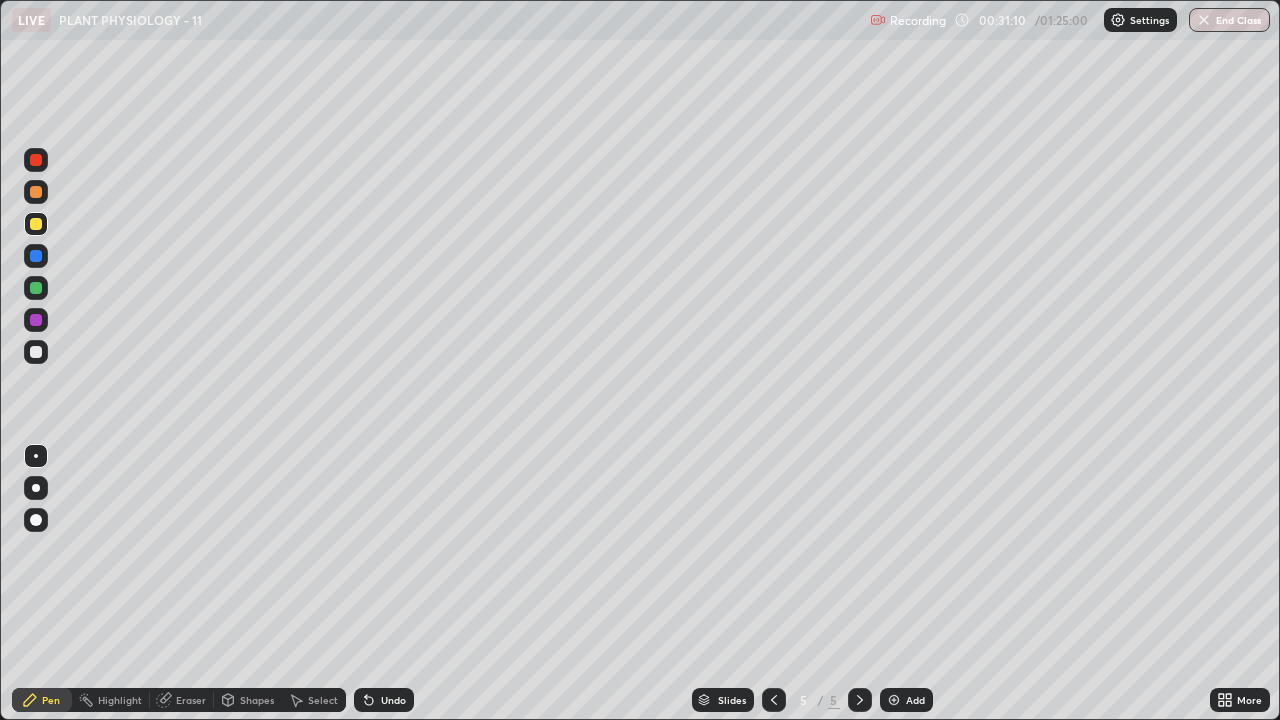click at bounding box center (36, 352) 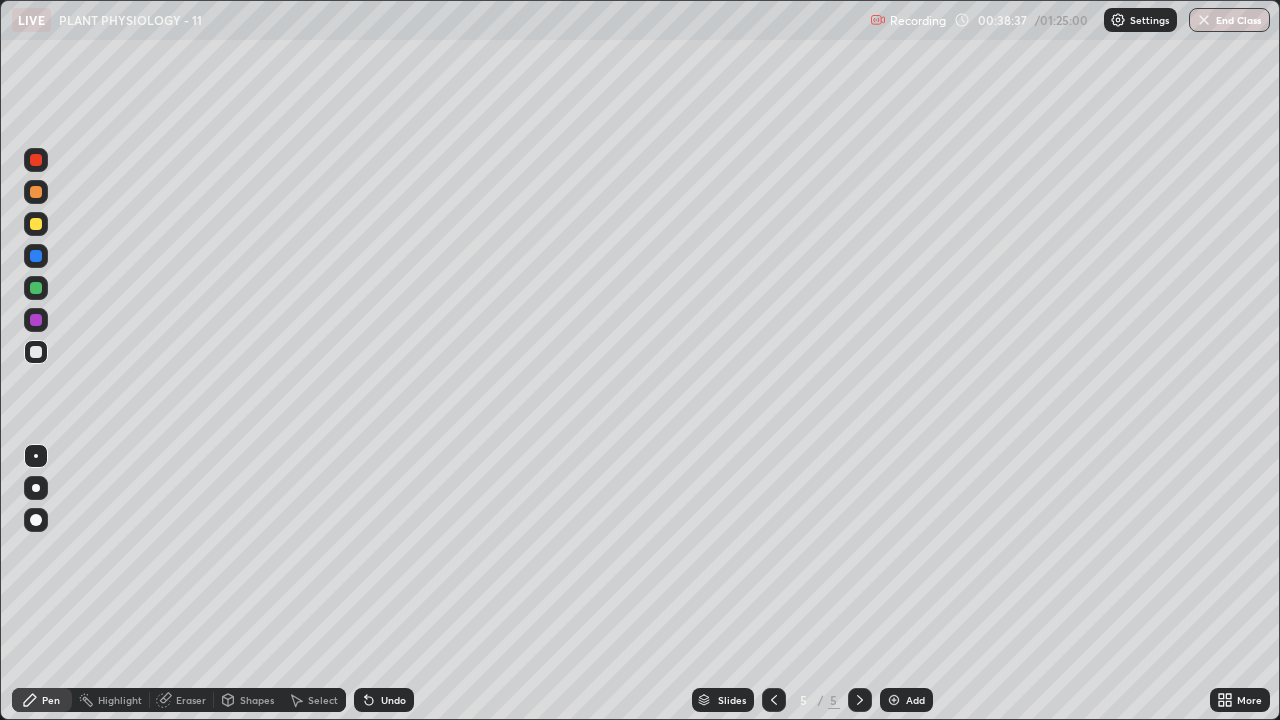 click at bounding box center [894, 700] 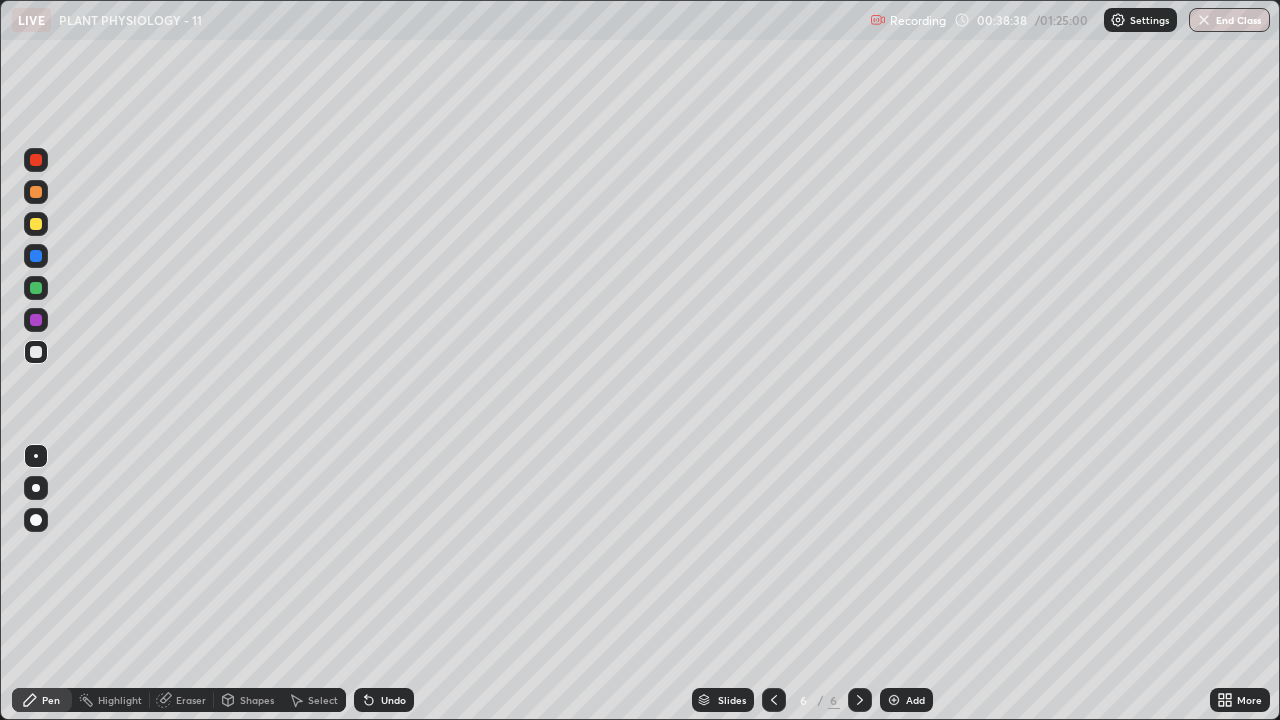 click on "Shapes" at bounding box center [257, 700] 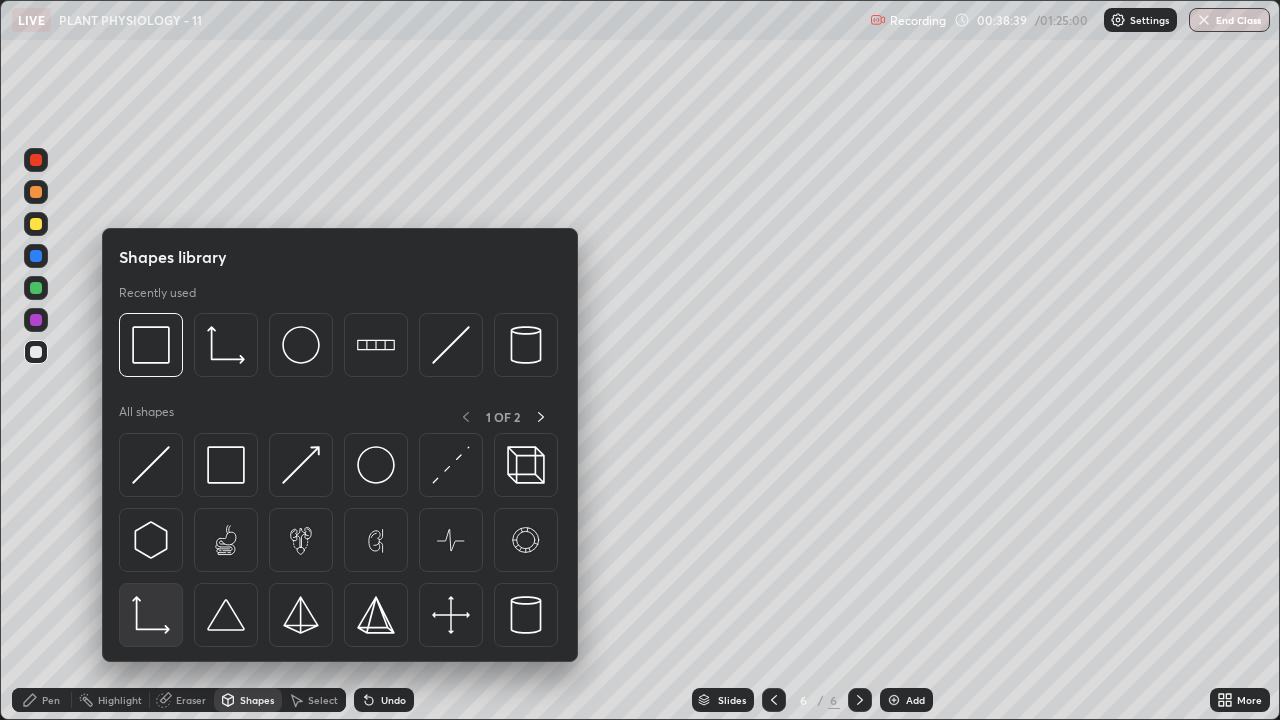 click at bounding box center (151, 615) 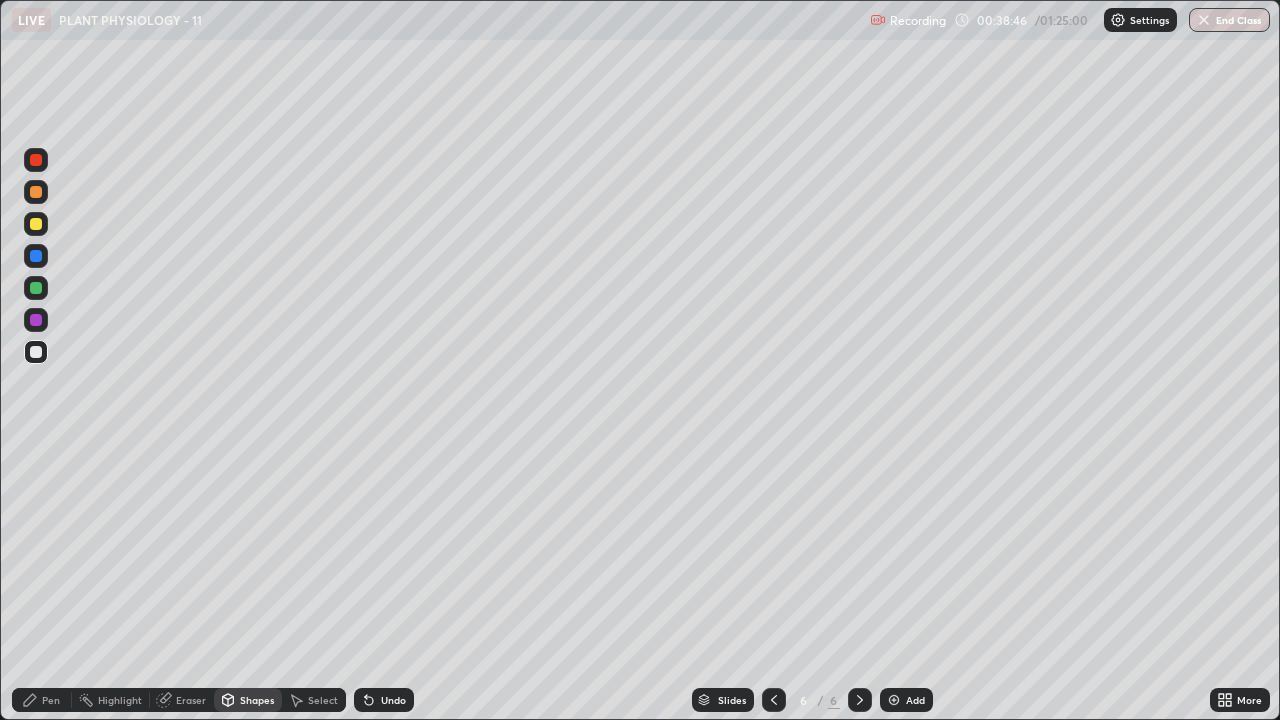 click on "Pen" at bounding box center (51, 700) 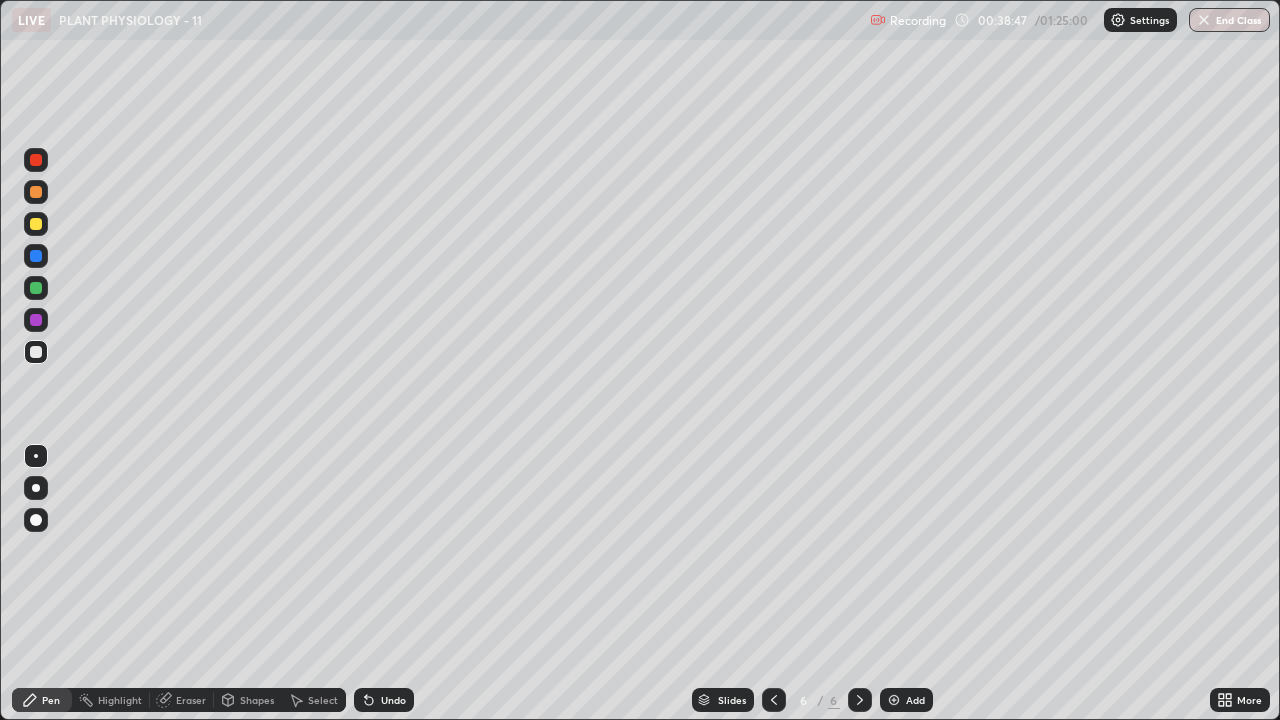 click at bounding box center (36, 352) 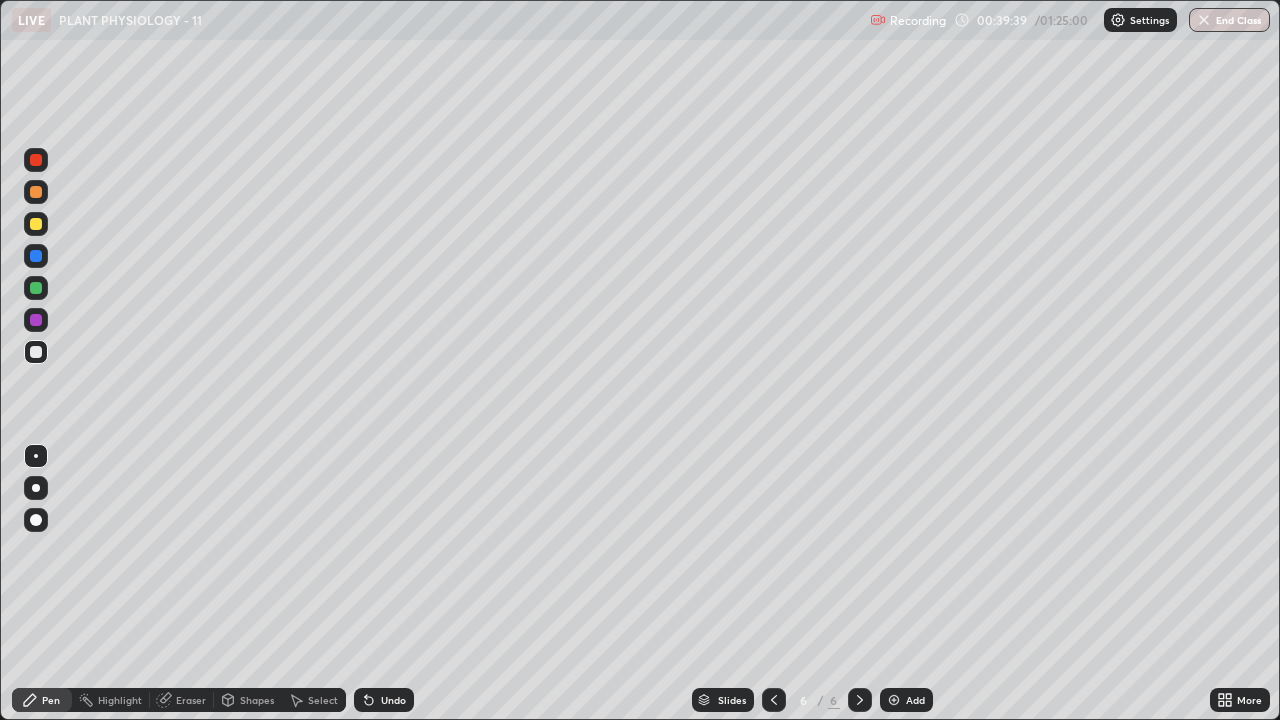 click at bounding box center [36, 224] 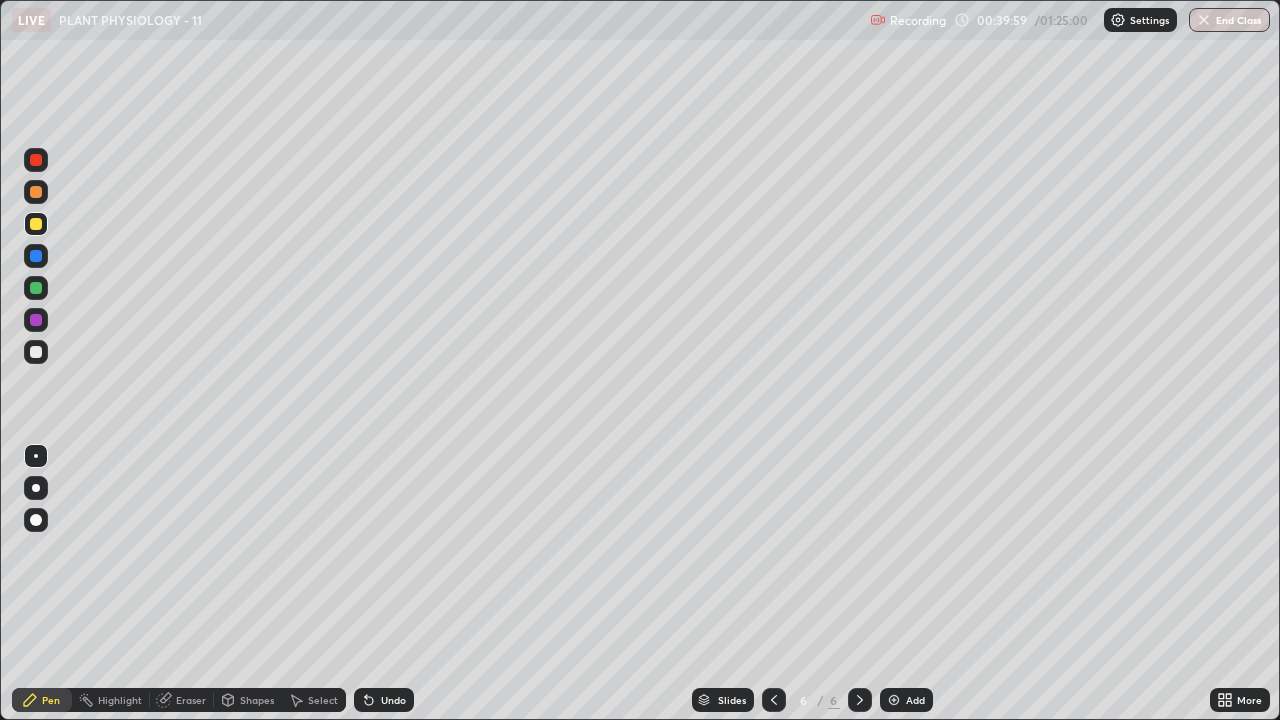 click on "Eraser" at bounding box center [191, 700] 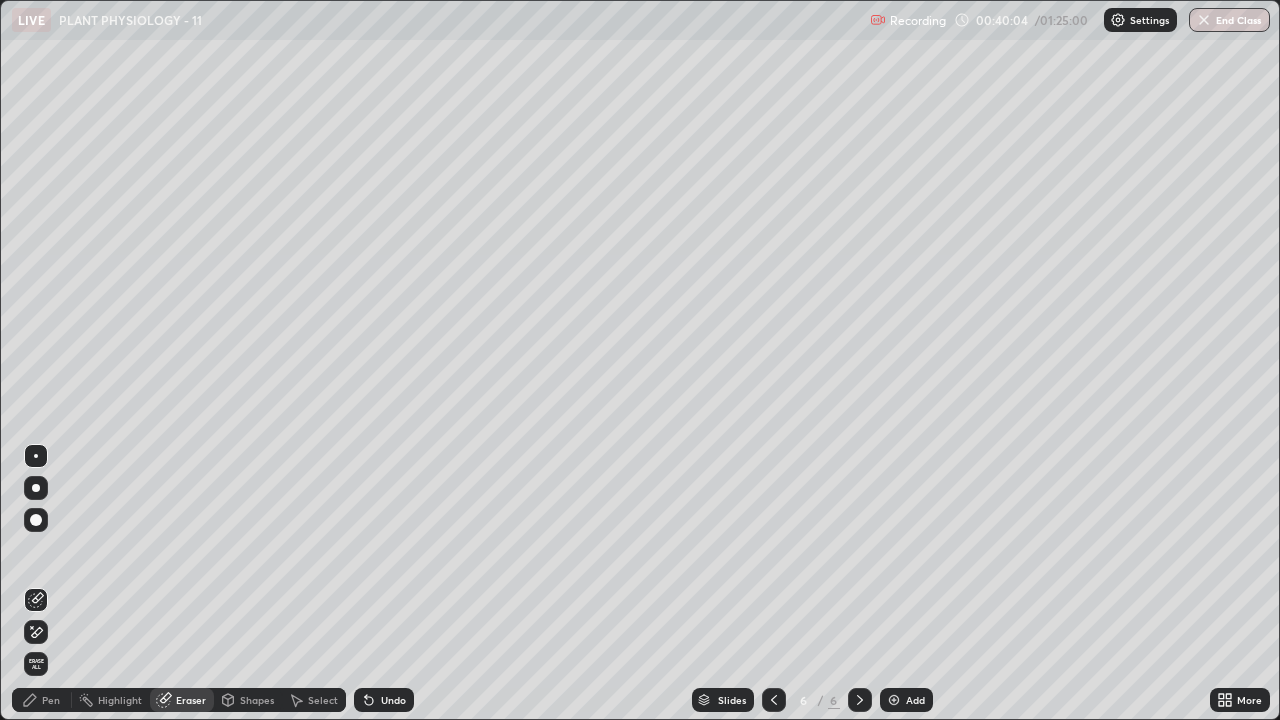 click 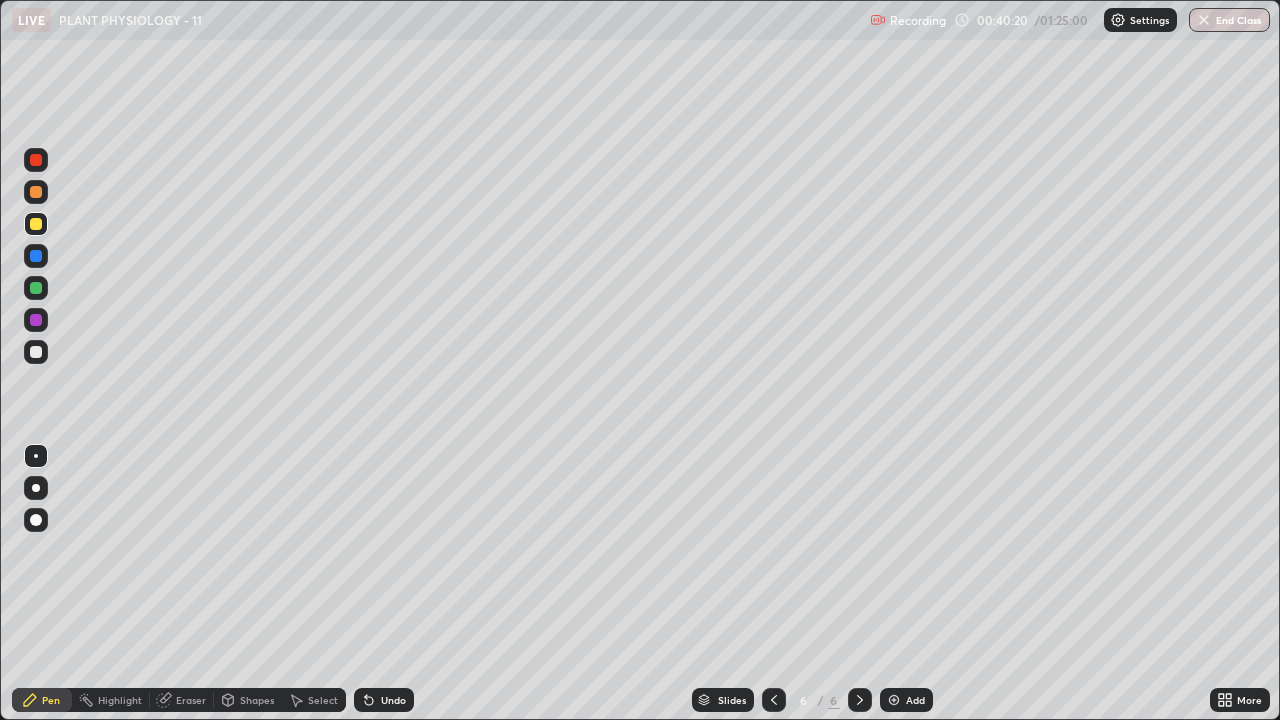 click 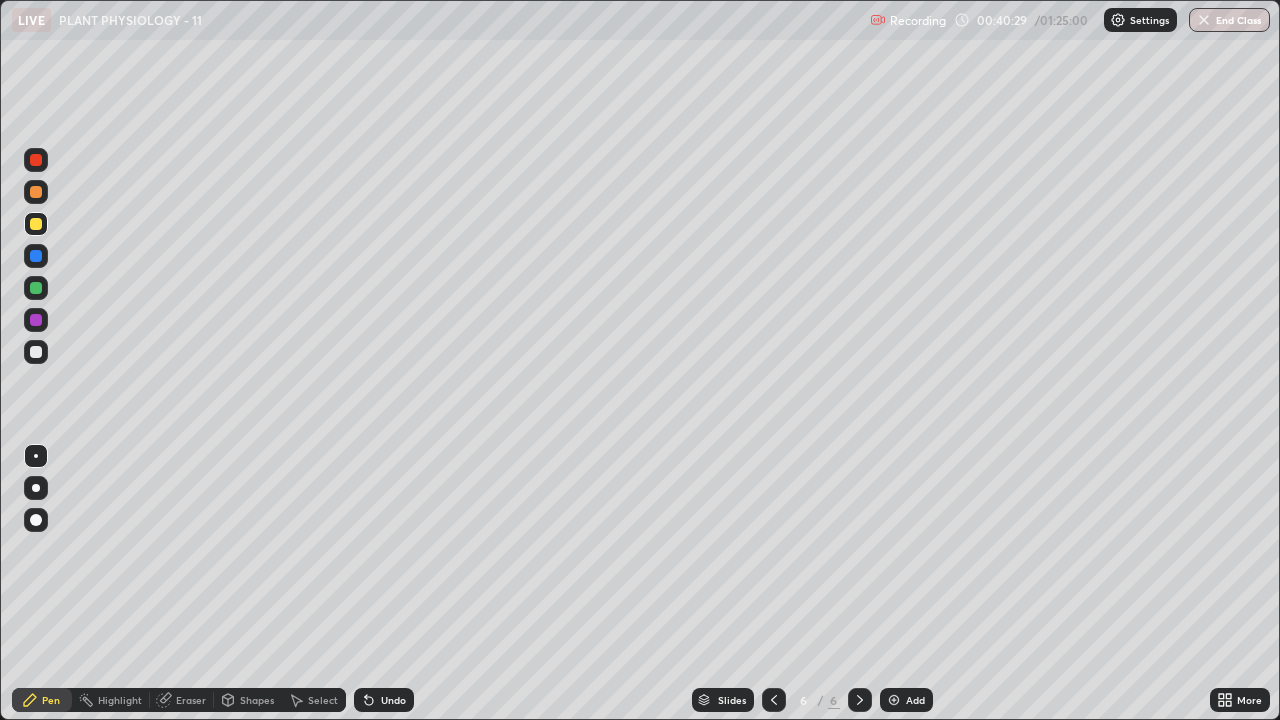 click on "Eraser" at bounding box center (191, 700) 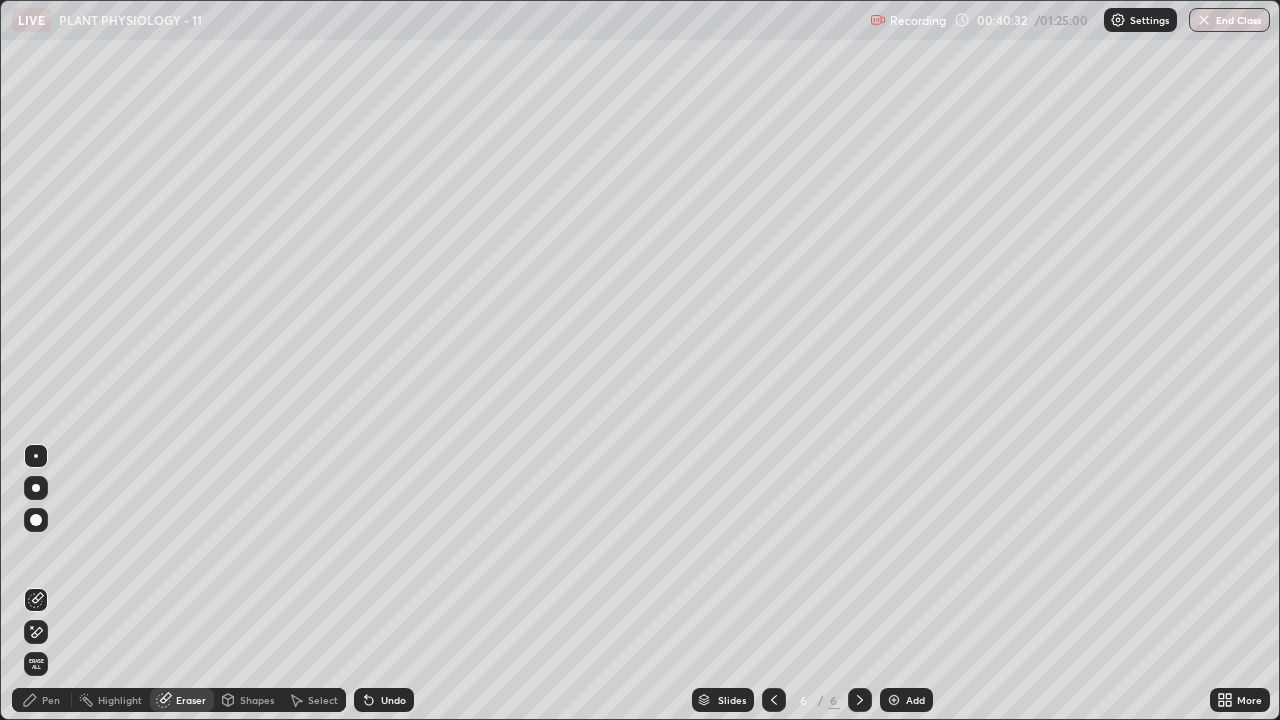 click on "Pen" at bounding box center [42, 700] 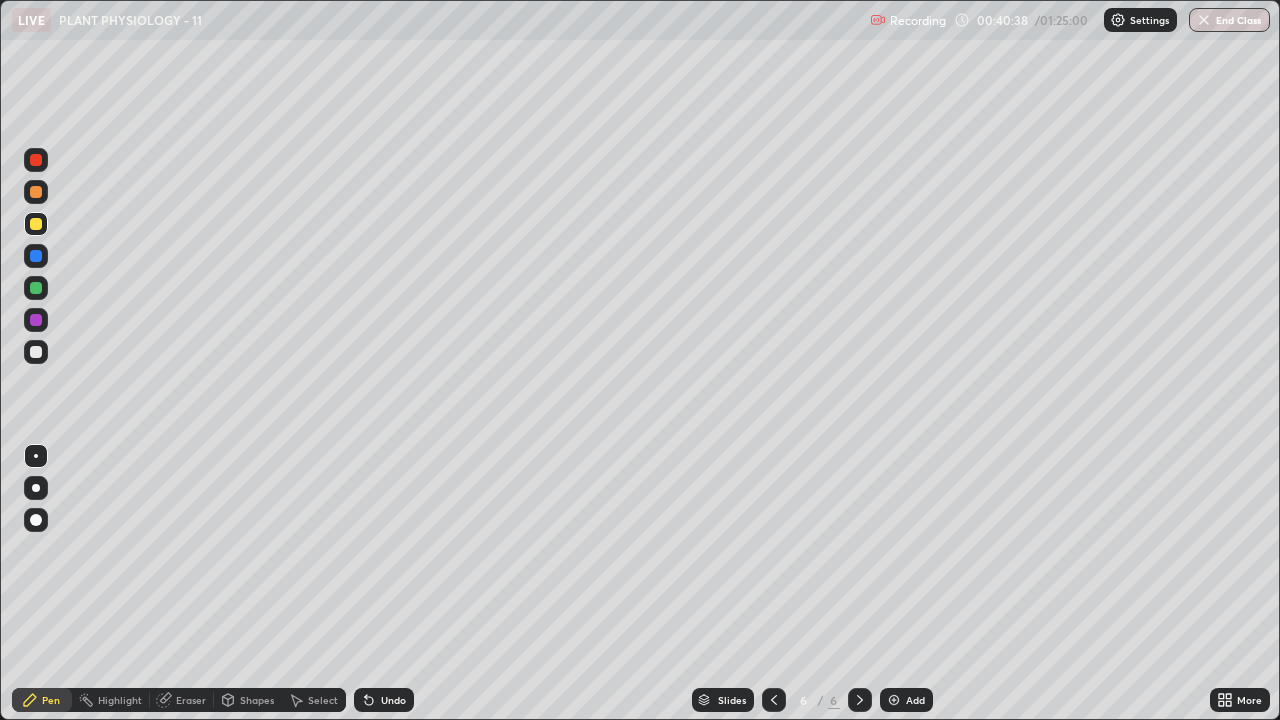 click at bounding box center [36, 288] 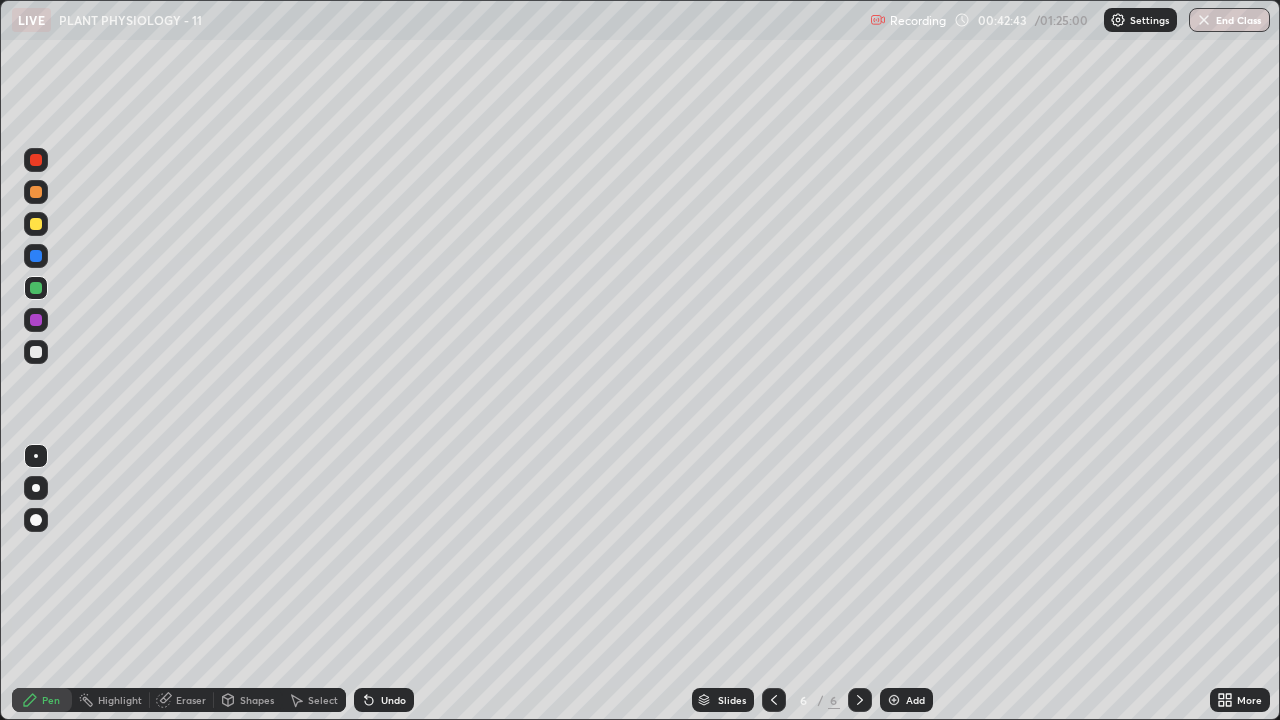click on "Add" at bounding box center (915, 700) 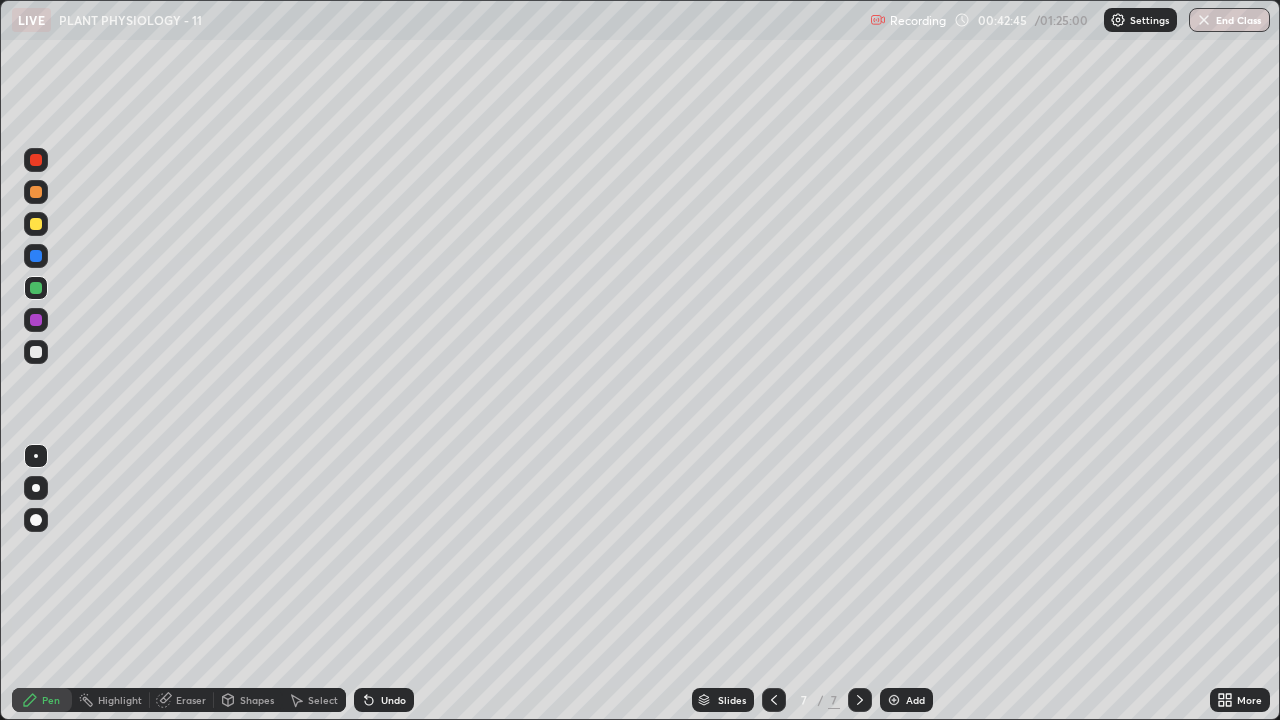 click at bounding box center [36, 224] 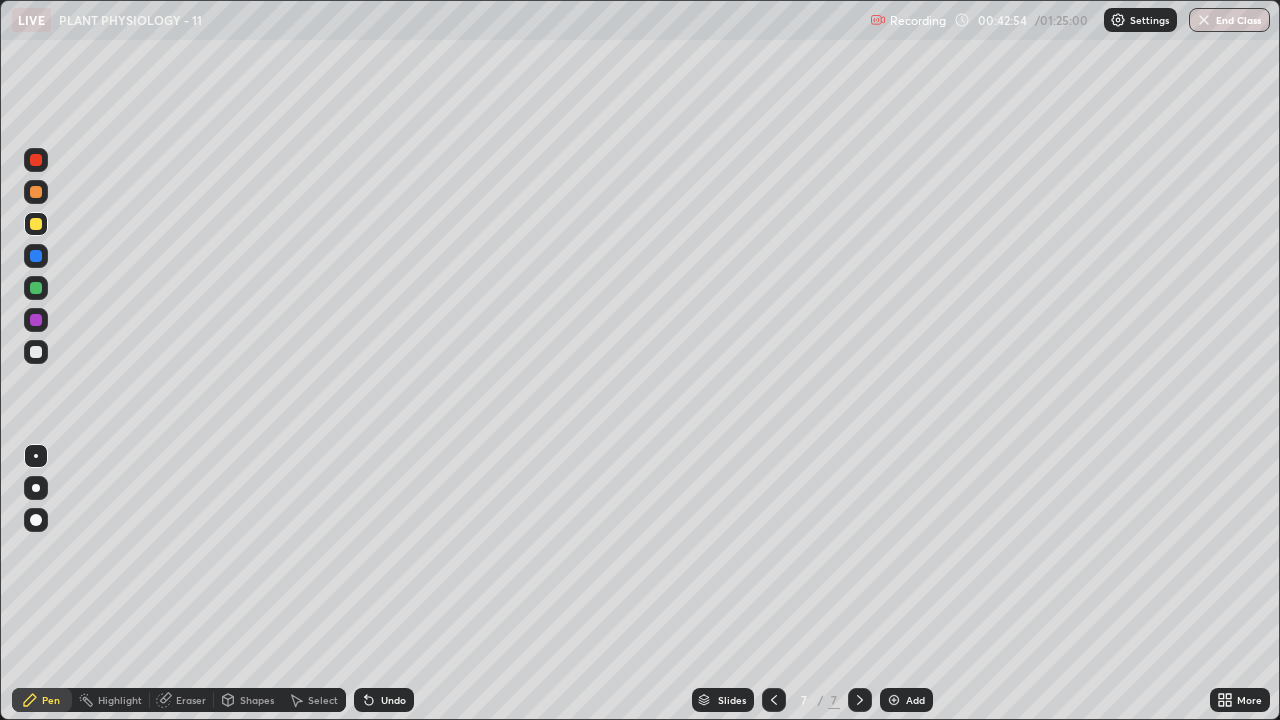 click at bounding box center [36, 352] 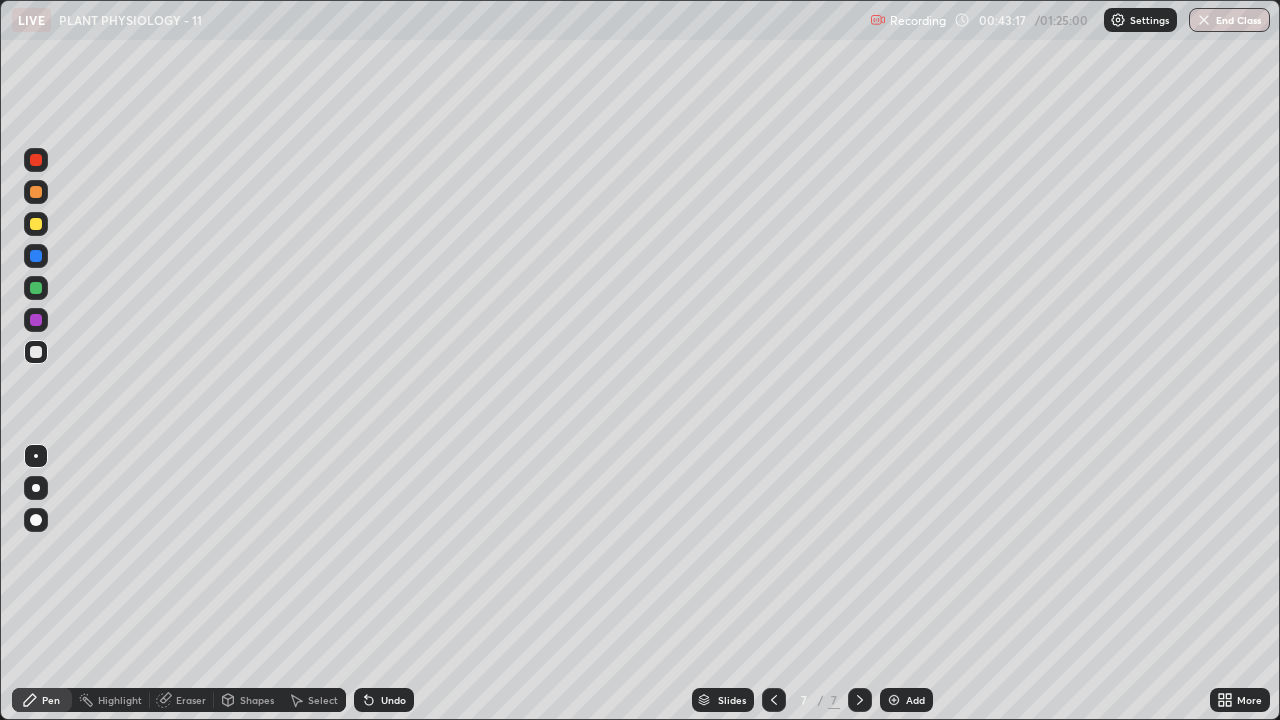 click on "Erase all" at bounding box center [36, 360] 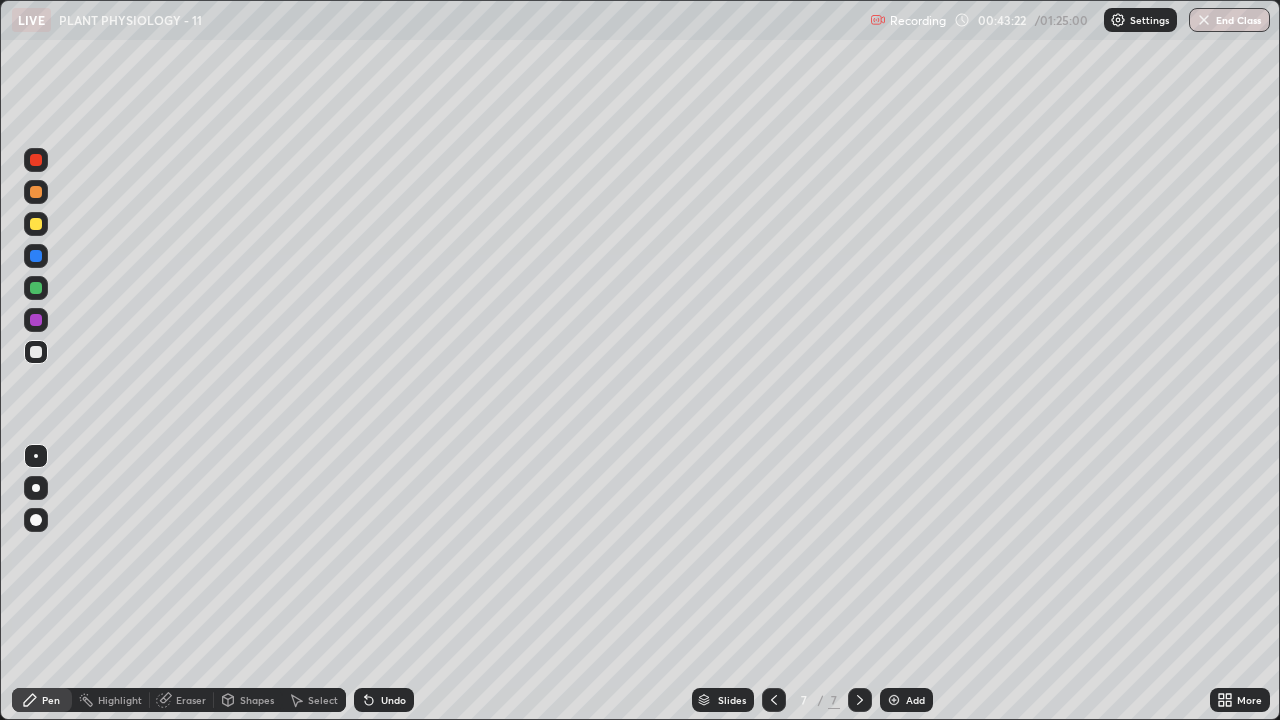 click at bounding box center (36, 224) 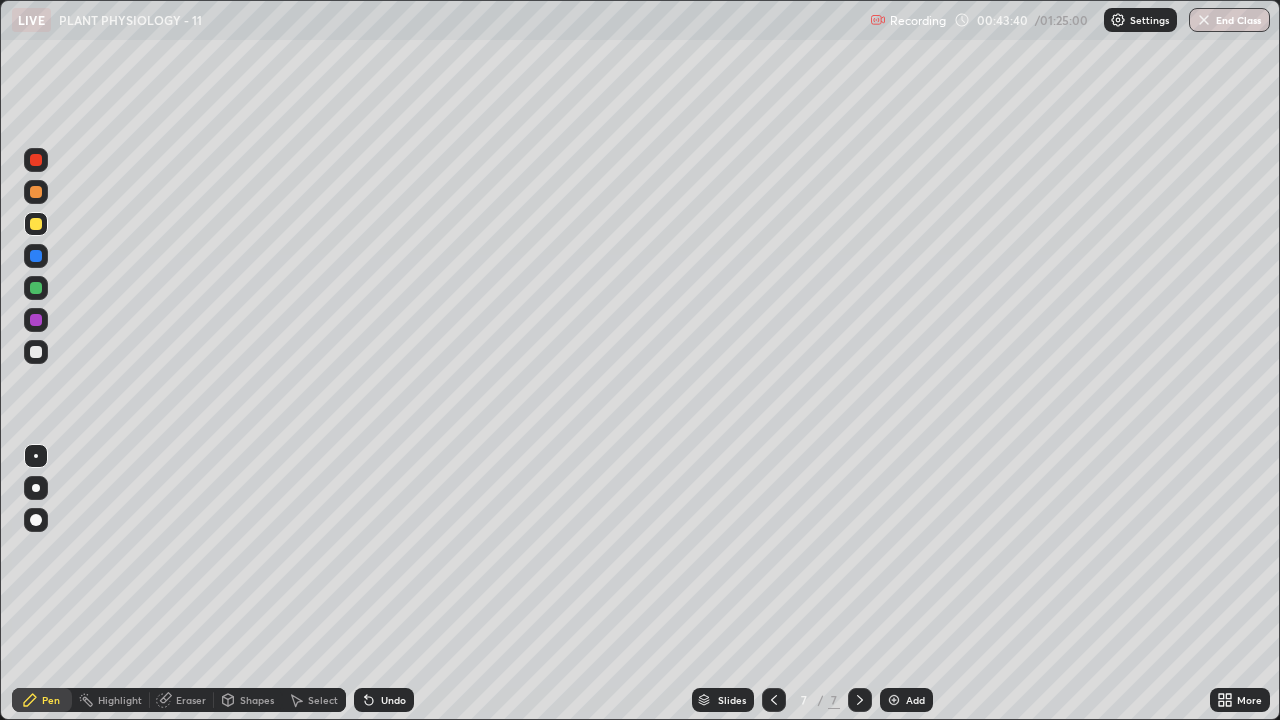 click 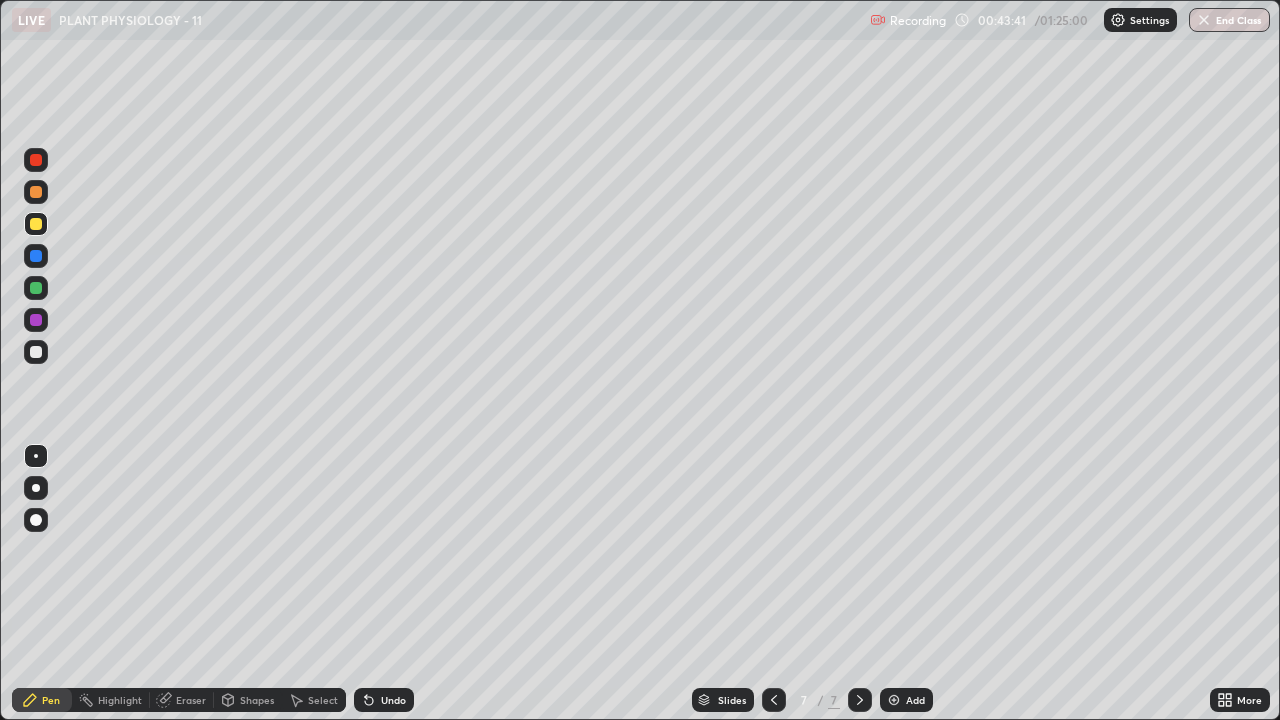 click on "Undo" at bounding box center (384, 700) 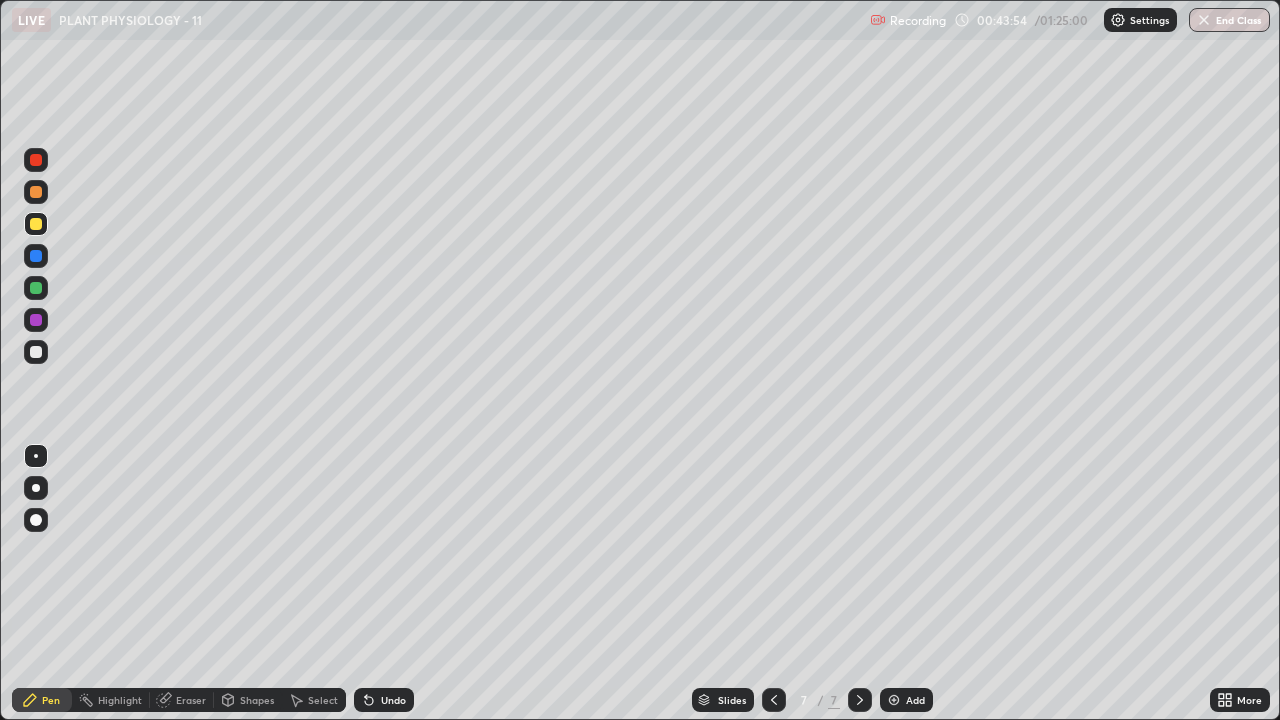 click on "Undo" at bounding box center (393, 700) 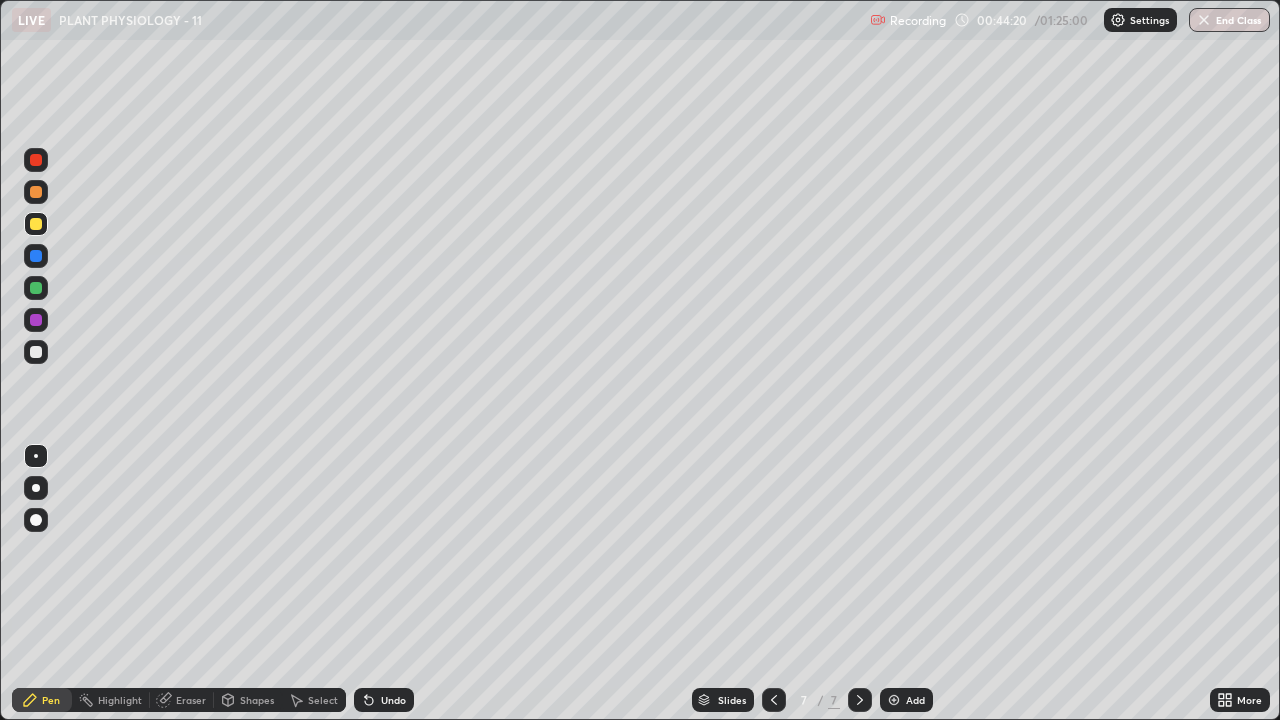 click at bounding box center [36, 352] 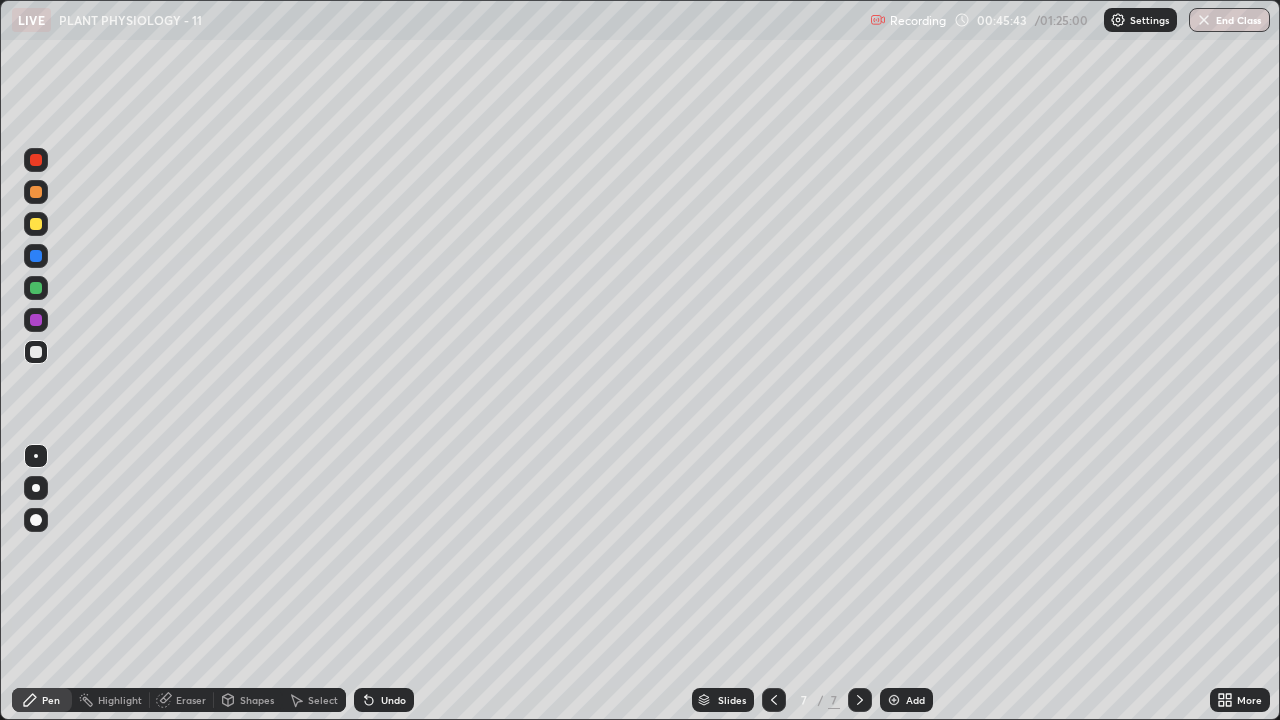 click on "Eraser" at bounding box center (191, 700) 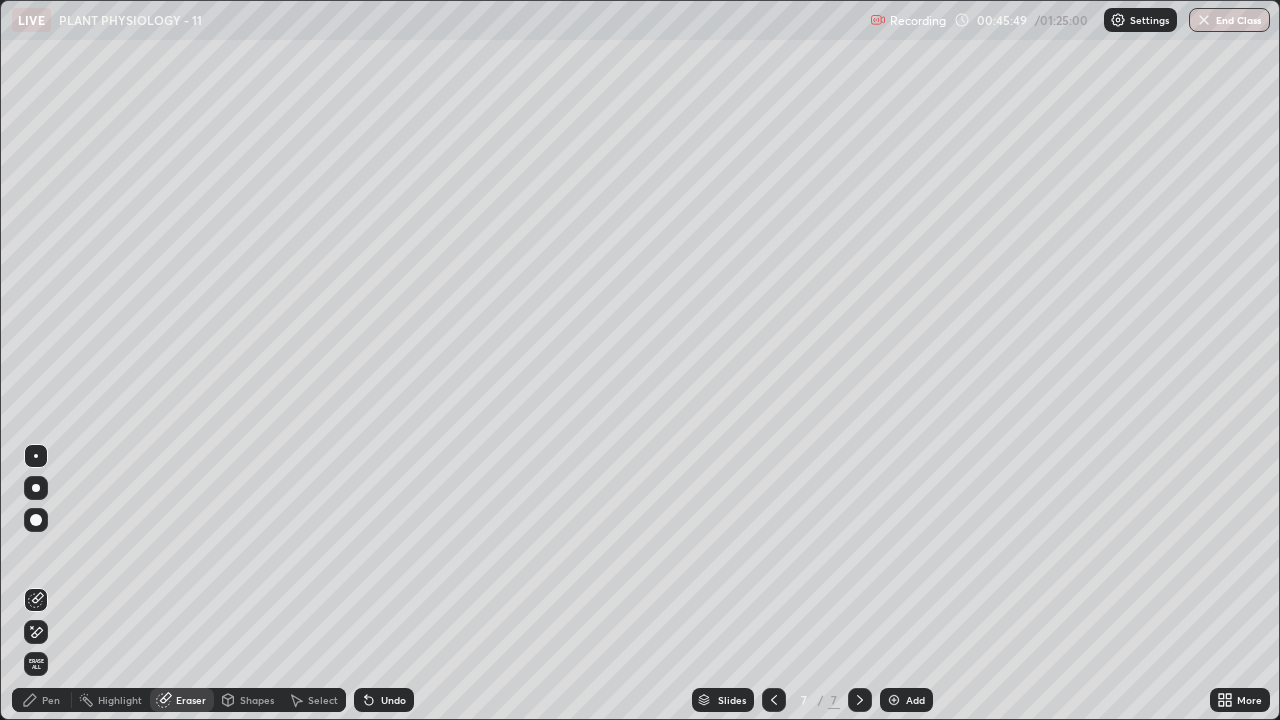 click on "Pen" at bounding box center [51, 700] 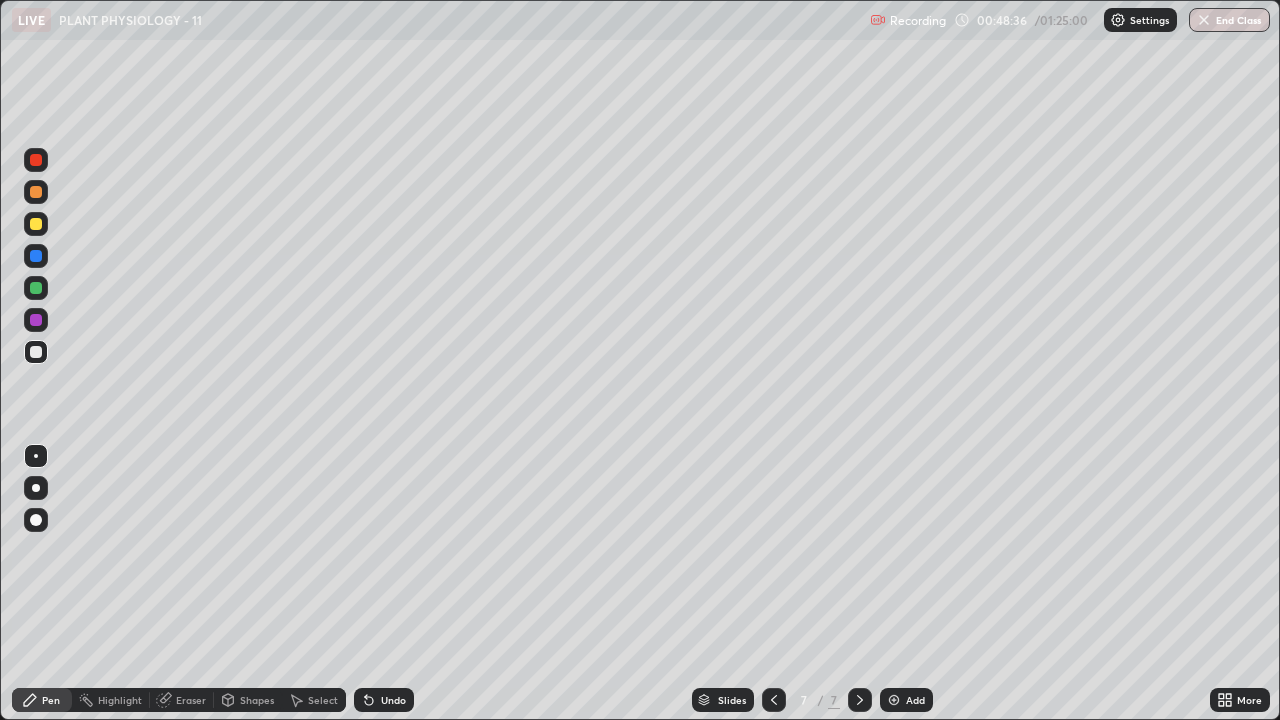 click at bounding box center (36, 224) 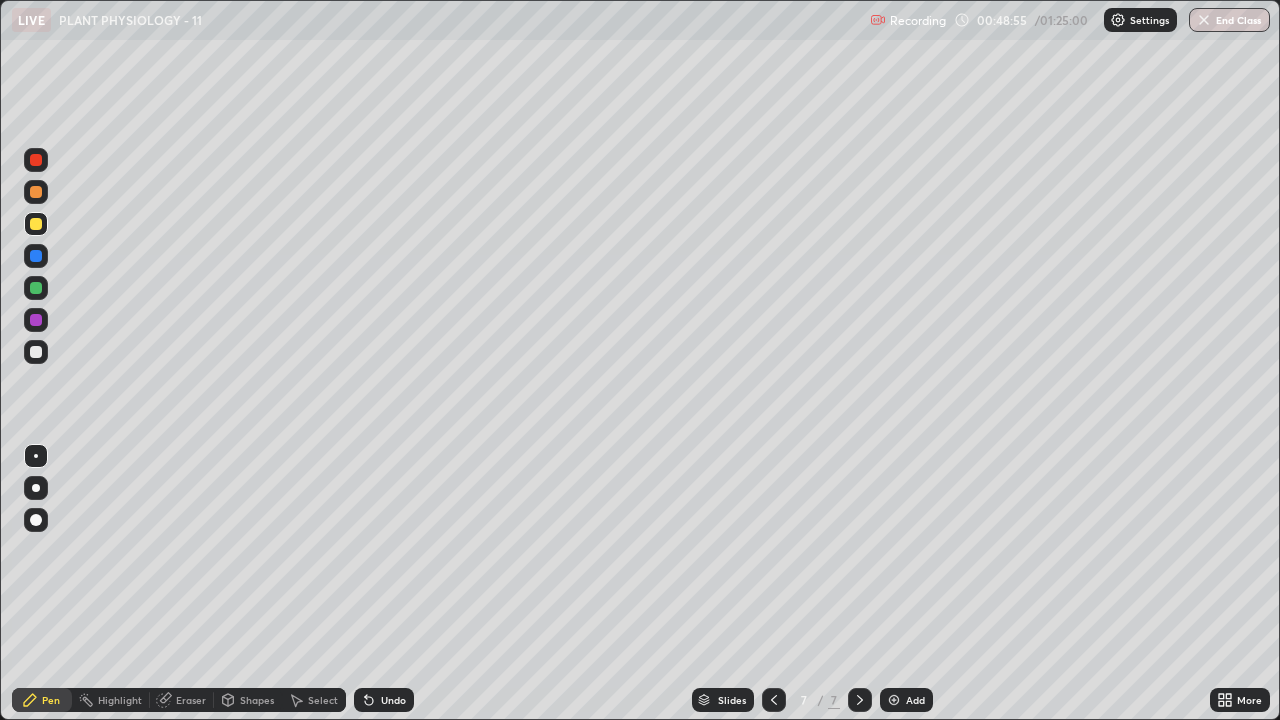 click at bounding box center (36, 352) 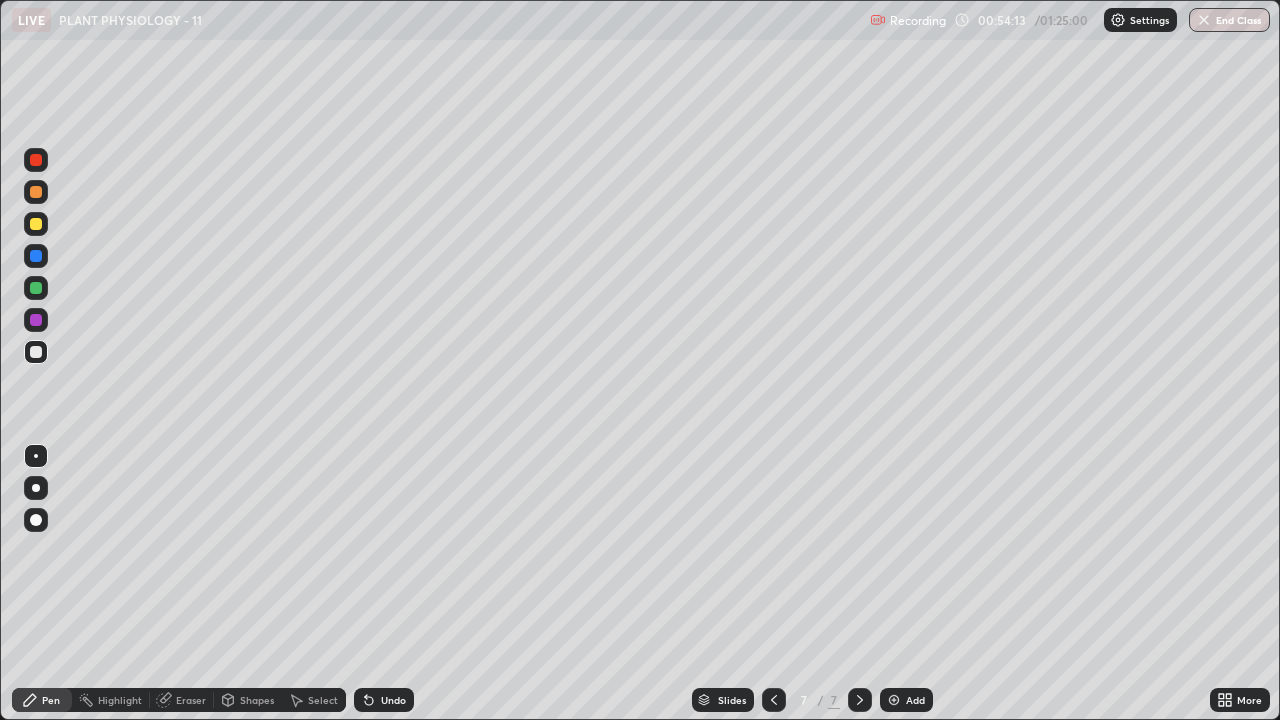 click on "Add" at bounding box center (906, 700) 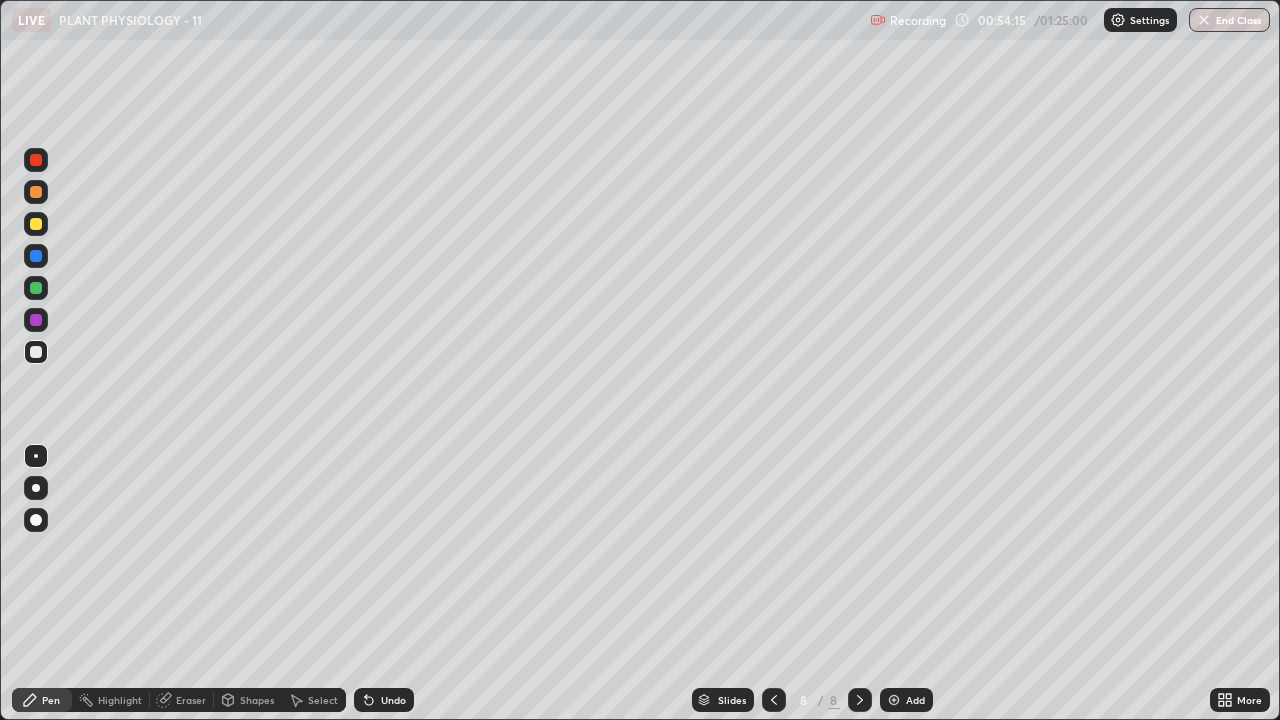 click at bounding box center [36, 224] 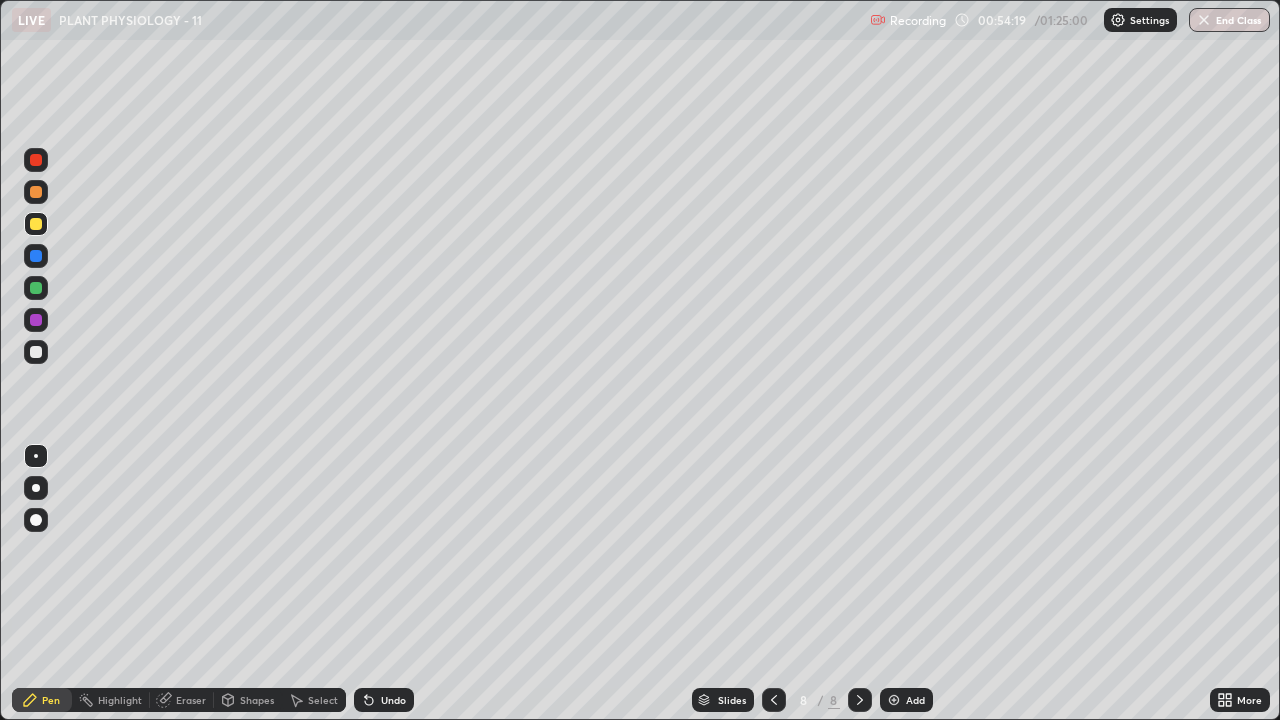click 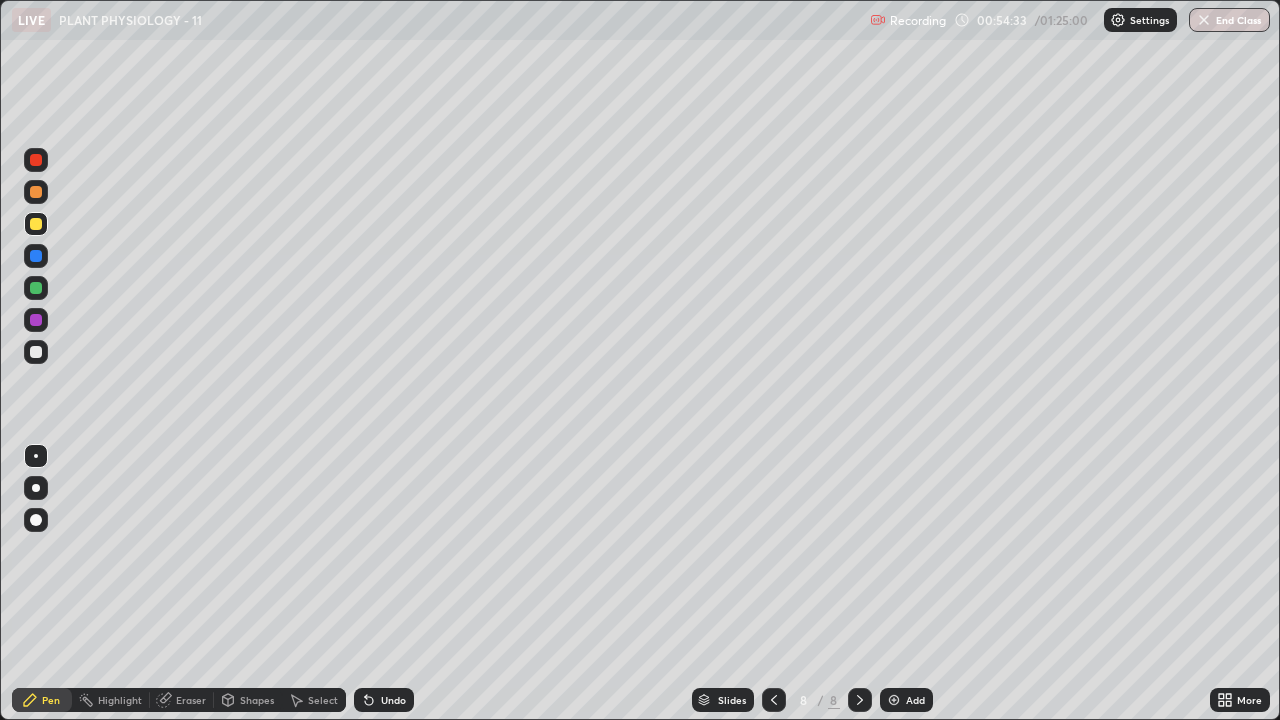click on "Shapes" at bounding box center (257, 700) 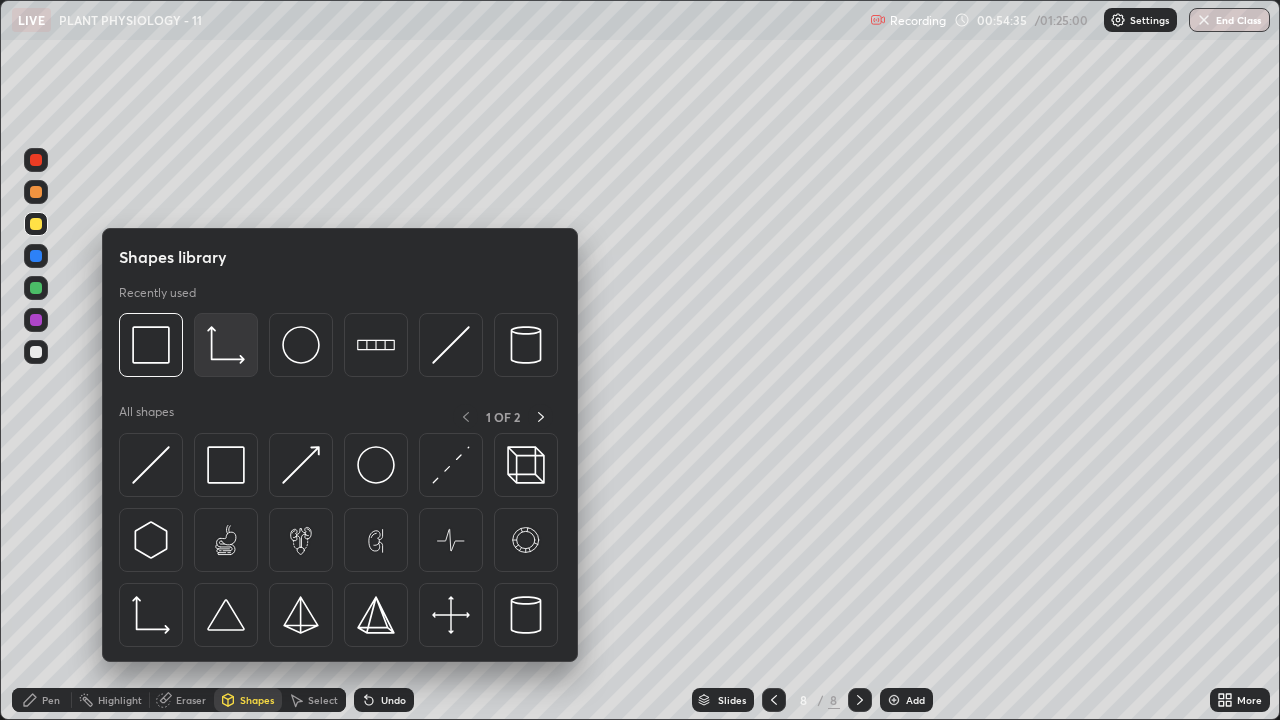 click at bounding box center [226, 345] 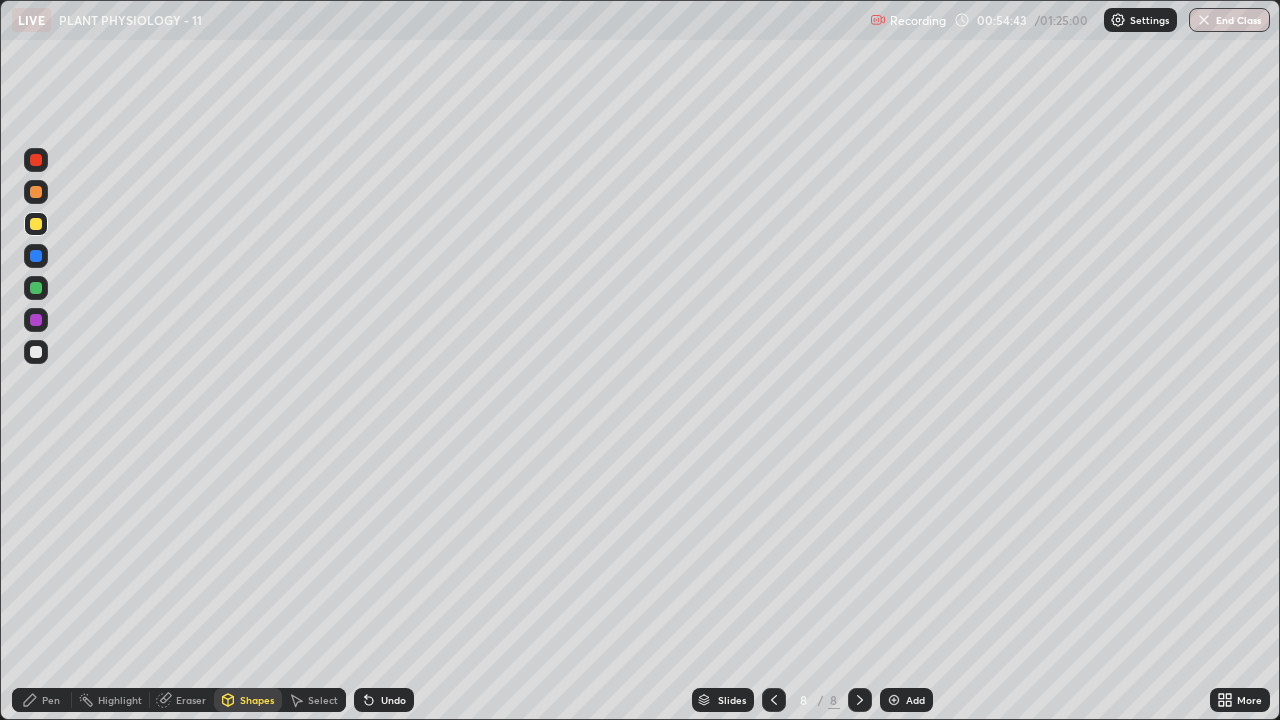 click on "Pen" at bounding box center (42, 700) 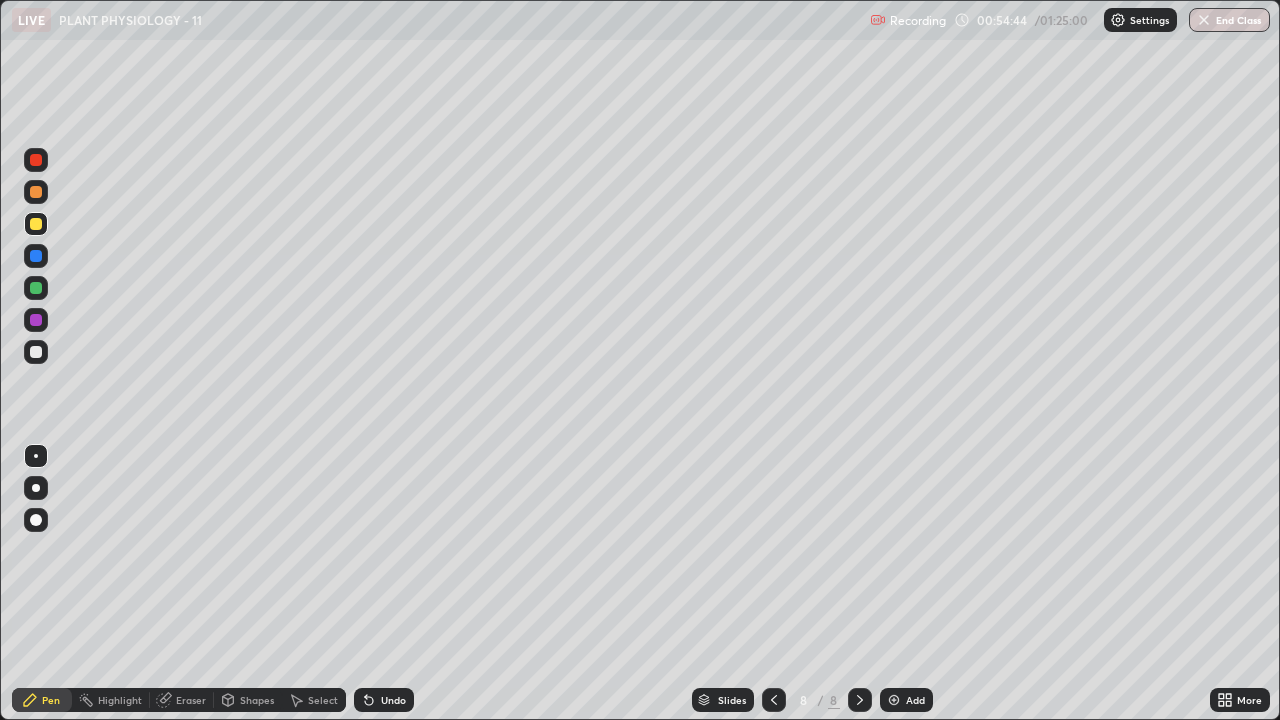 click at bounding box center [36, 352] 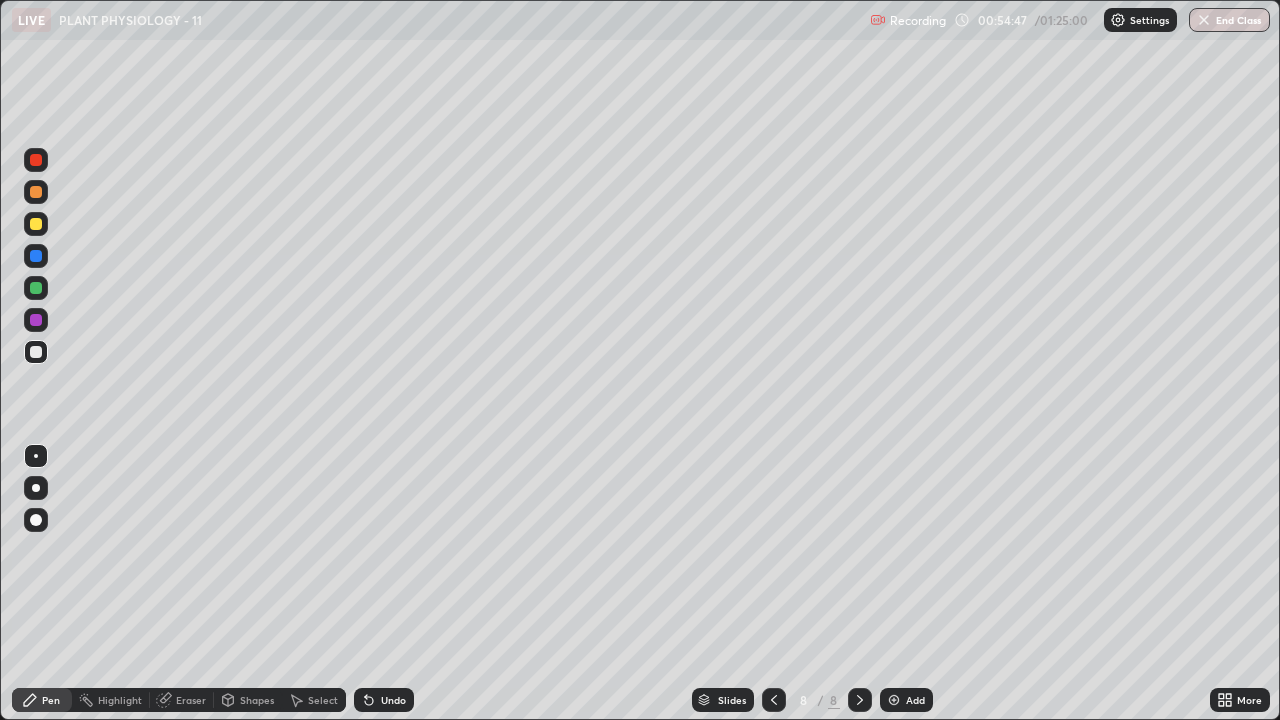 click at bounding box center [36, 488] 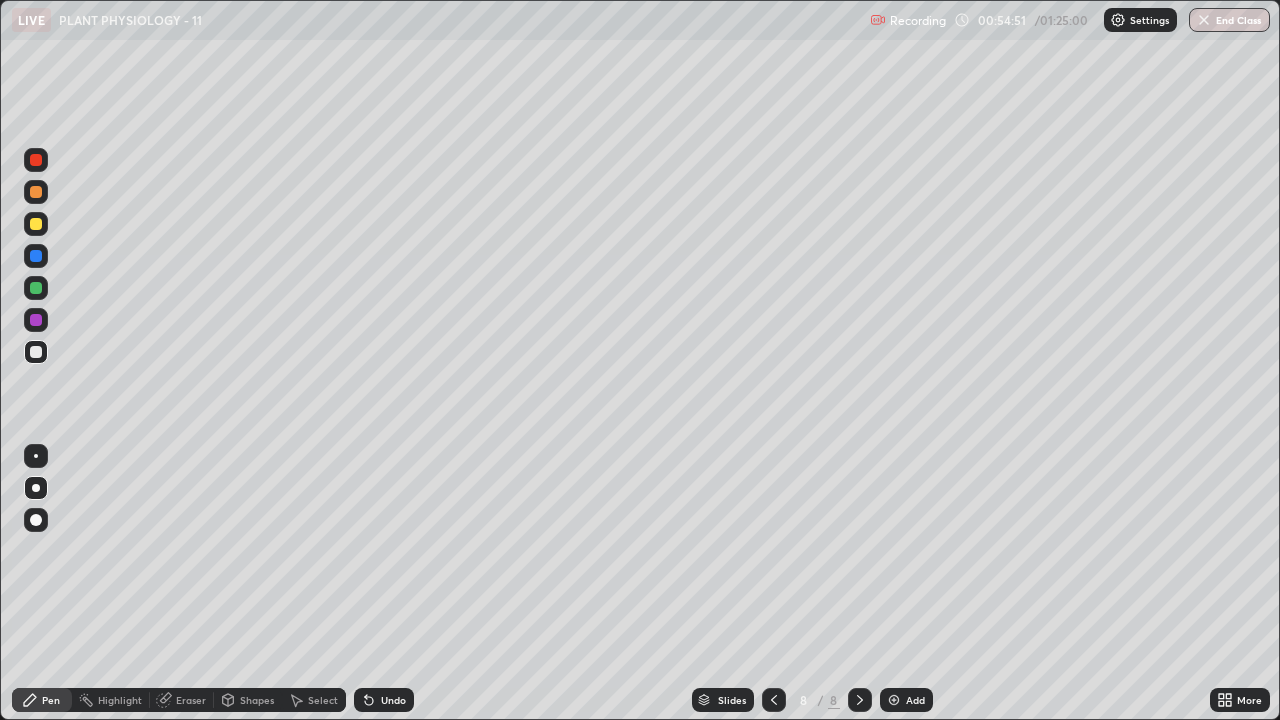 click on "Undo" at bounding box center [384, 700] 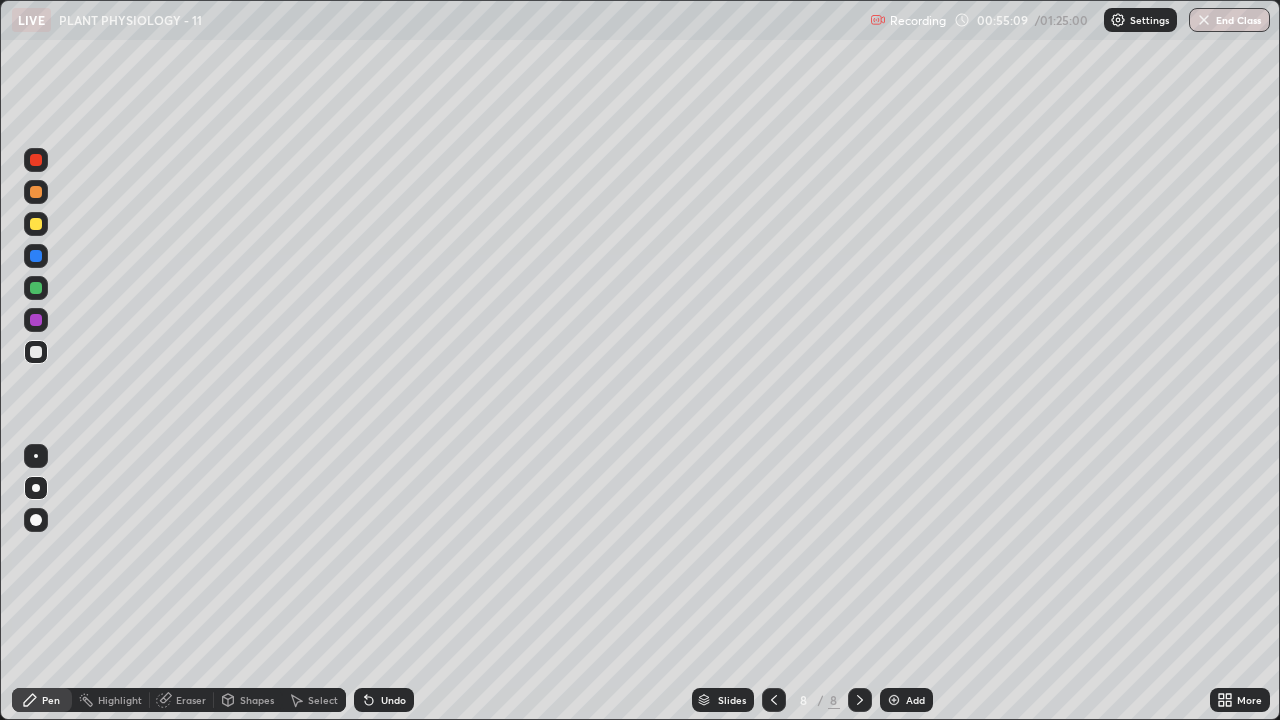 click on "Eraser" at bounding box center [191, 700] 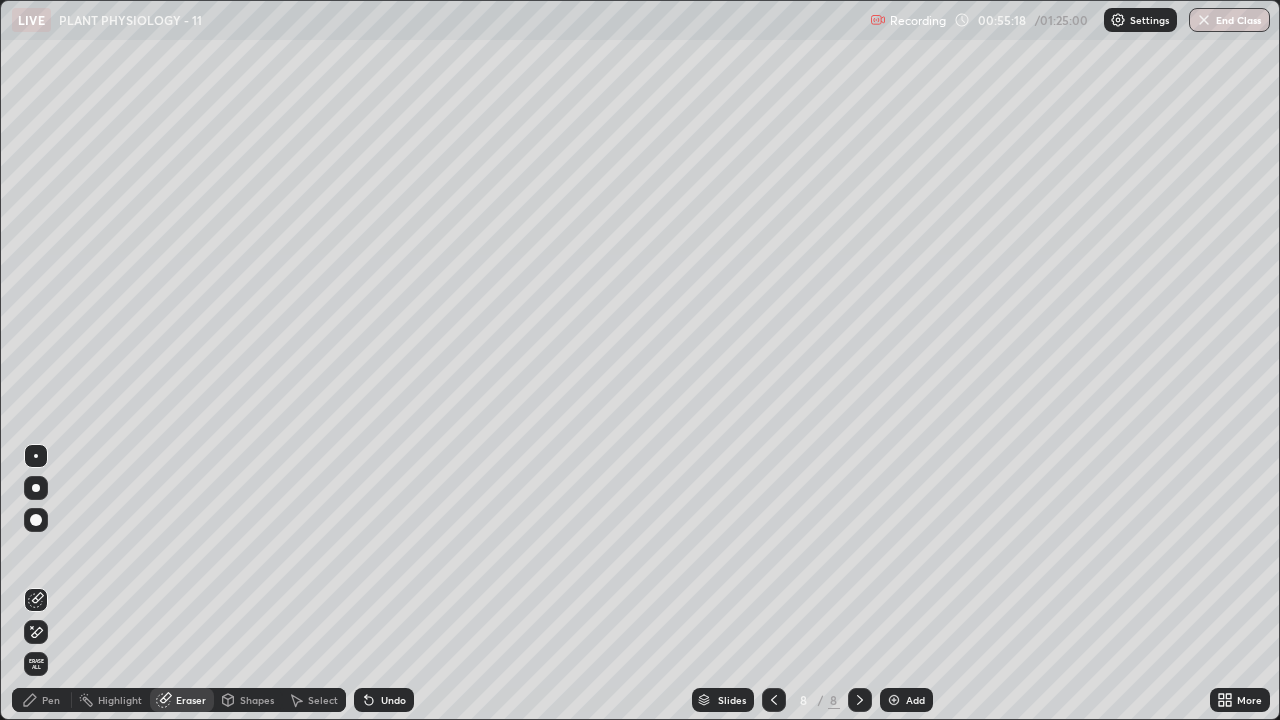 click on "Pen" at bounding box center [51, 700] 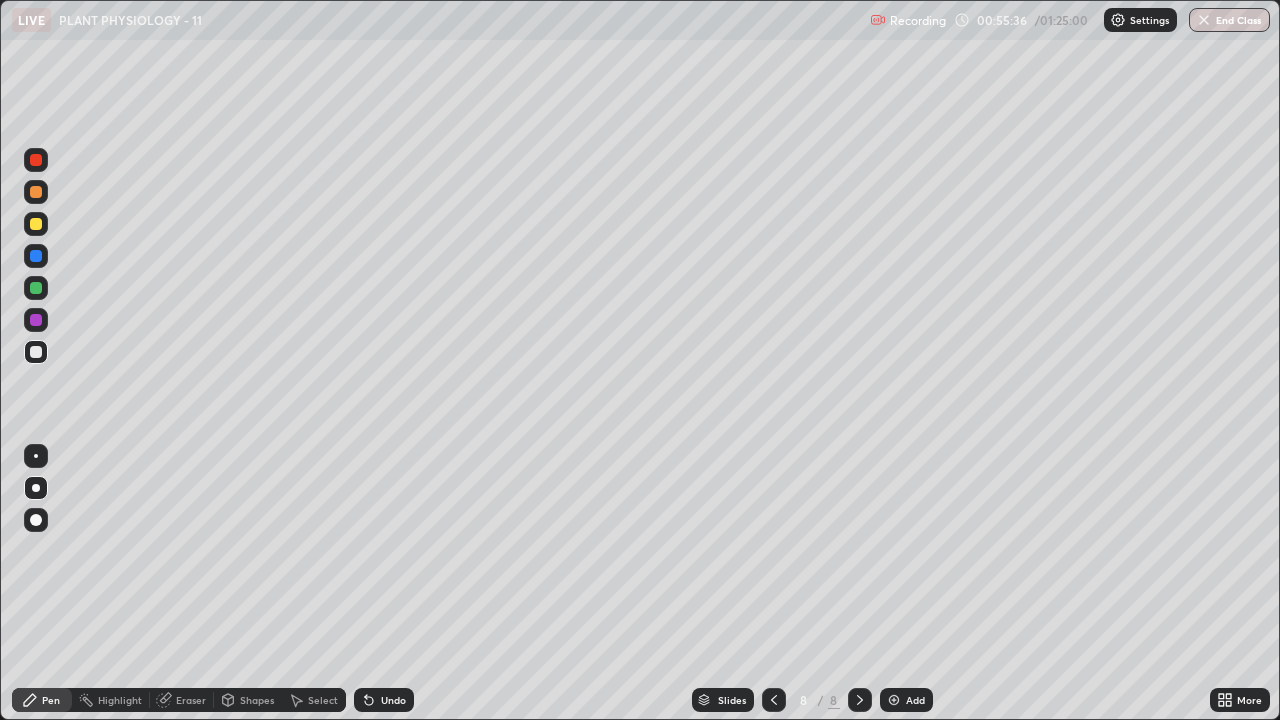 click at bounding box center [36, 224] 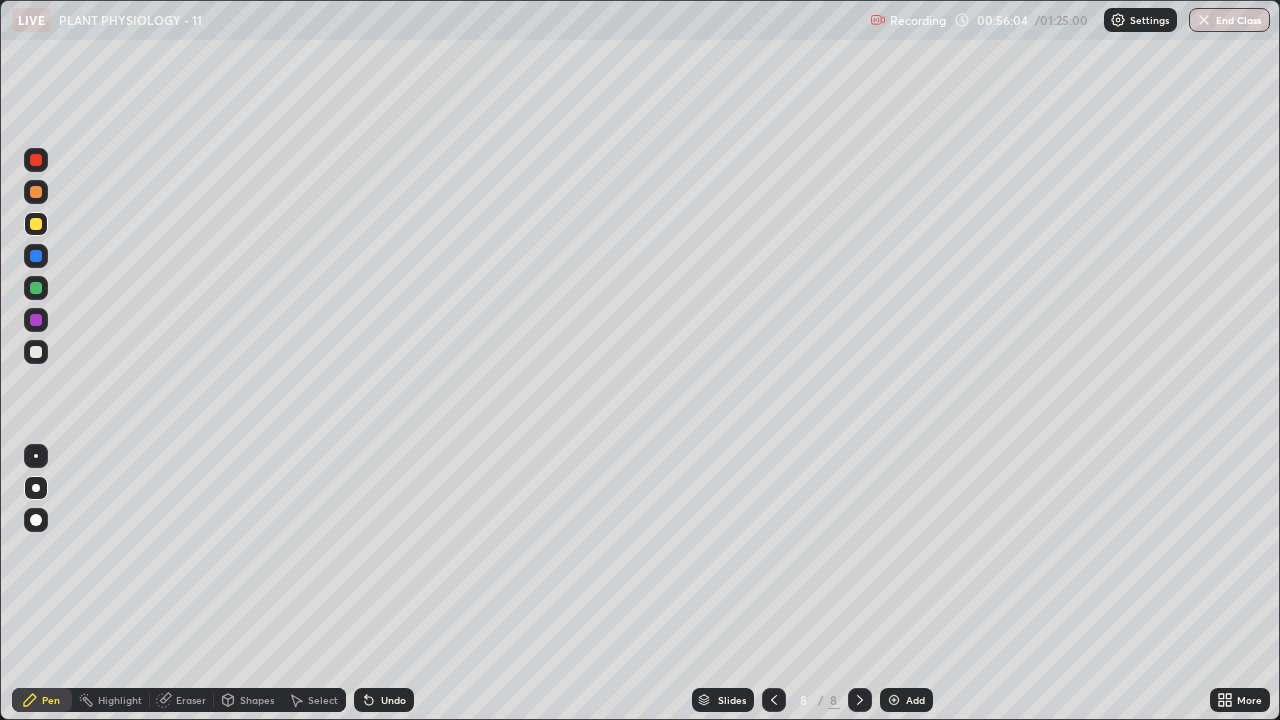 click at bounding box center (36, 256) 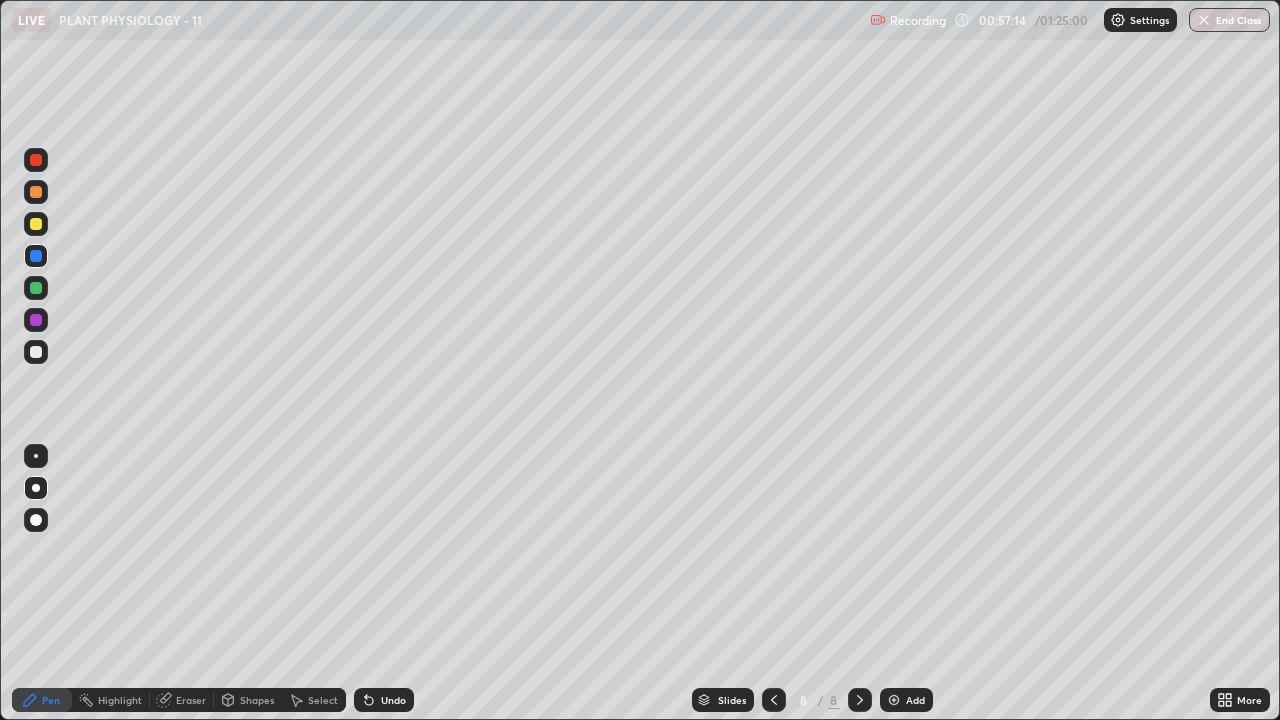 click at bounding box center (36, 160) 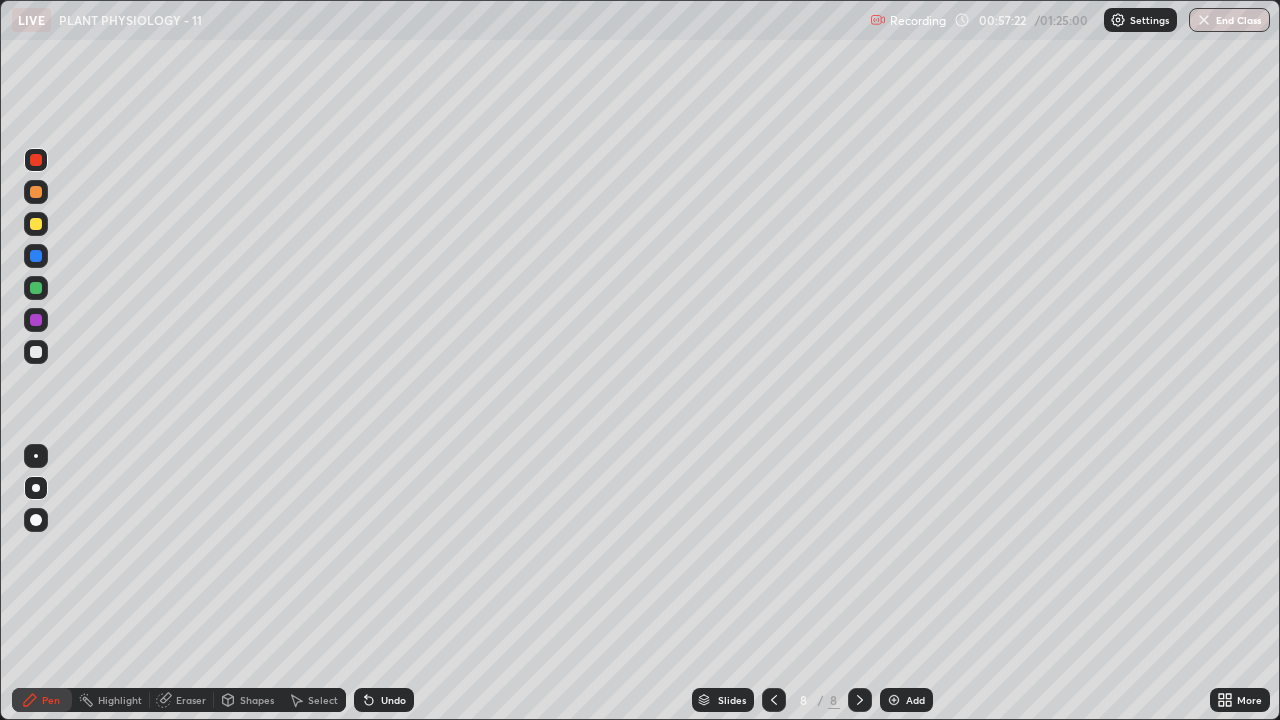 click 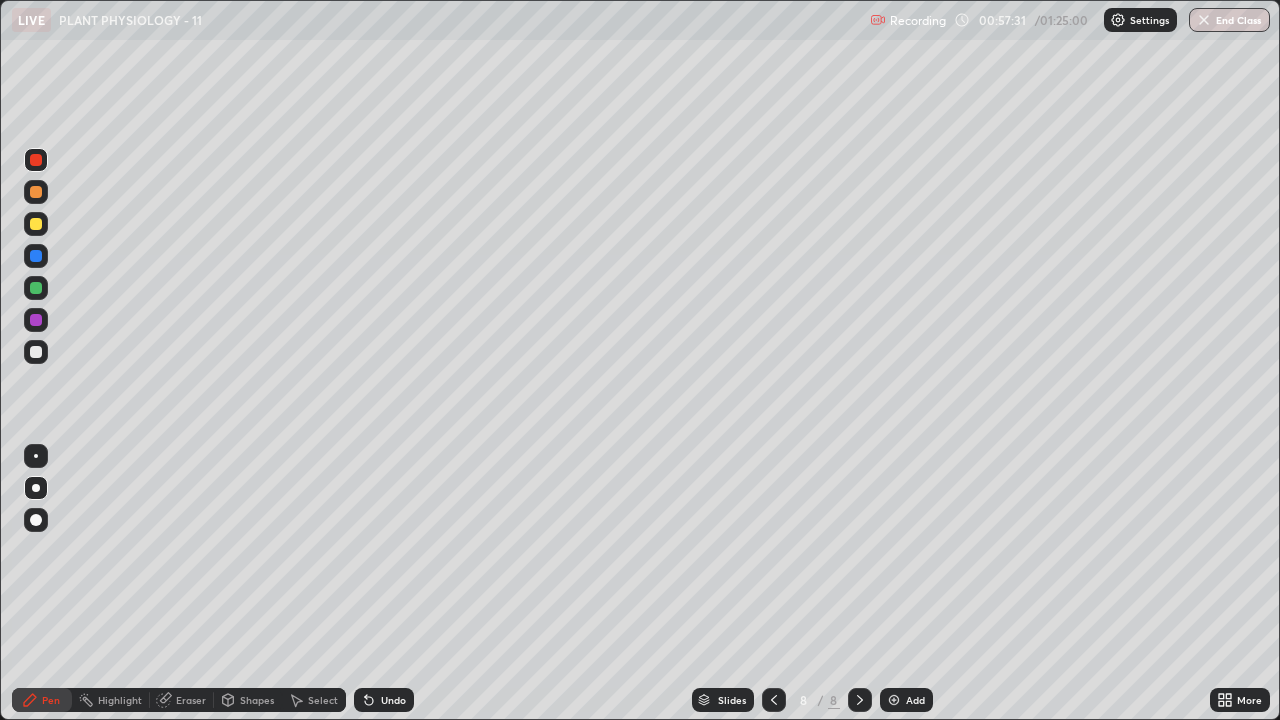 click on "Select" at bounding box center [323, 700] 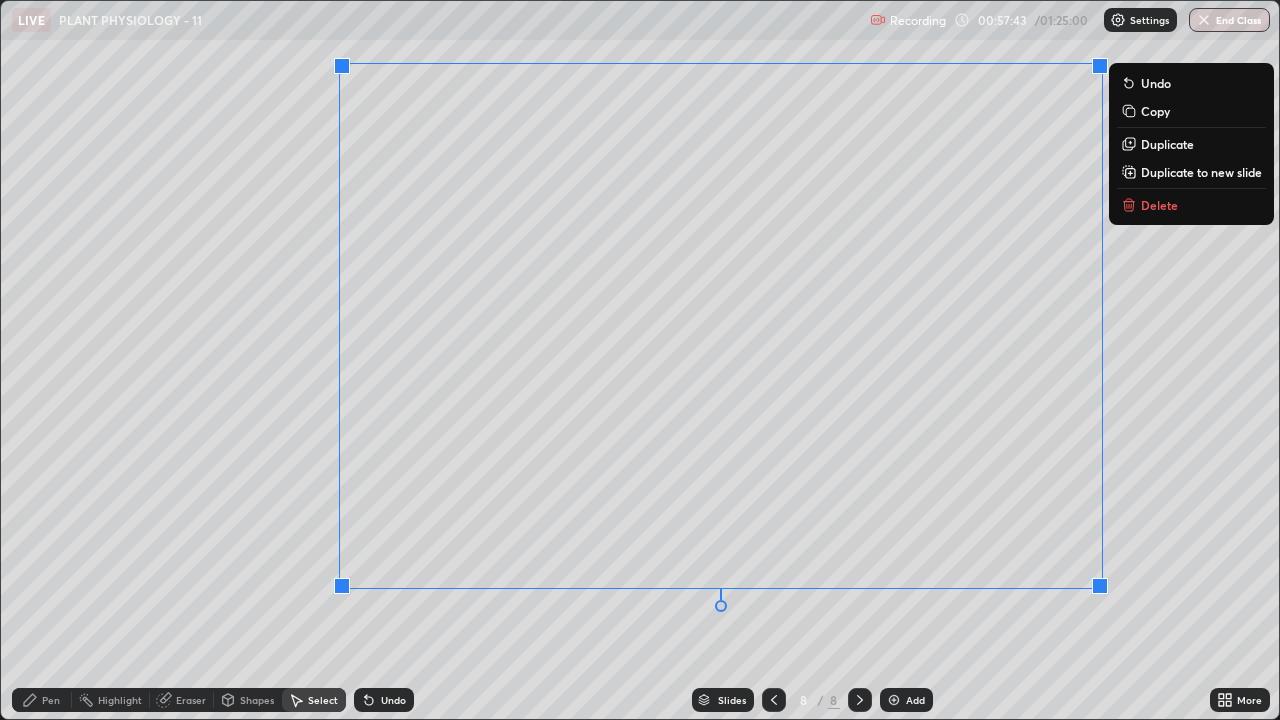 click on "0 ° Undo Copy Duplicate Duplicate to new slide Delete" at bounding box center [640, 360] 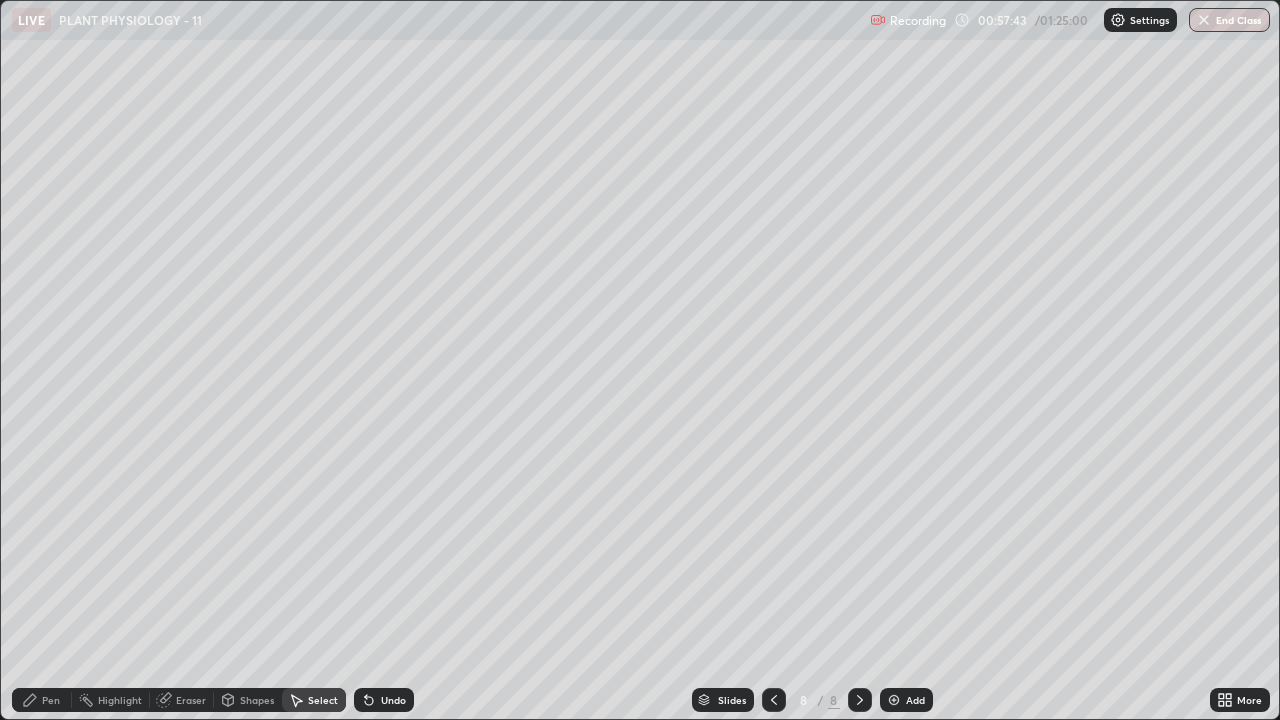 click on "Pen" at bounding box center (51, 700) 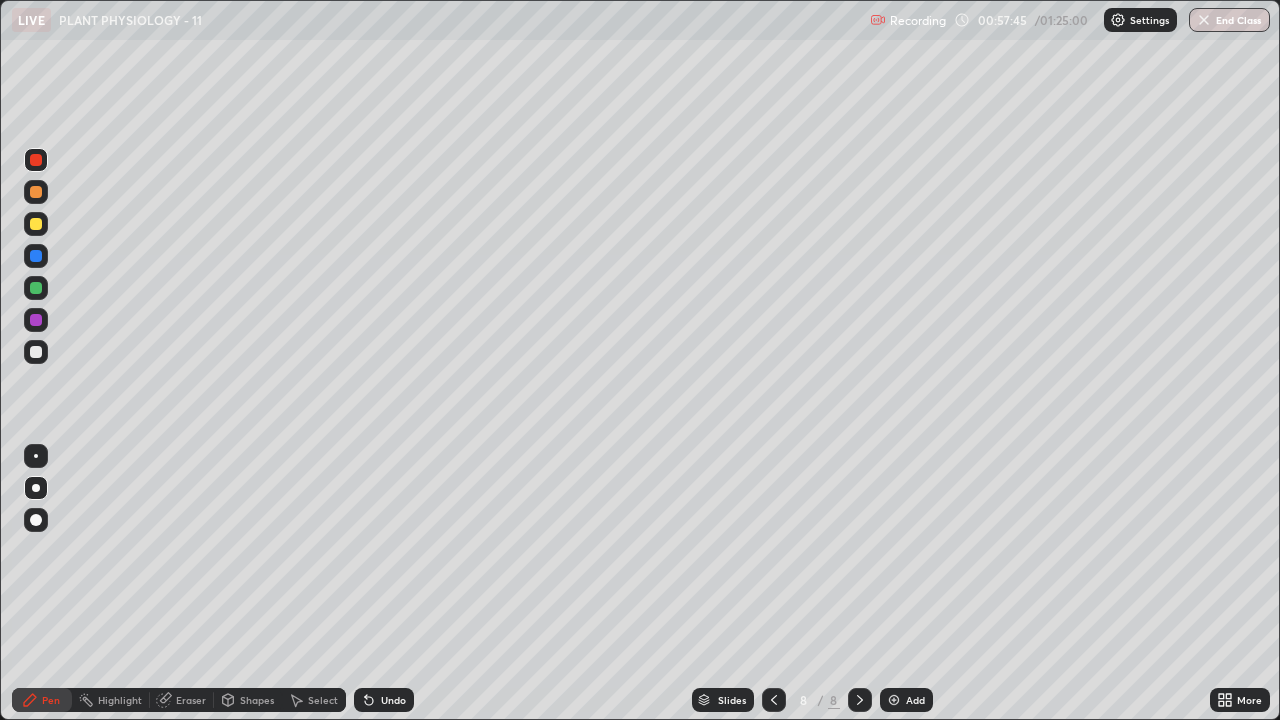 click at bounding box center (36, 352) 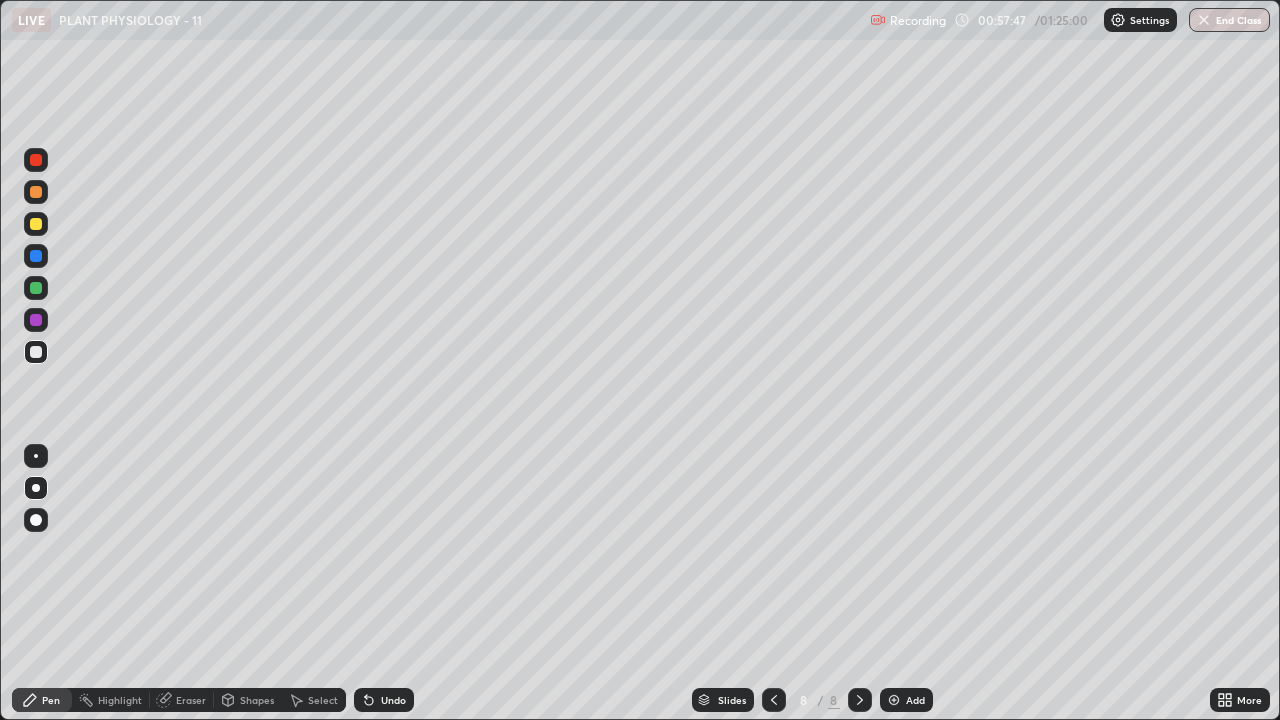 click at bounding box center (36, 224) 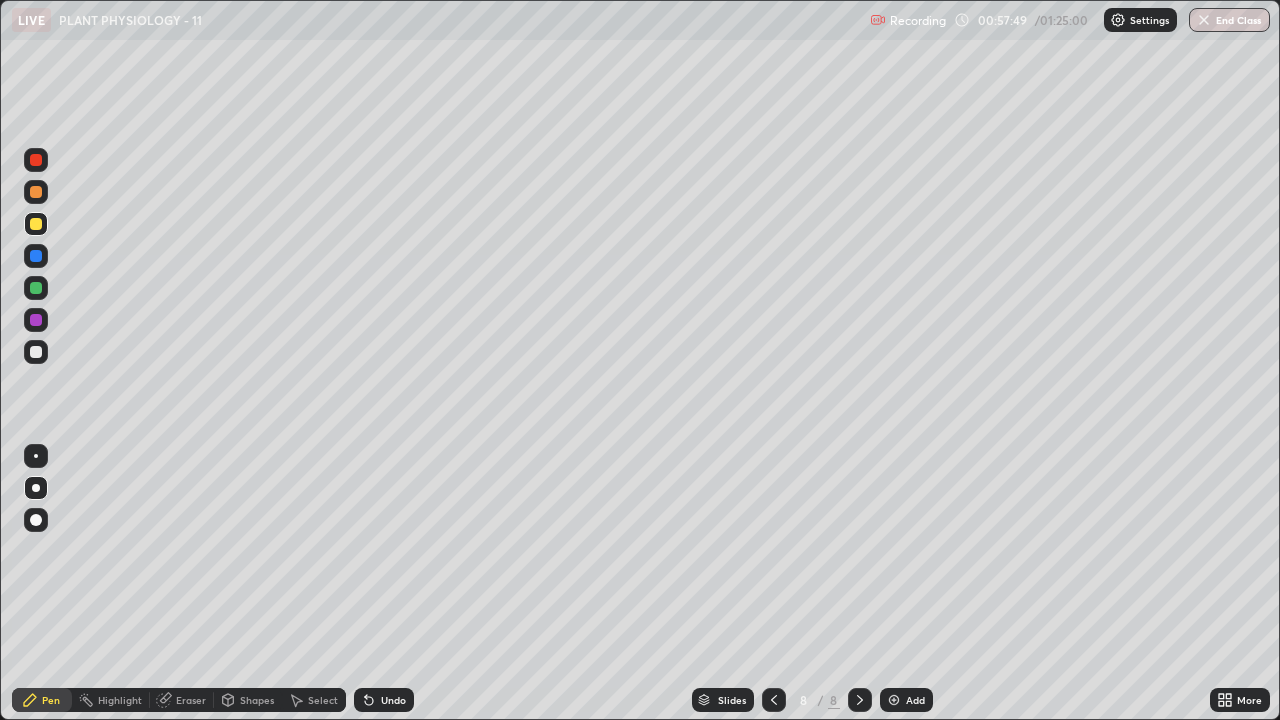 click at bounding box center [36, 456] 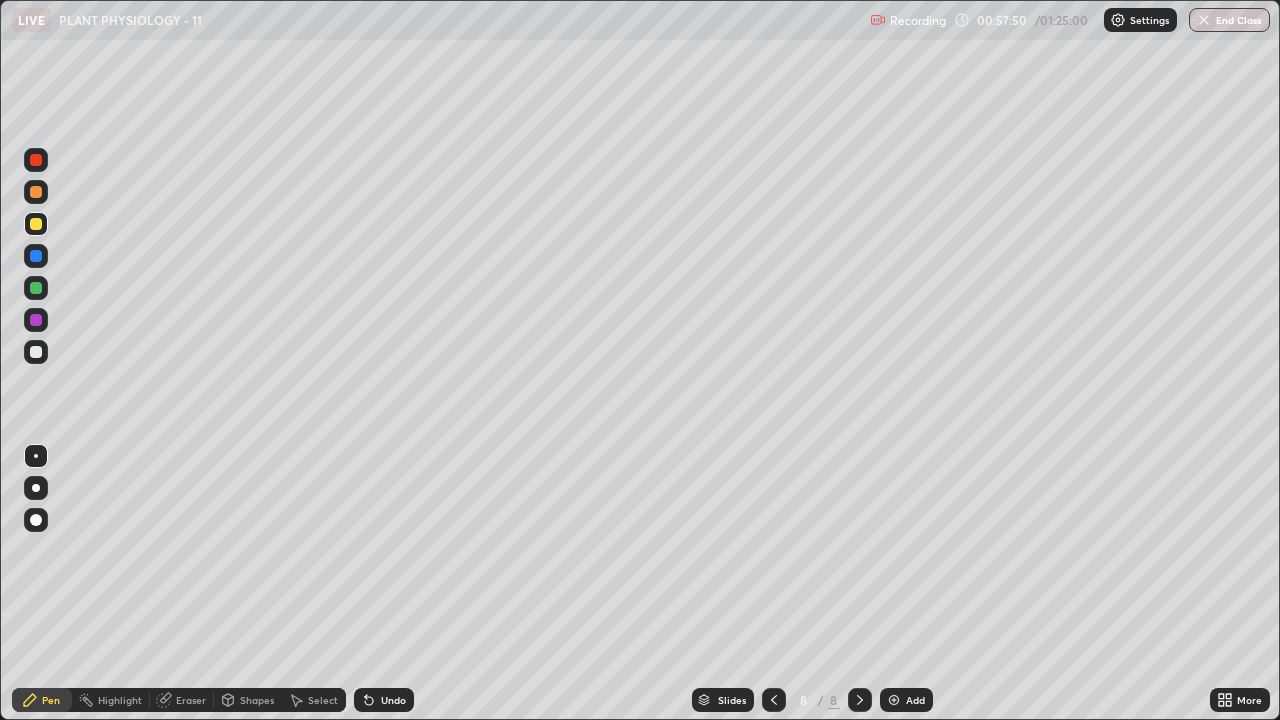 click at bounding box center (36, 352) 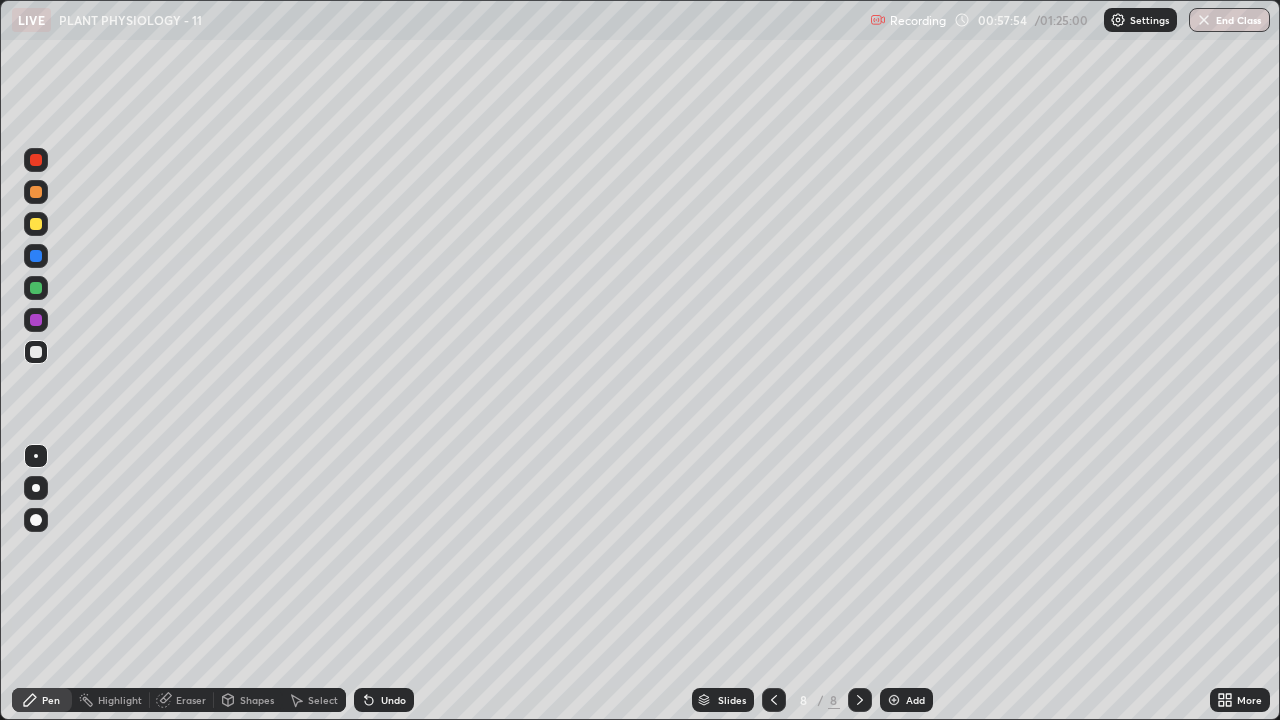 click at bounding box center [36, 160] 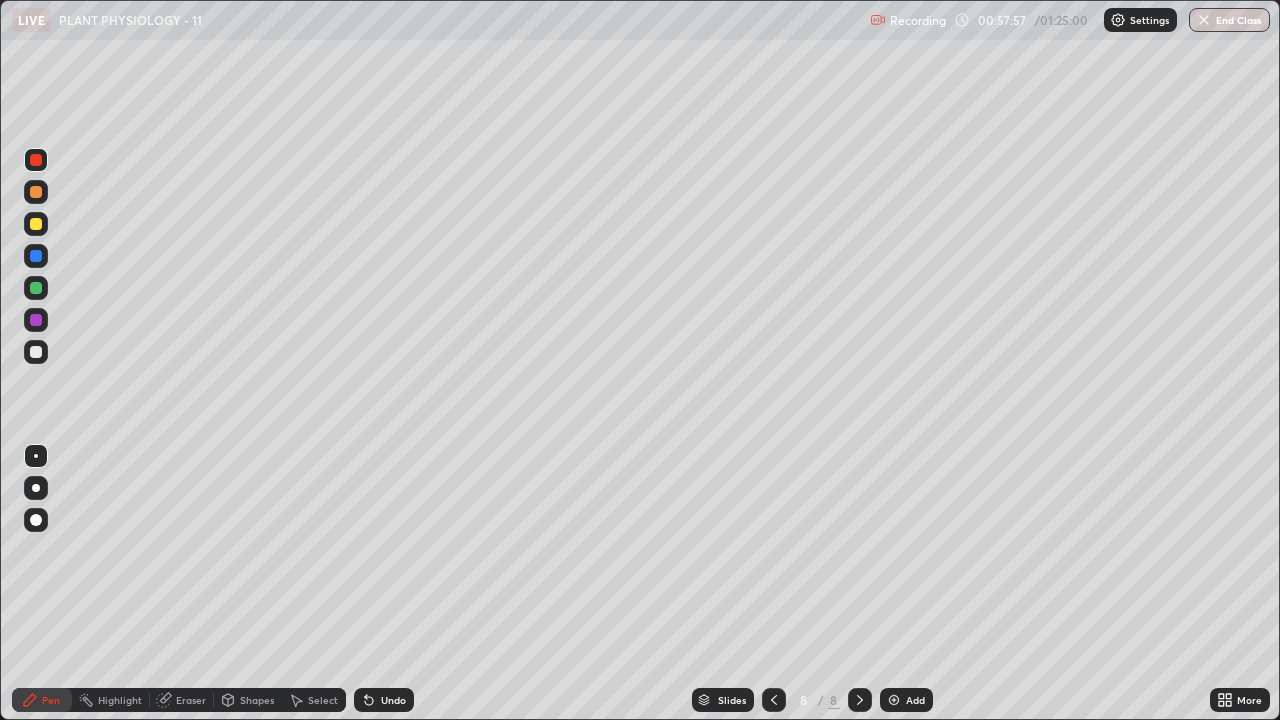 click on "Eraser" at bounding box center [191, 700] 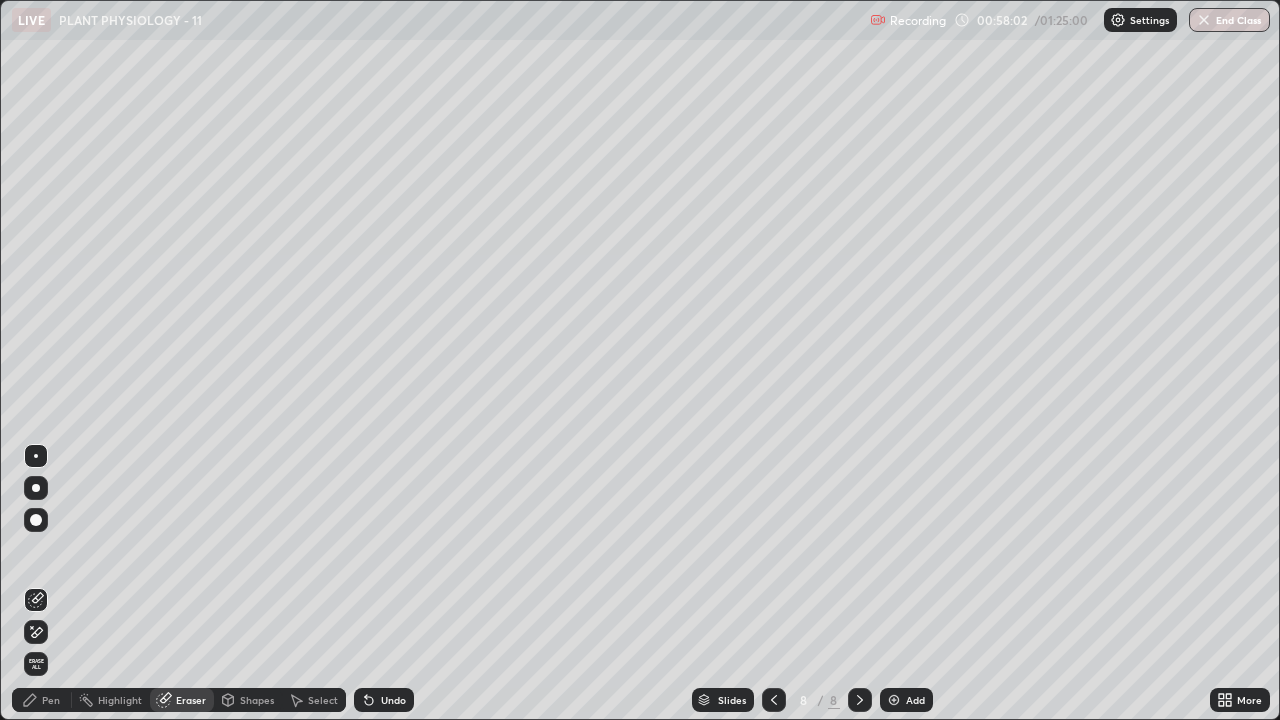 click on "Pen" at bounding box center (51, 700) 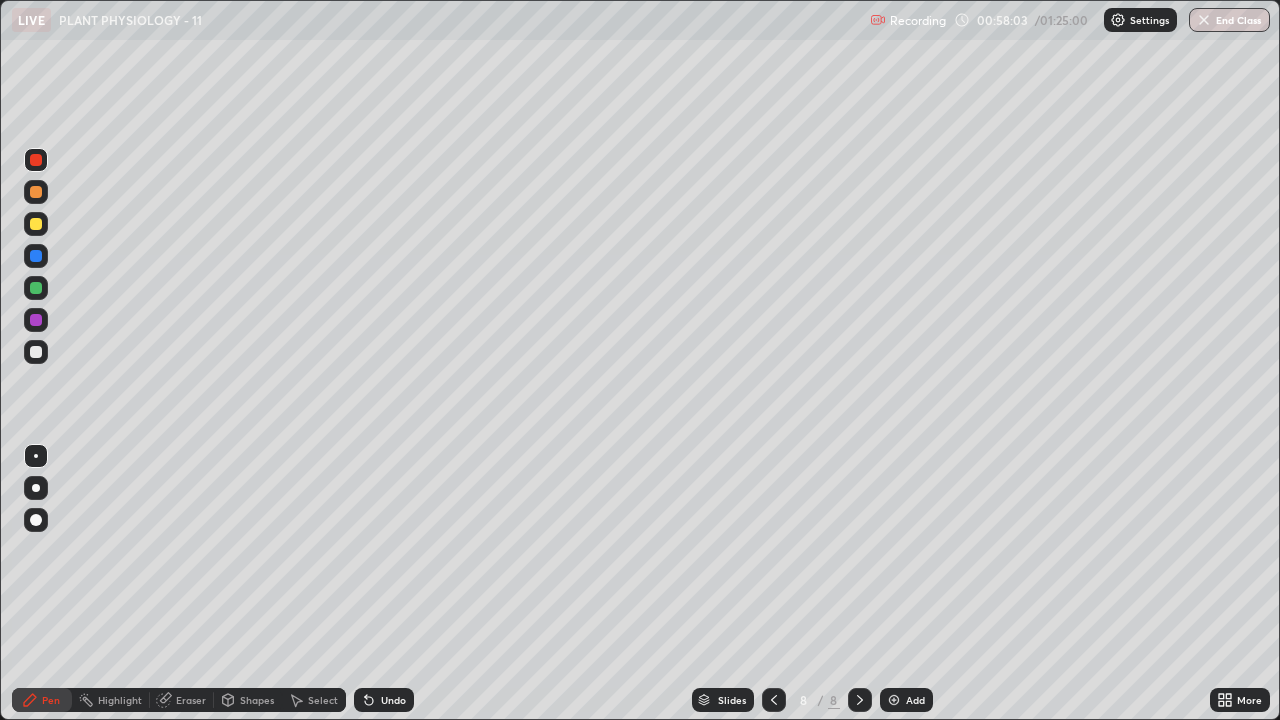 click at bounding box center (36, 224) 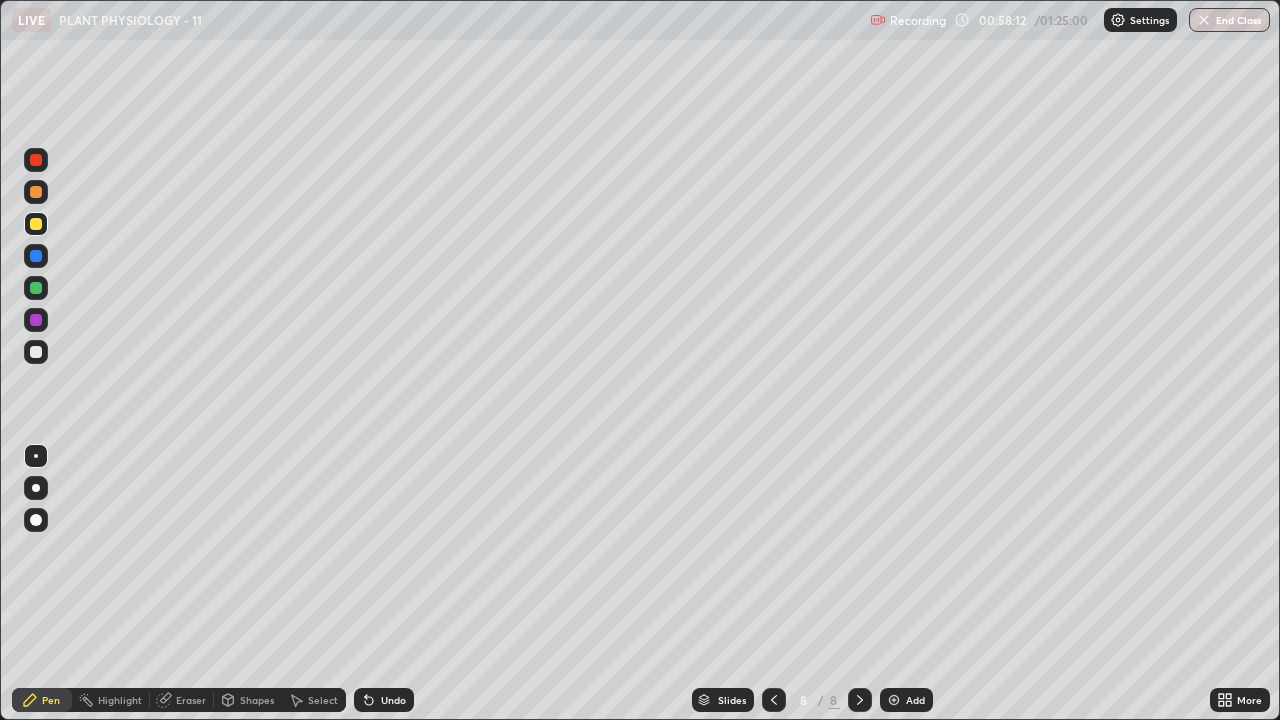 click at bounding box center [36, 160] 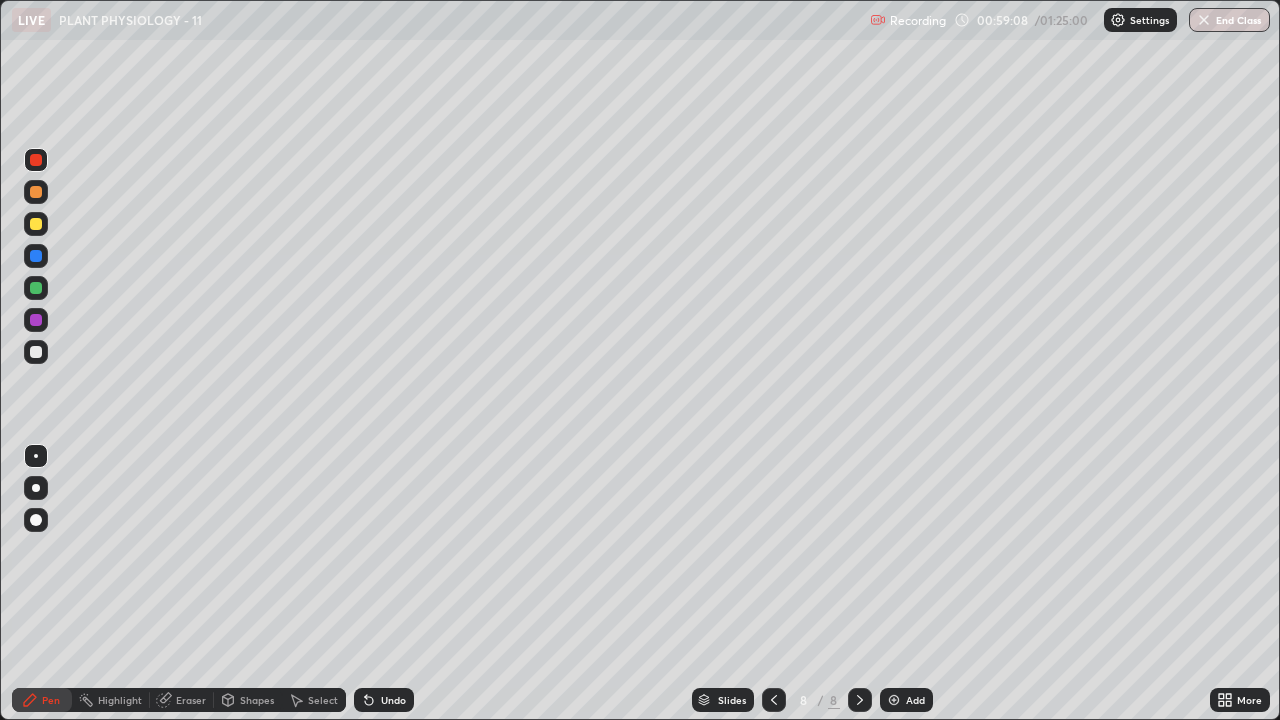 click at bounding box center (36, 352) 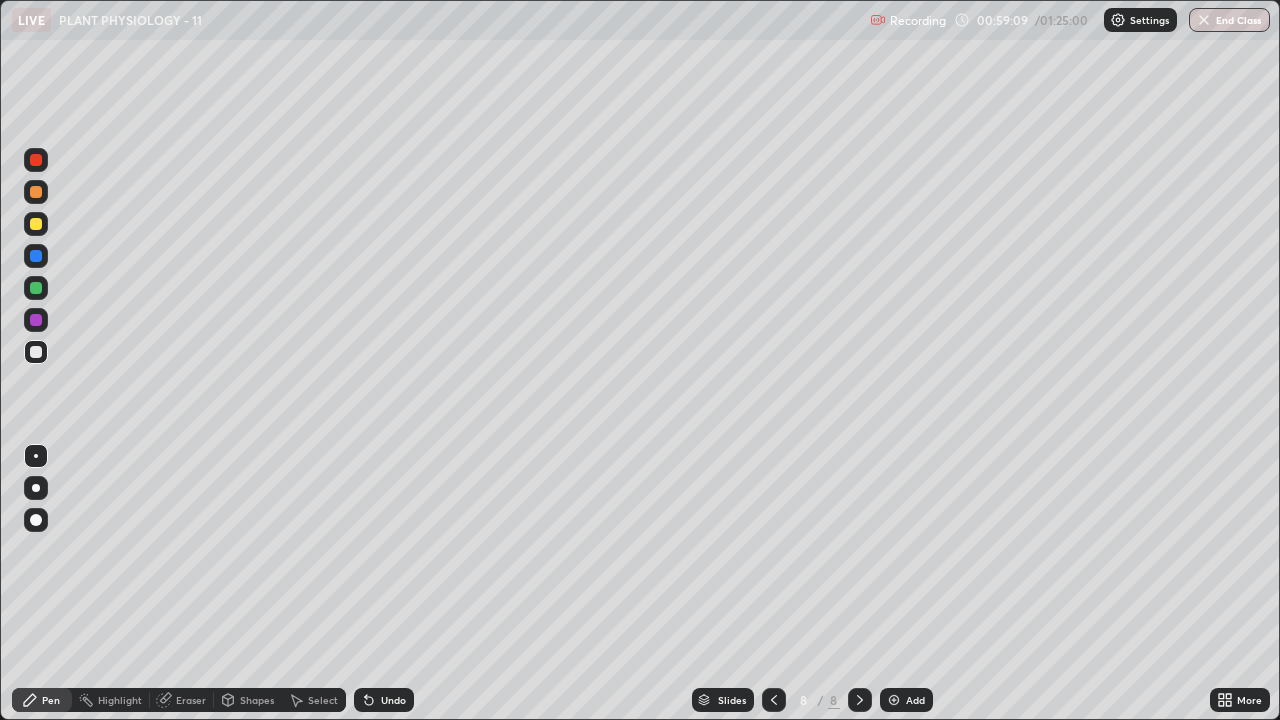click on "Eraser" at bounding box center (191, 700) 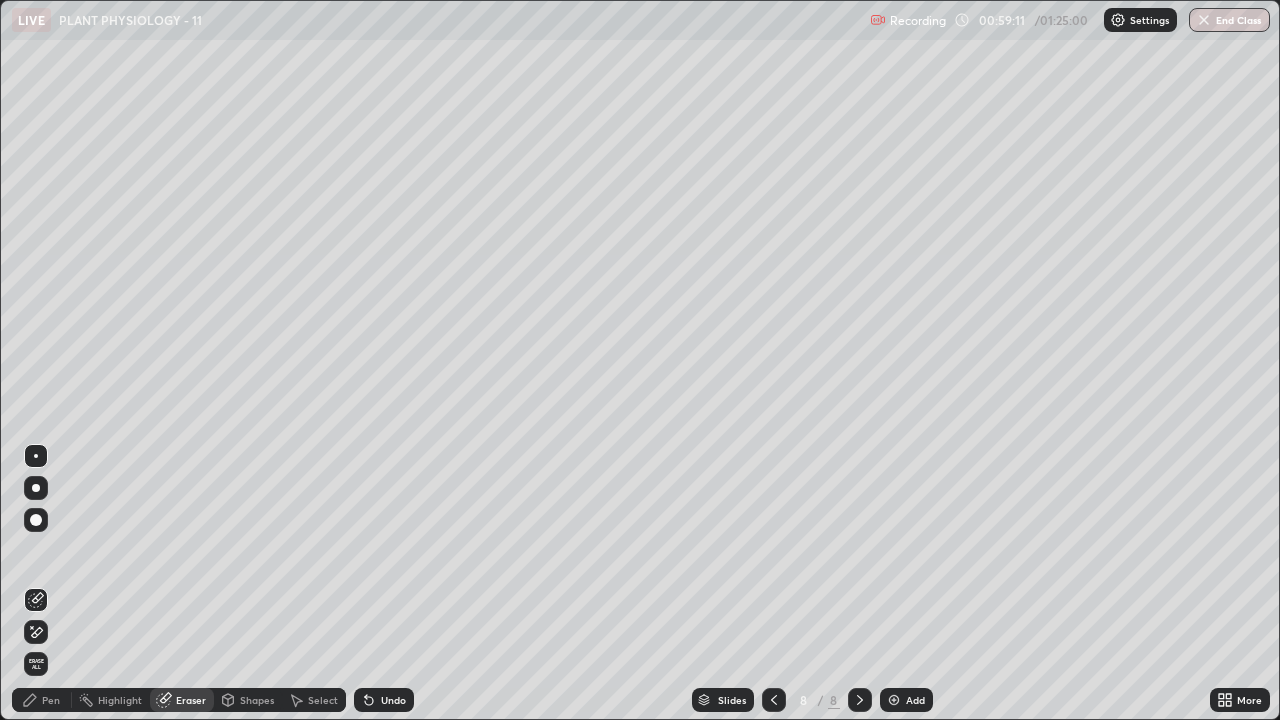 click 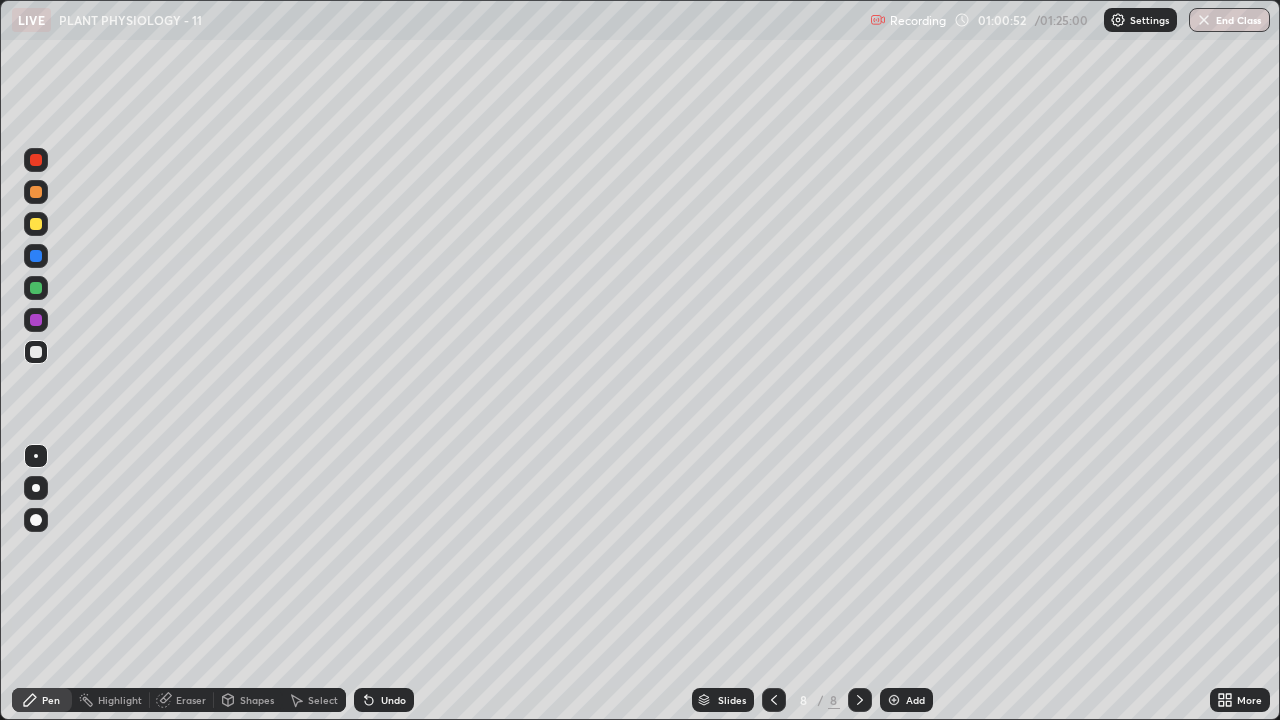 click at bounding box center [36, 160] 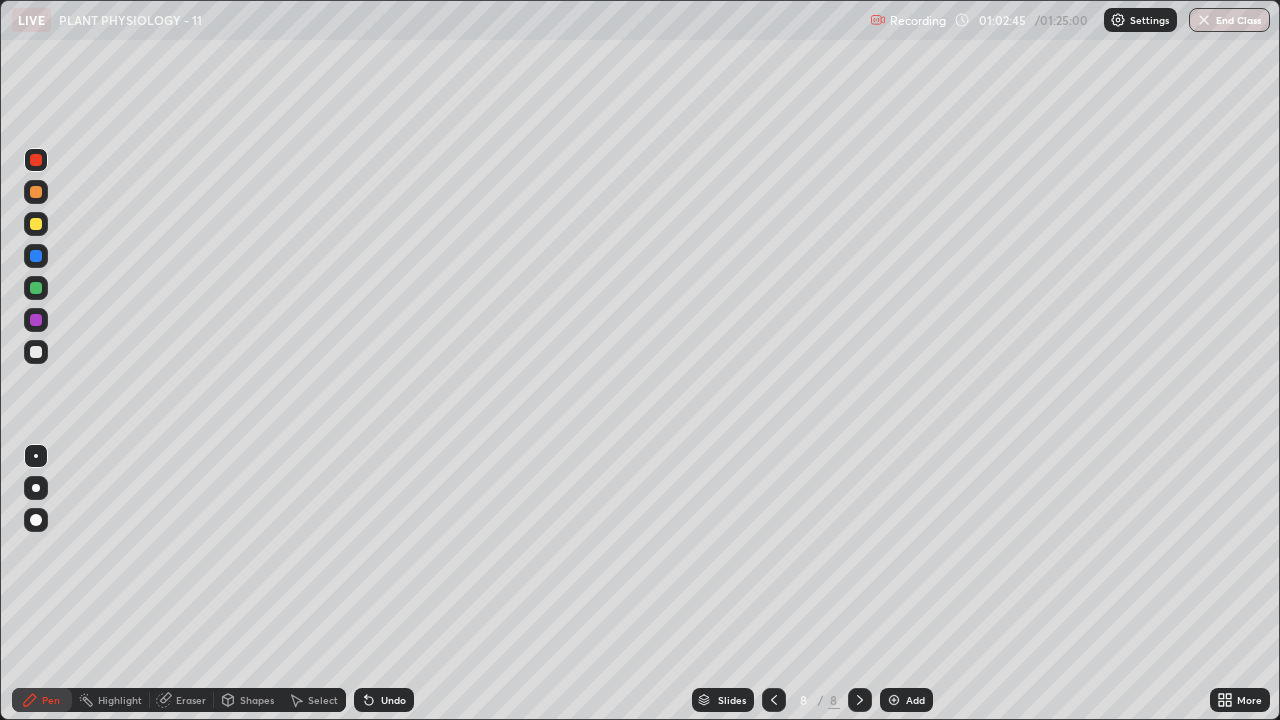 click at bounding box center [36, 352] 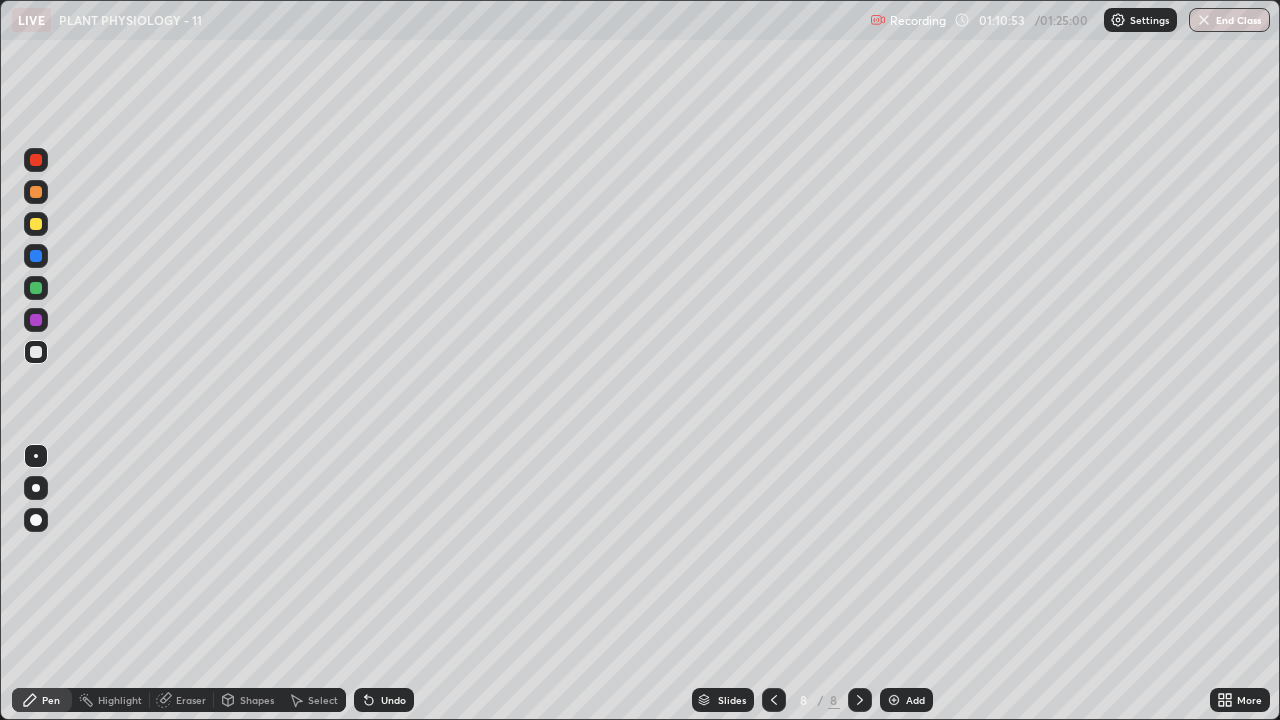 click at bounding box center [894, 700] 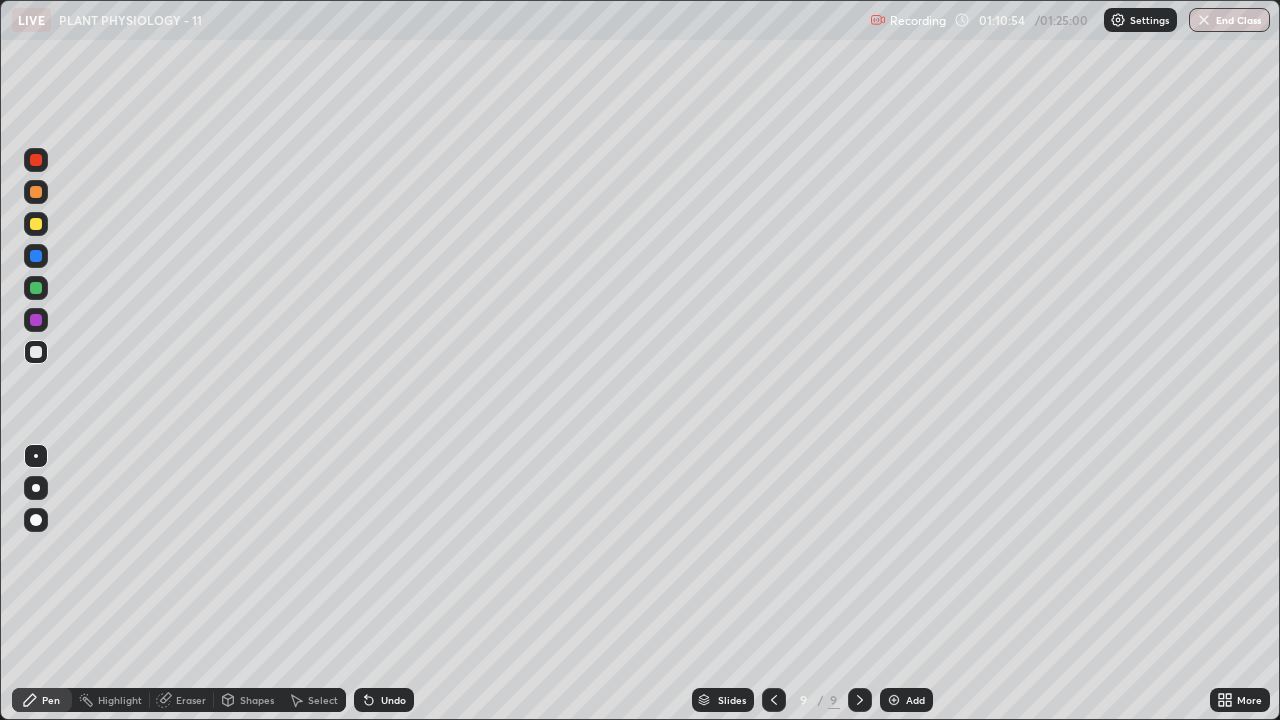click at bounding box center (36, 224) 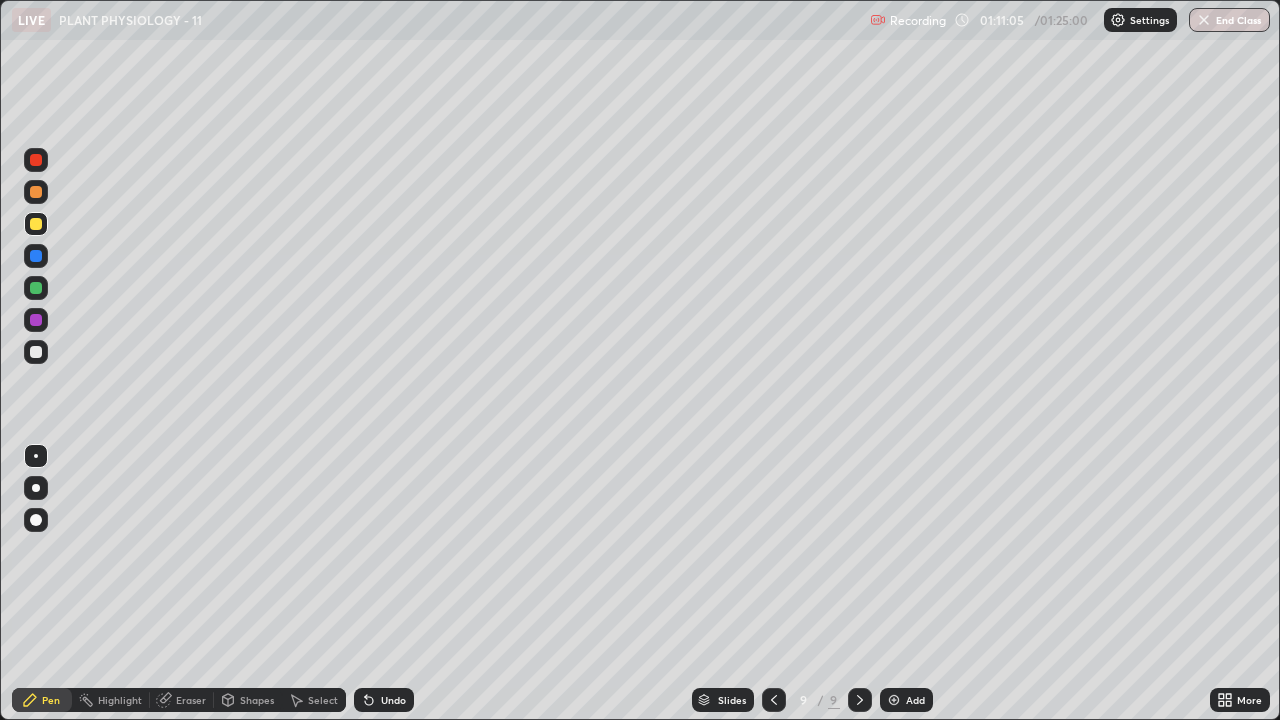click at bounding box center (36, 352) 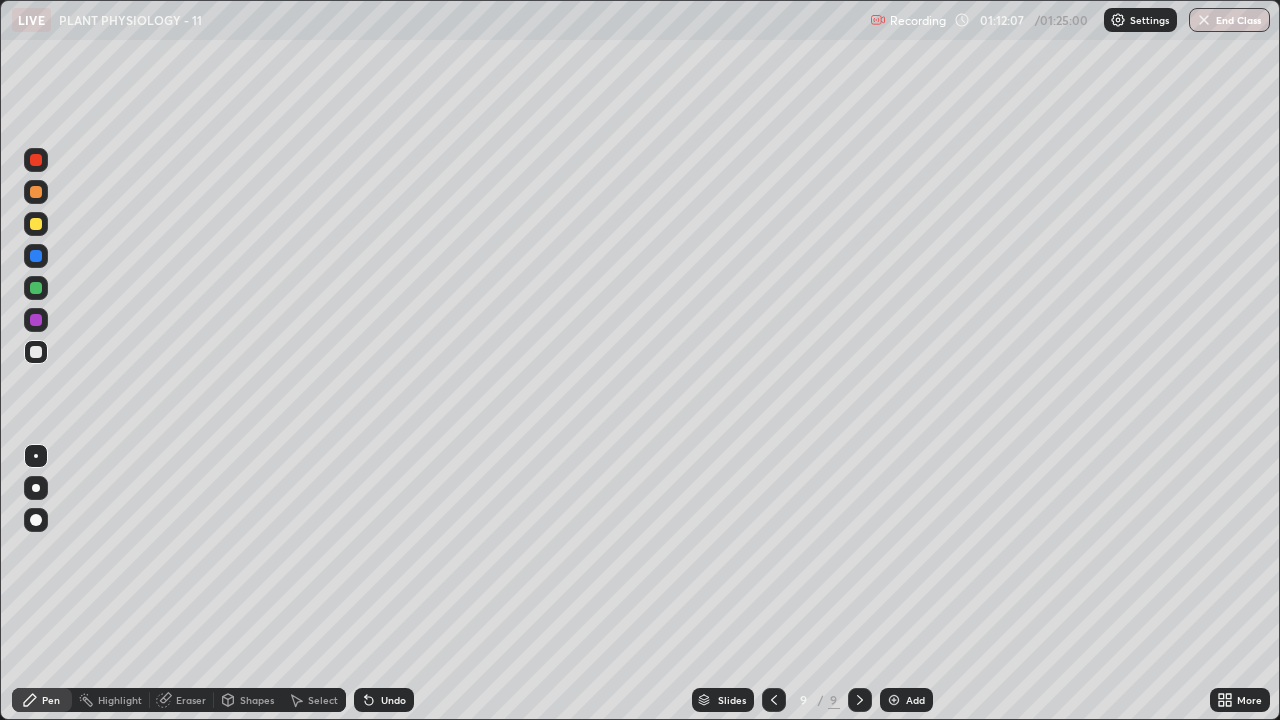 click at bounding box center (36, 224) 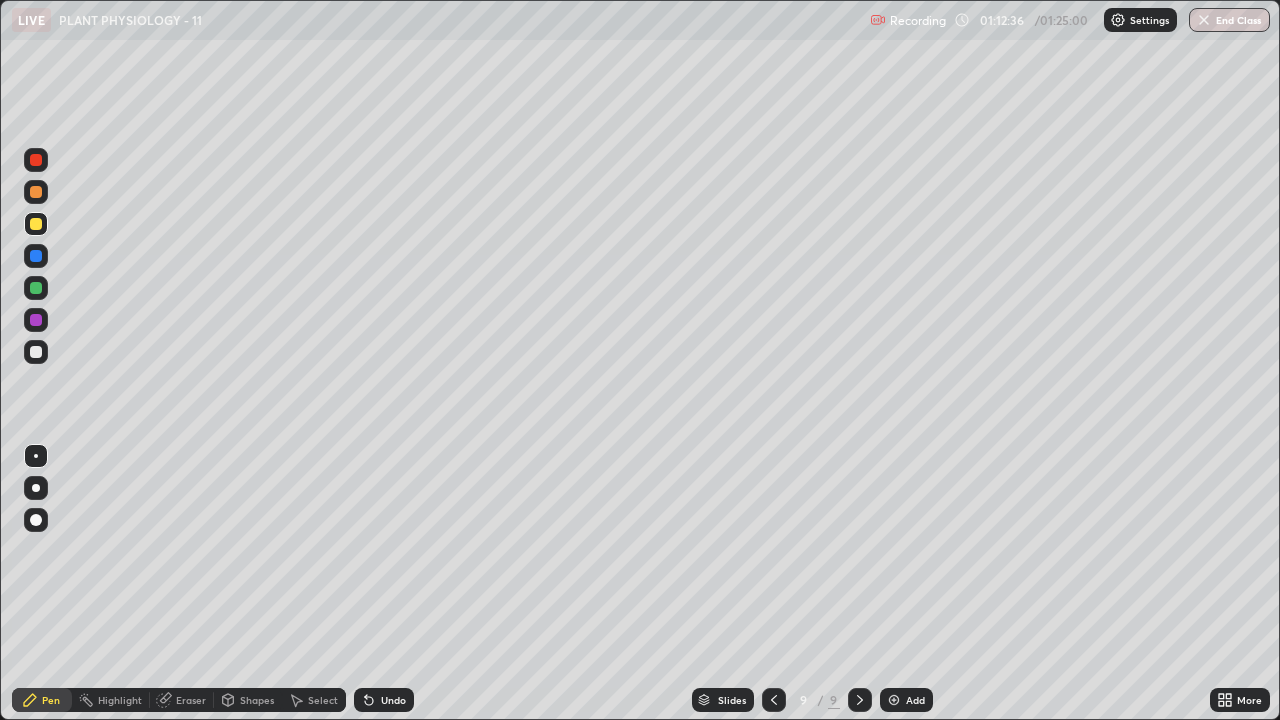 click at bounding box center [36, 352] 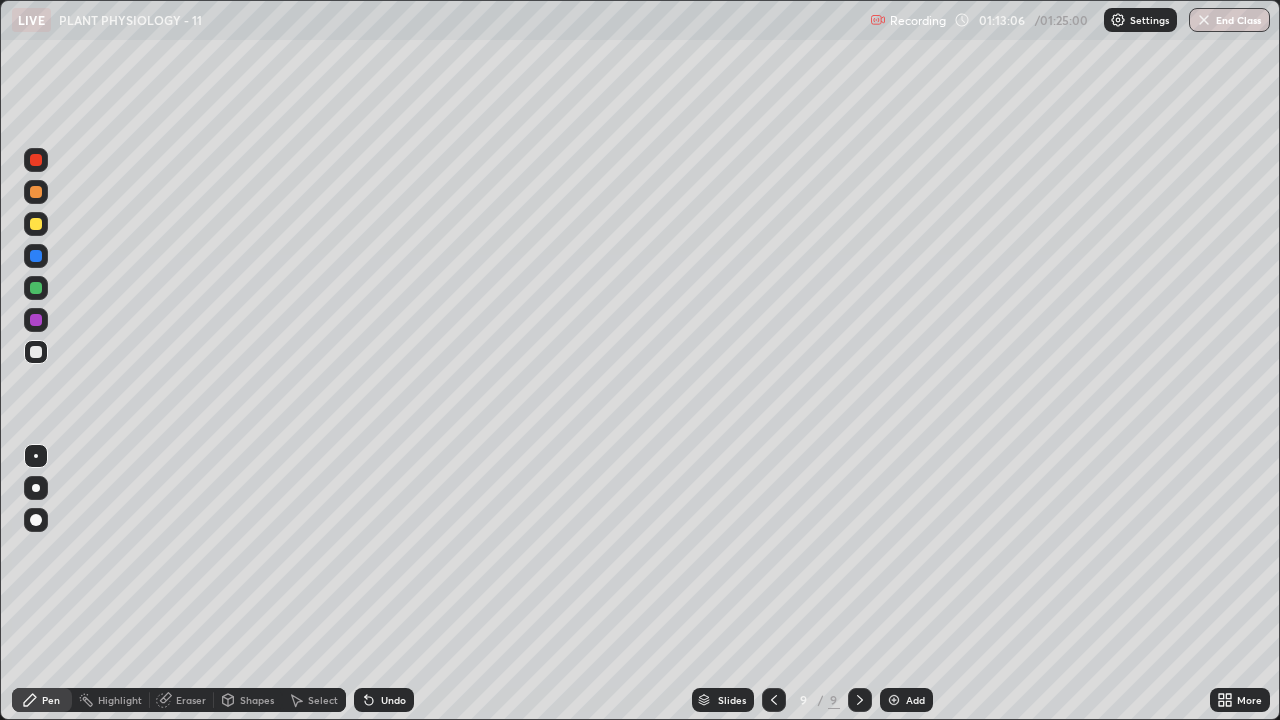 click at bounding box center (36, 224) 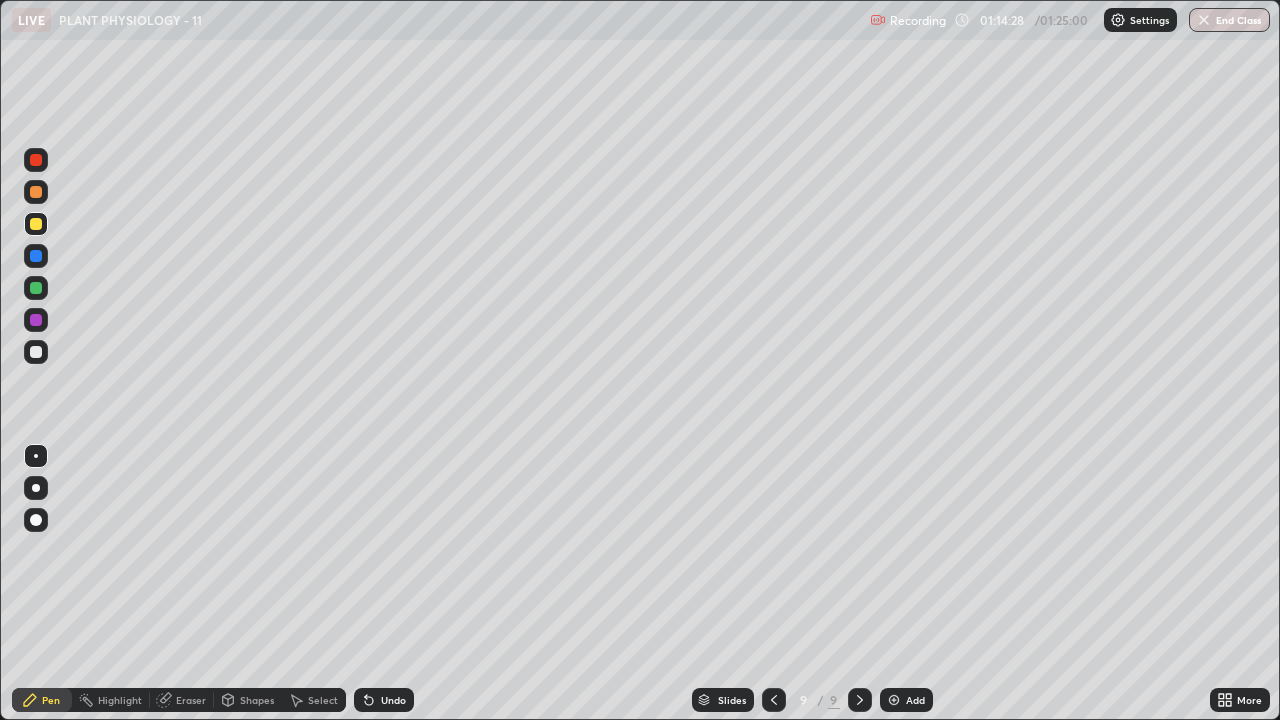 click 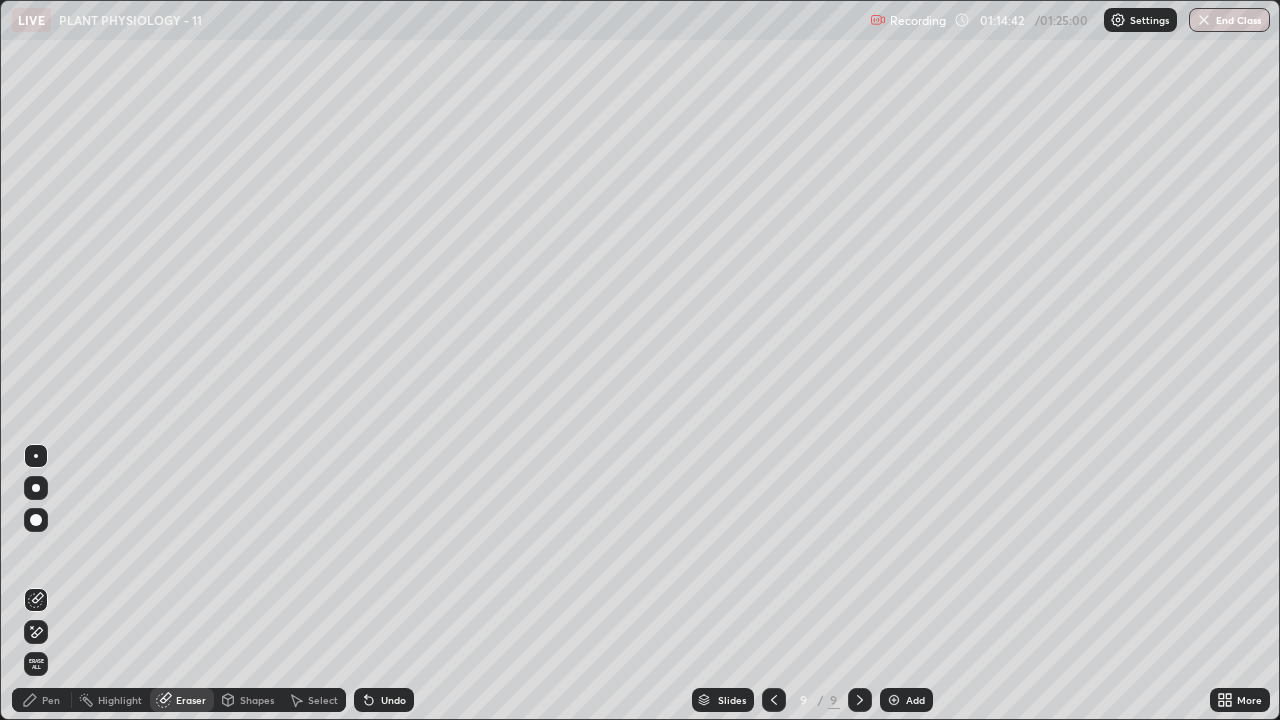 click on "Pen" at bounding box center (51, 700) 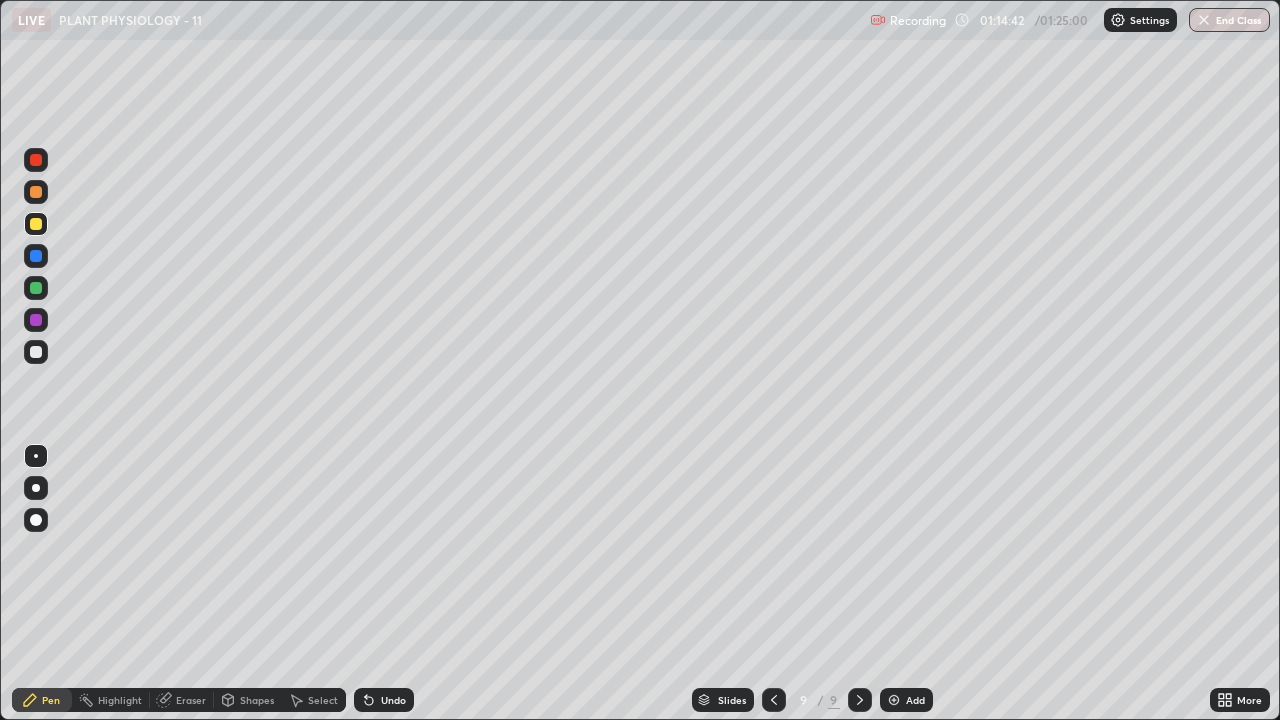 click on "Pen" at bounding box center (51, 700) 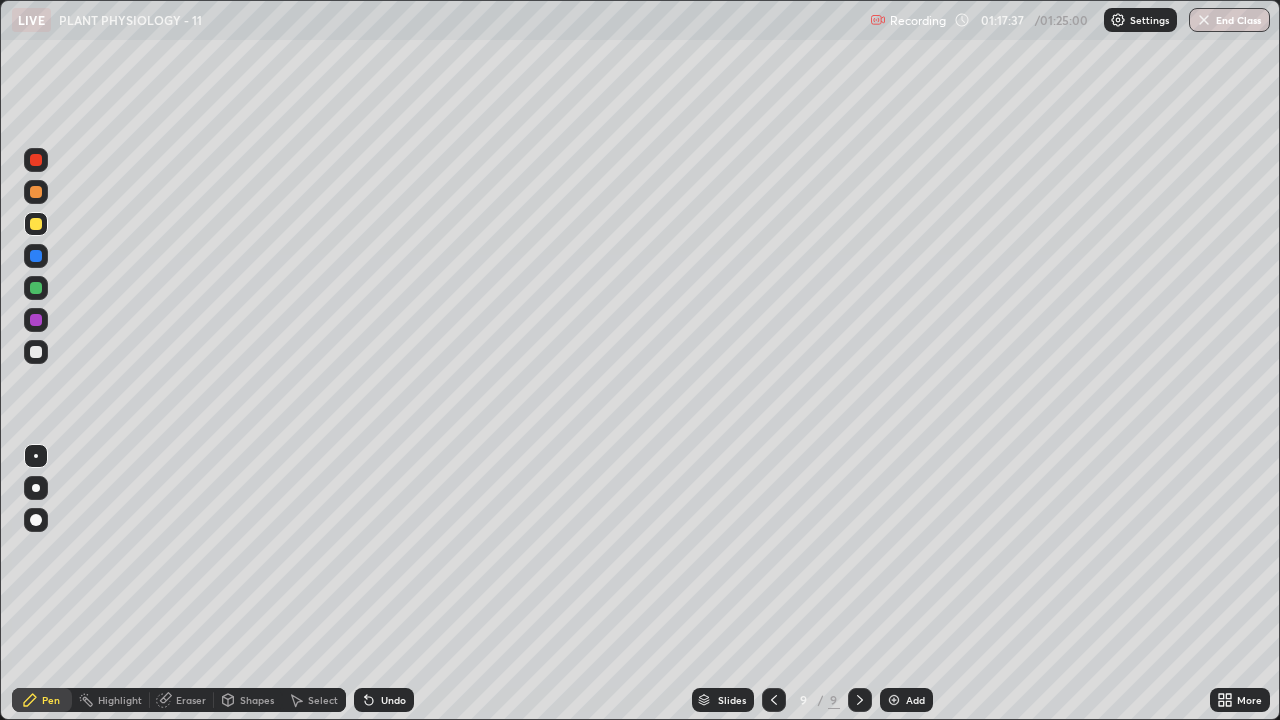 click on "Add" at bounding box center (915, 700) 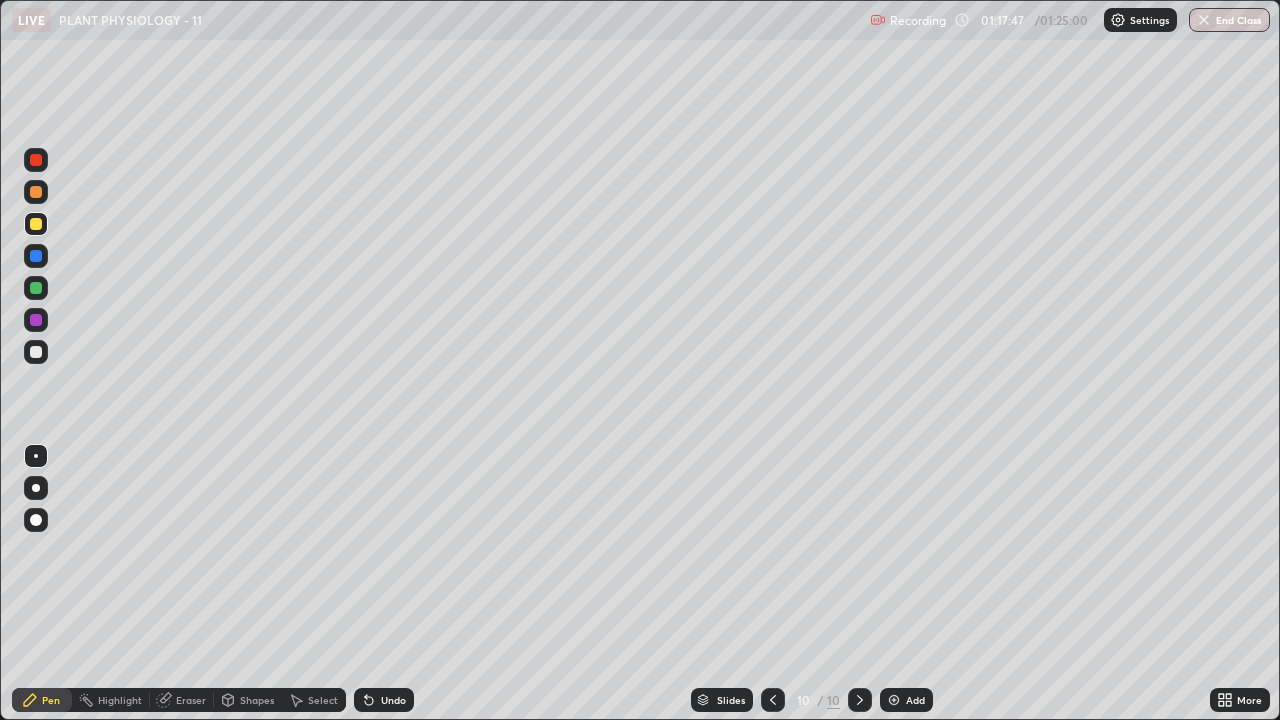 click at bounding box center [36, 352] 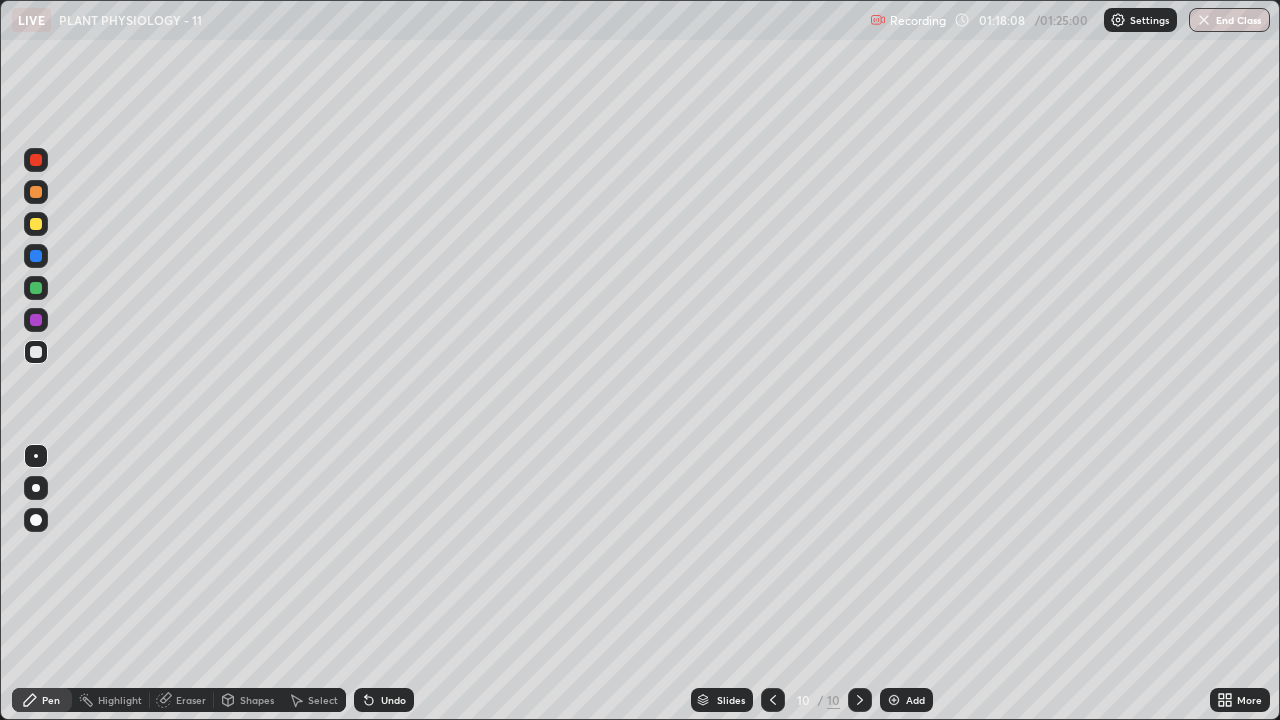 click at bounding box center (36, 160) 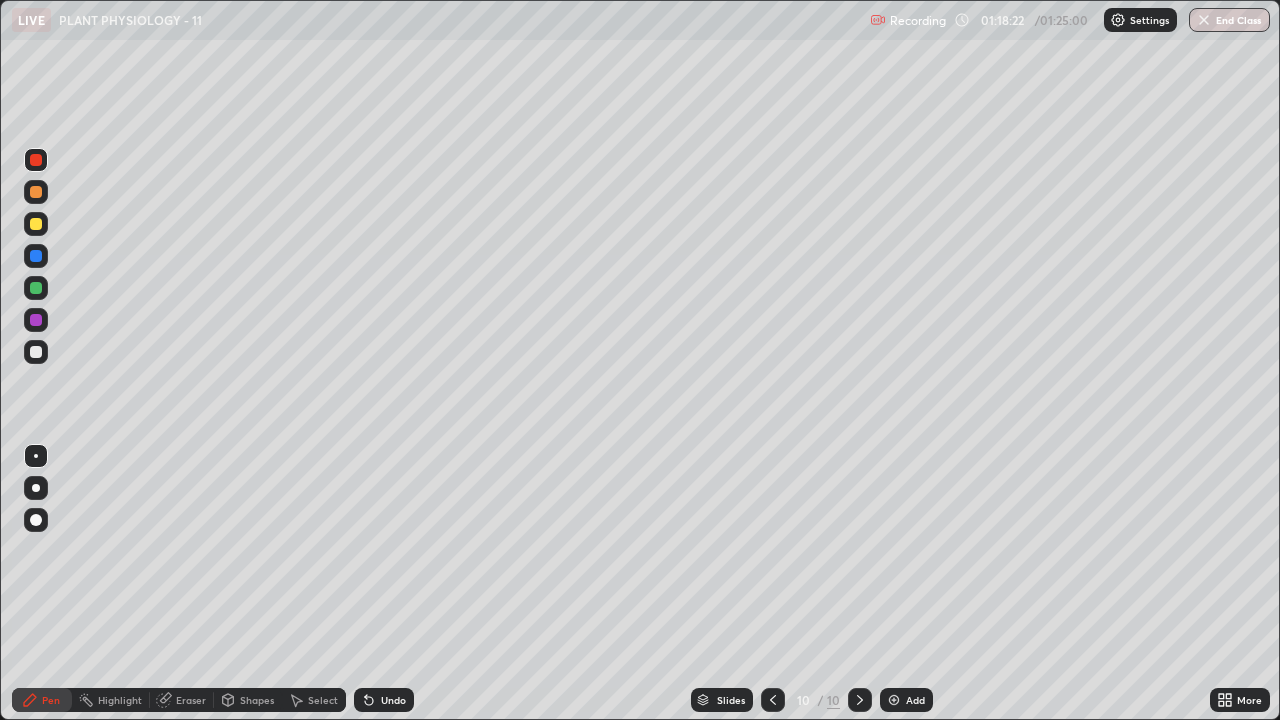 click at bounding box center [36, 352] 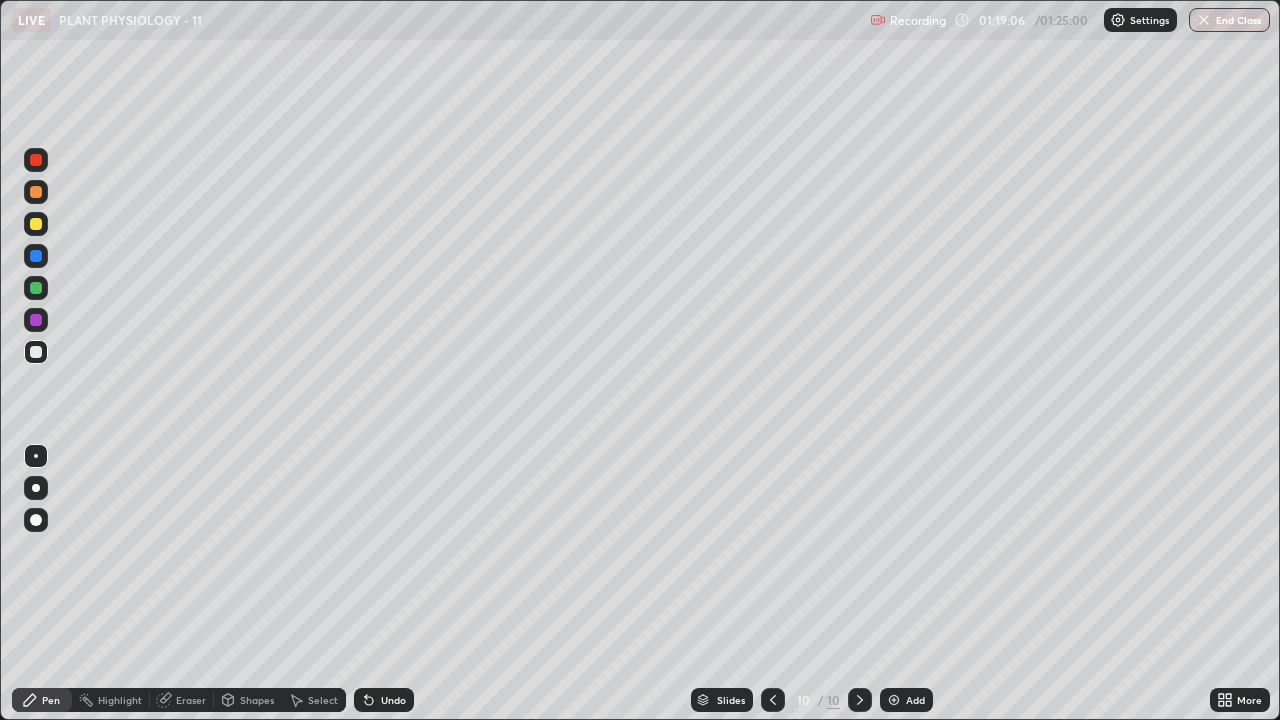click at bounding box center (36, 160) 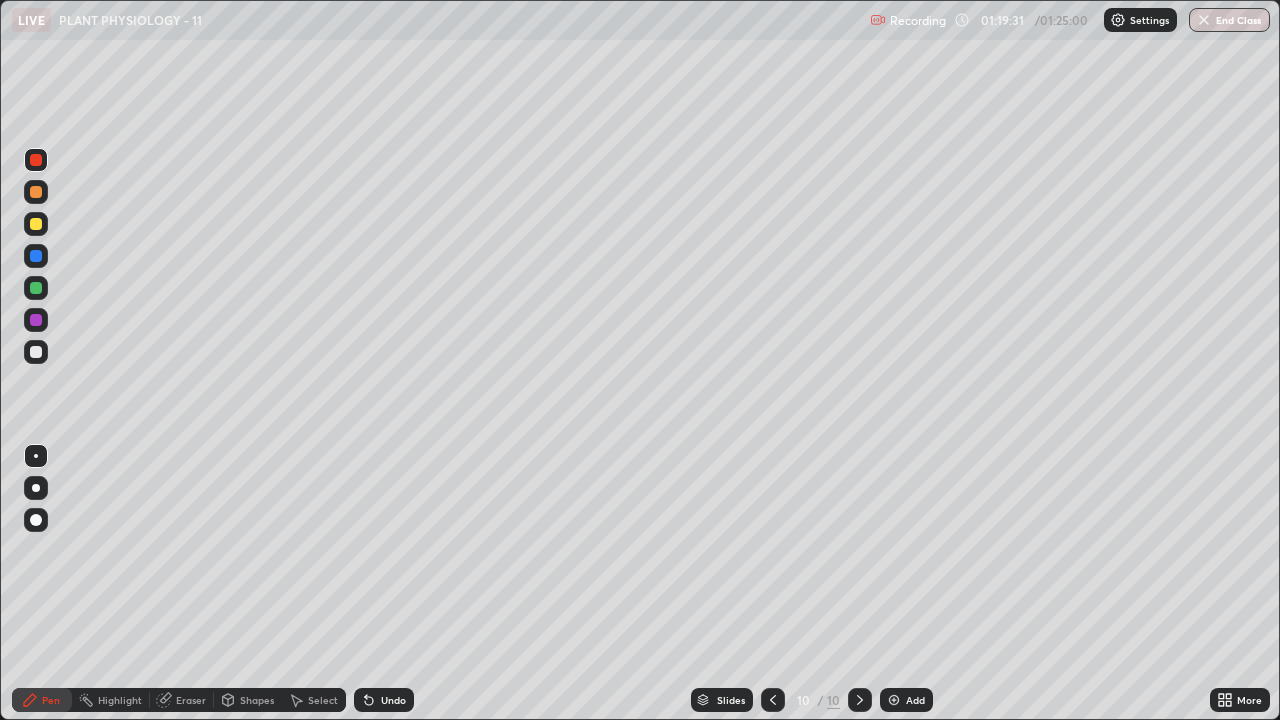 click at bounding box center [36, 224] 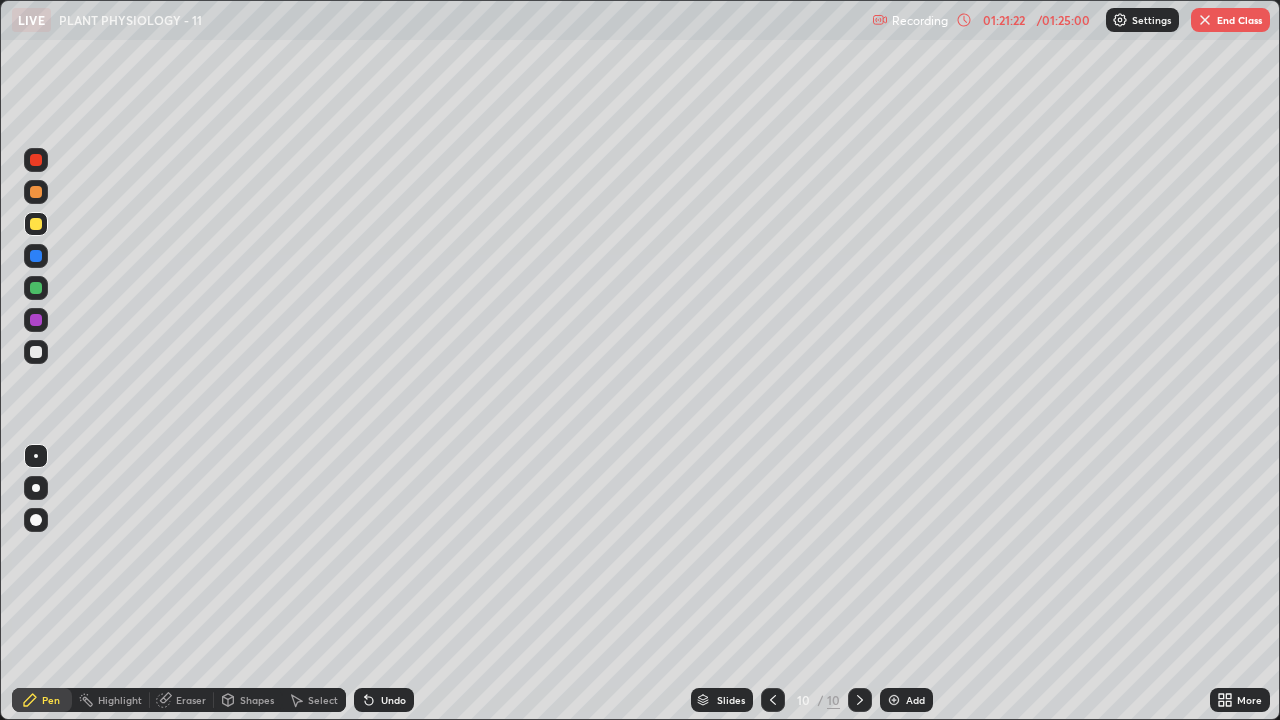click at bounding box center (36, 352) 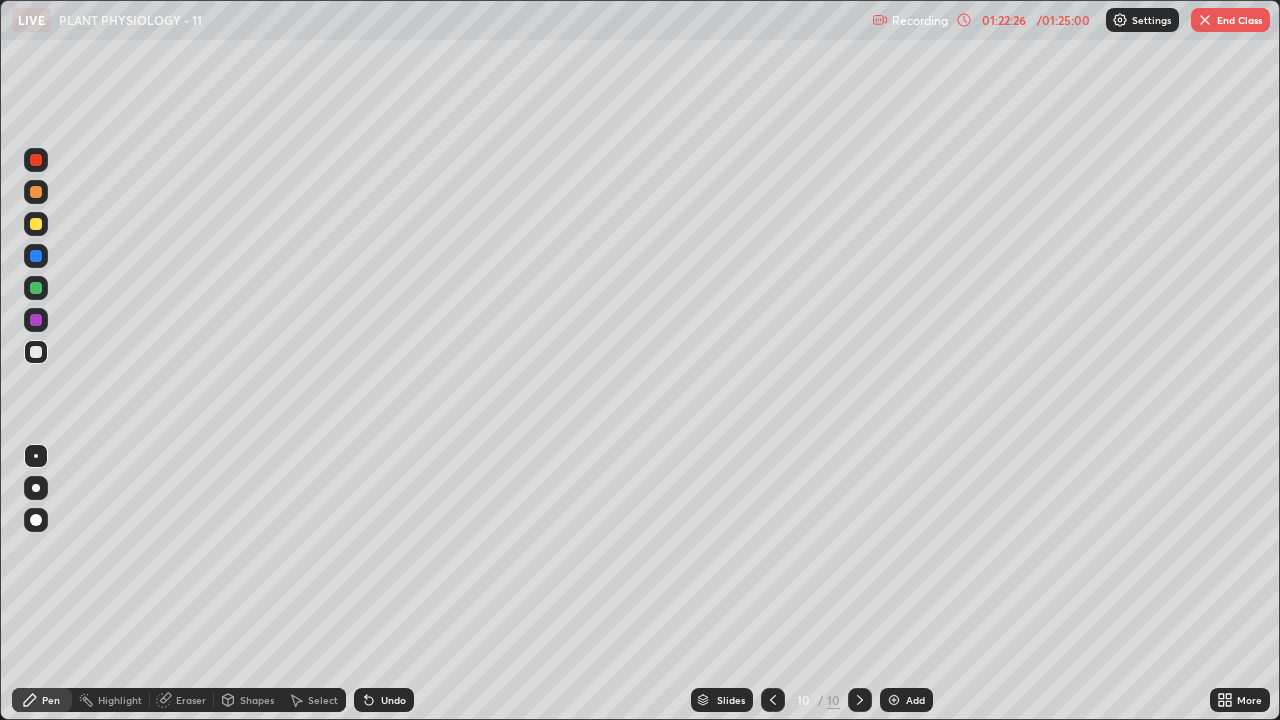 click on "Eraser" at bounding box center (191, 700) 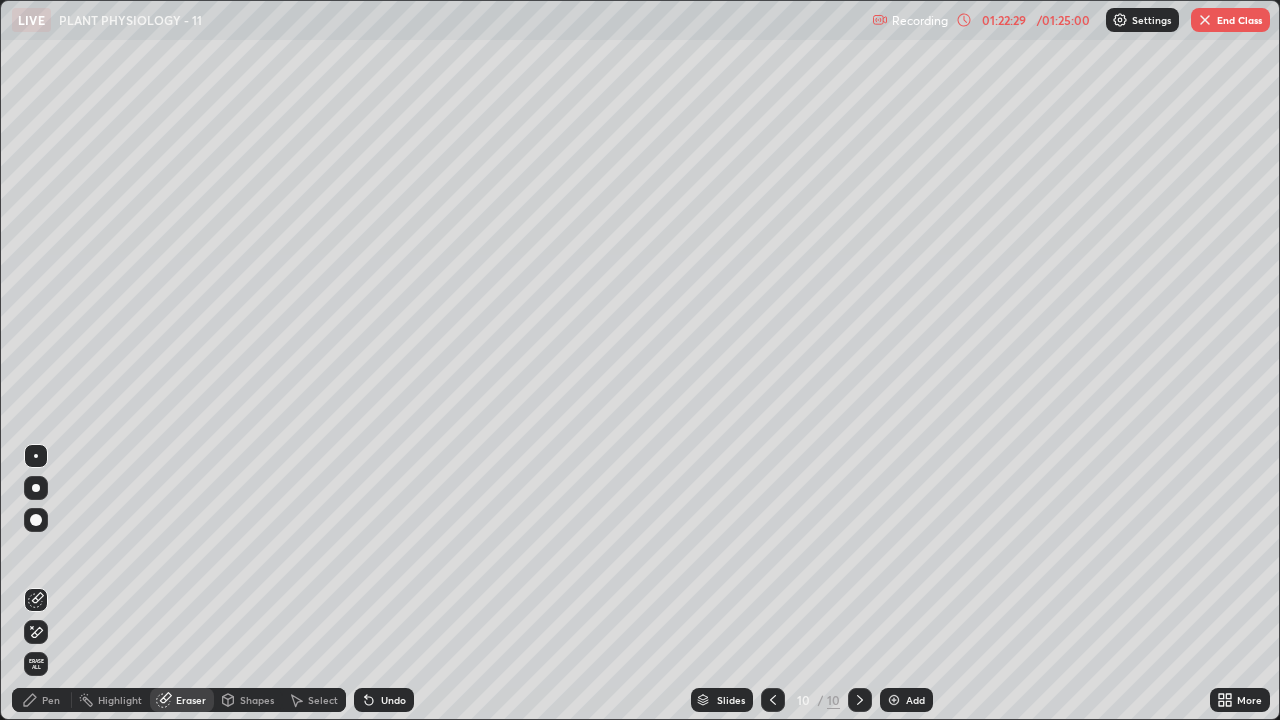 click 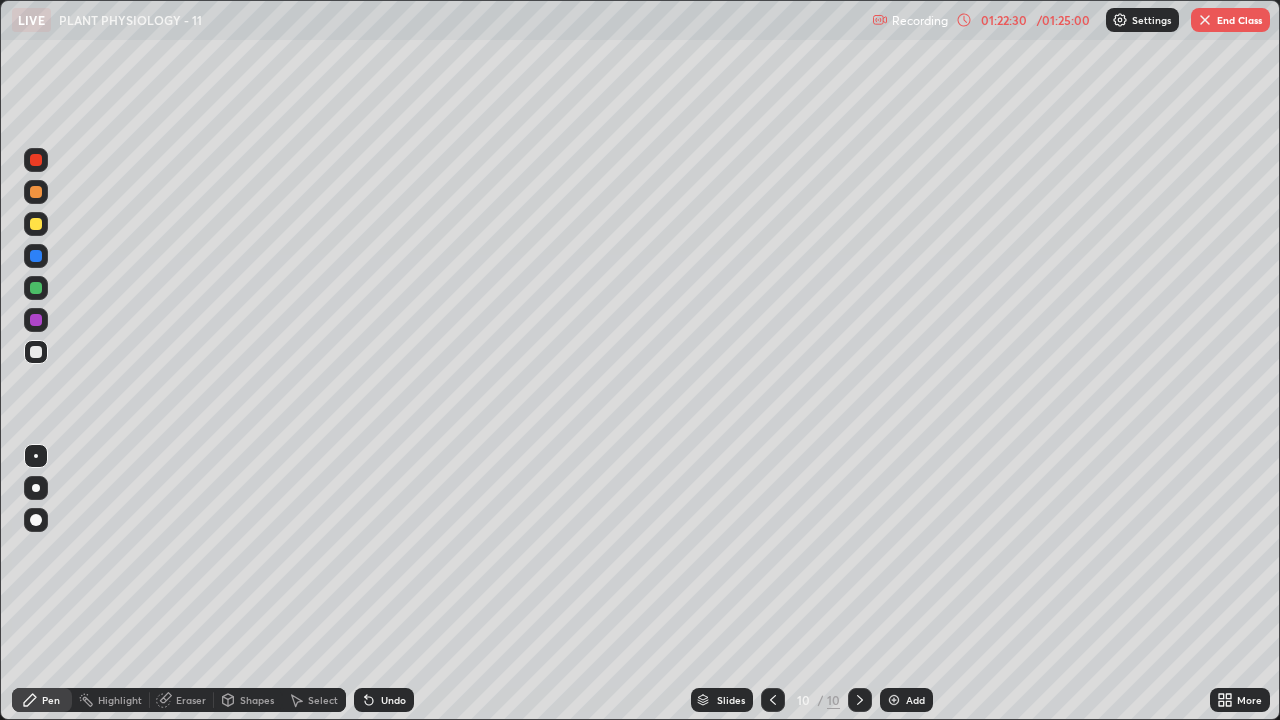 click at bounding box center (36, 224) 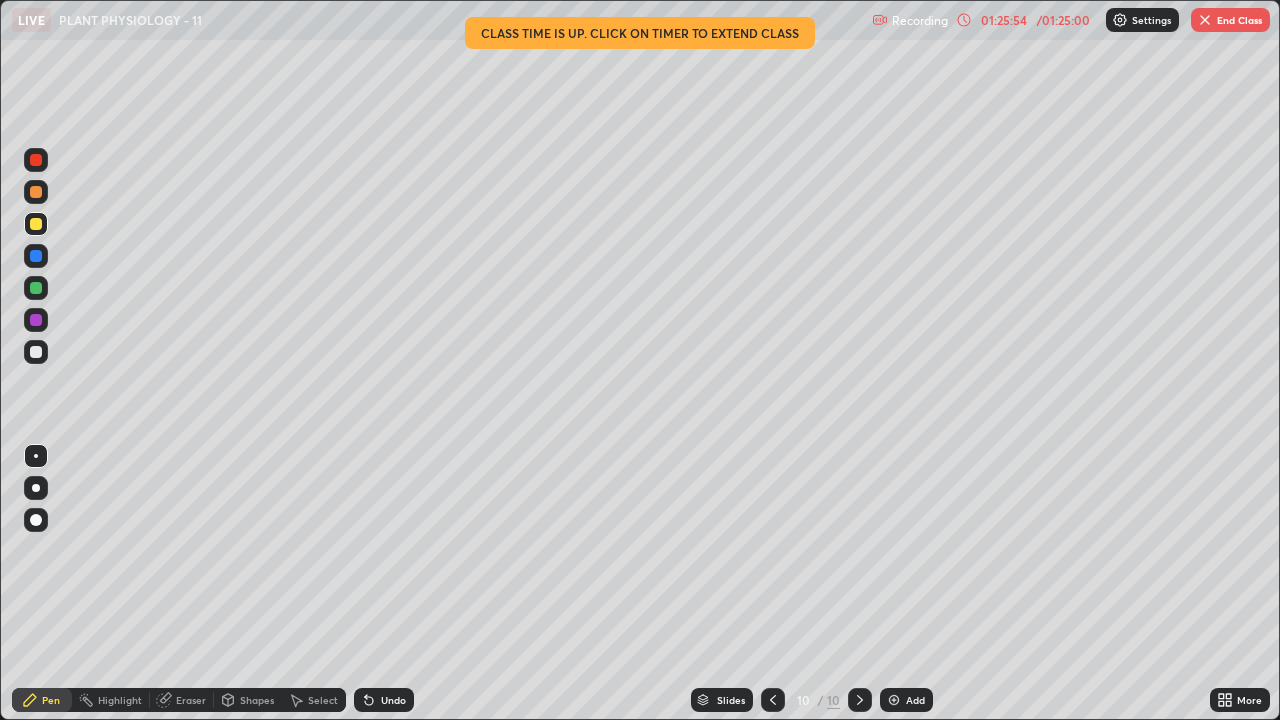 click at bounding box center [1205, 20] 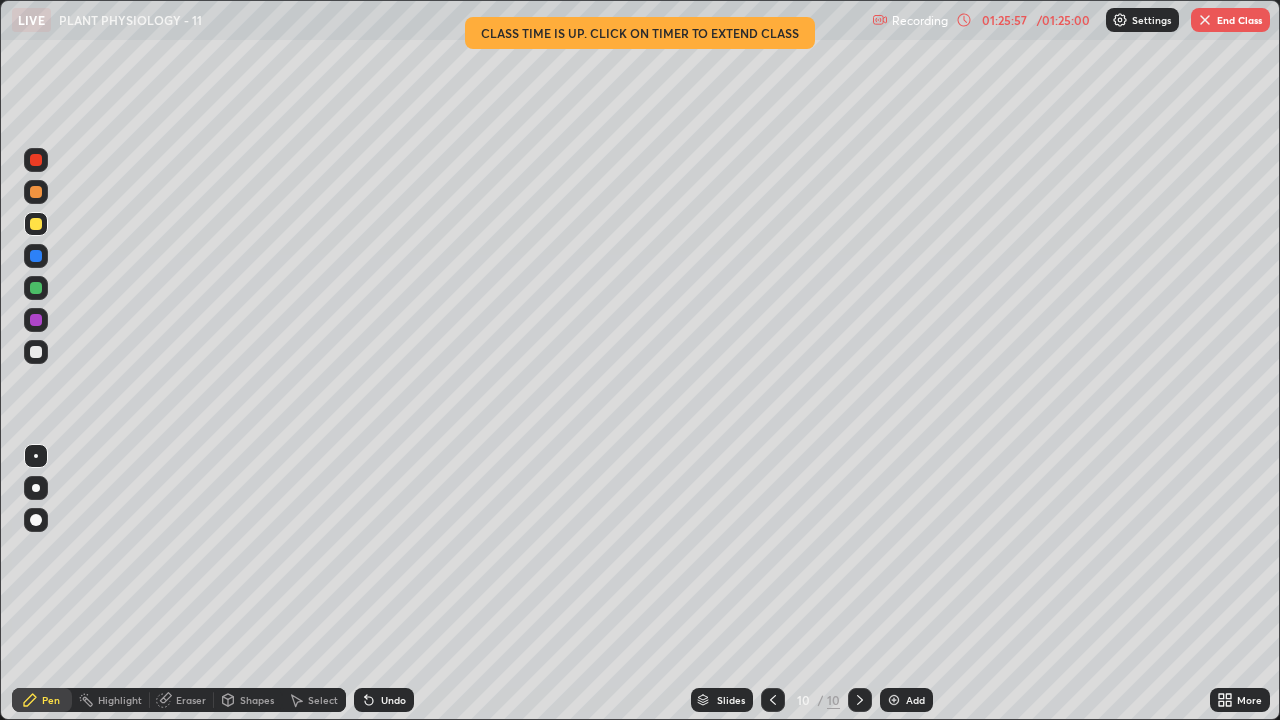 click at bounding box center [1205, 20] 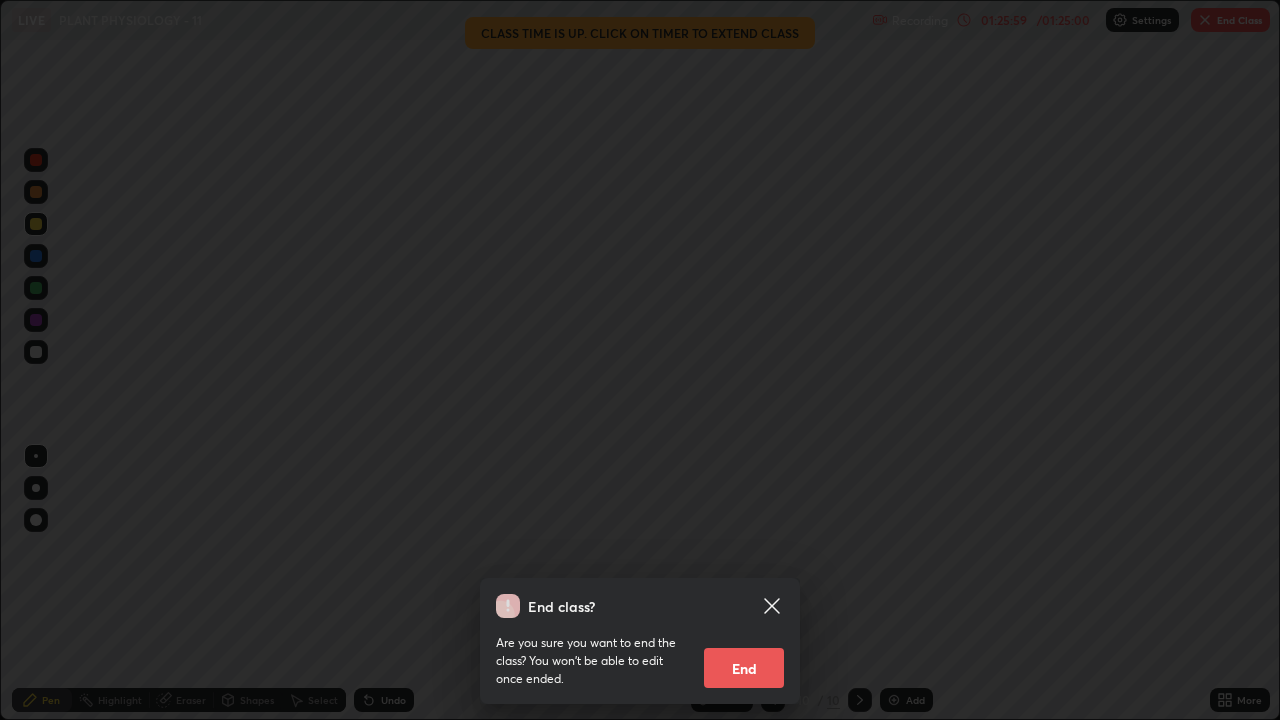 click on "End" at bounding box center [744, 668] 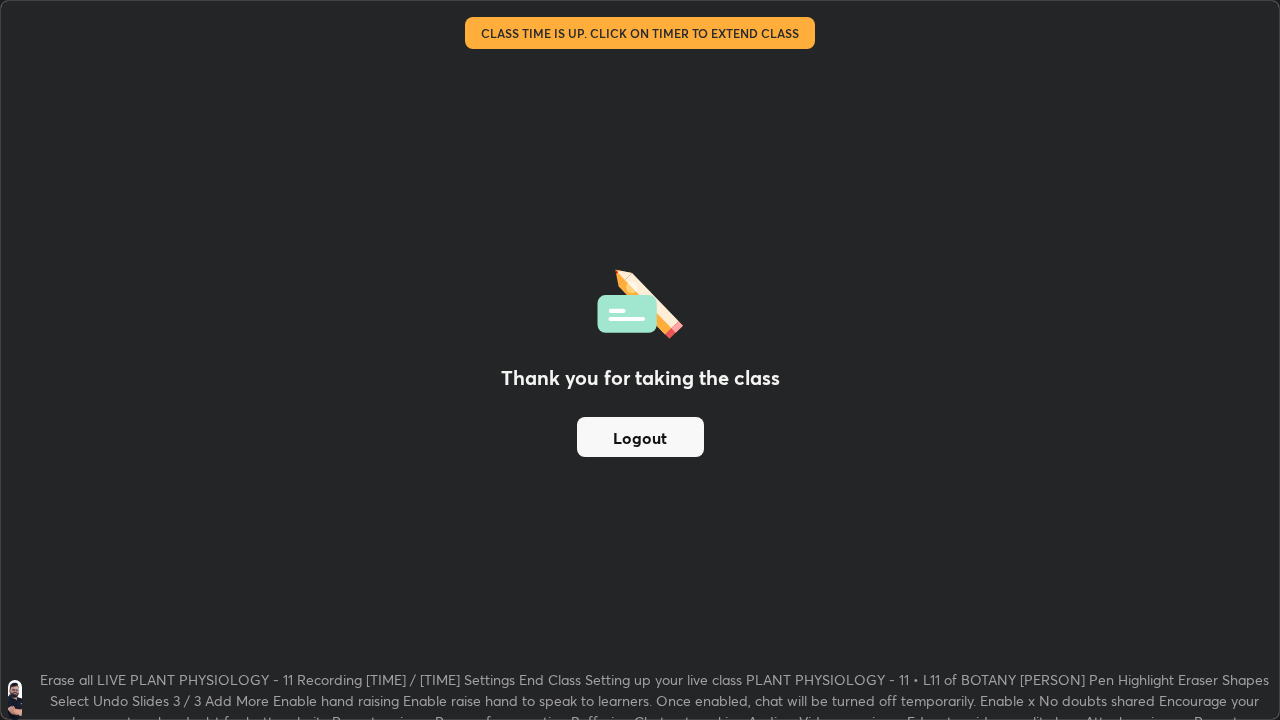 click on "Logout" at bounding box center (640, 437) 